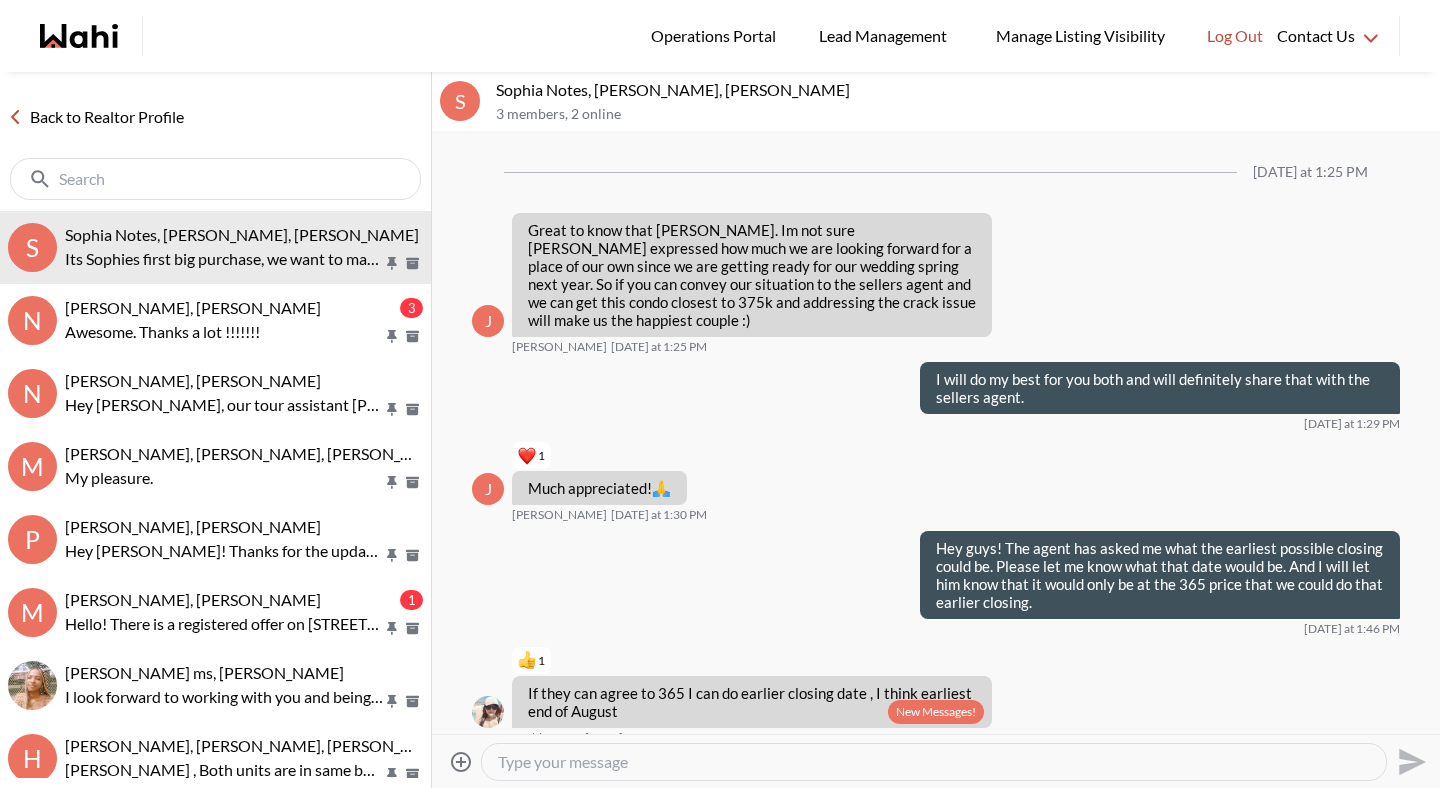 scroll, scrollTop: 0, scrollLeft: 0, axis: both 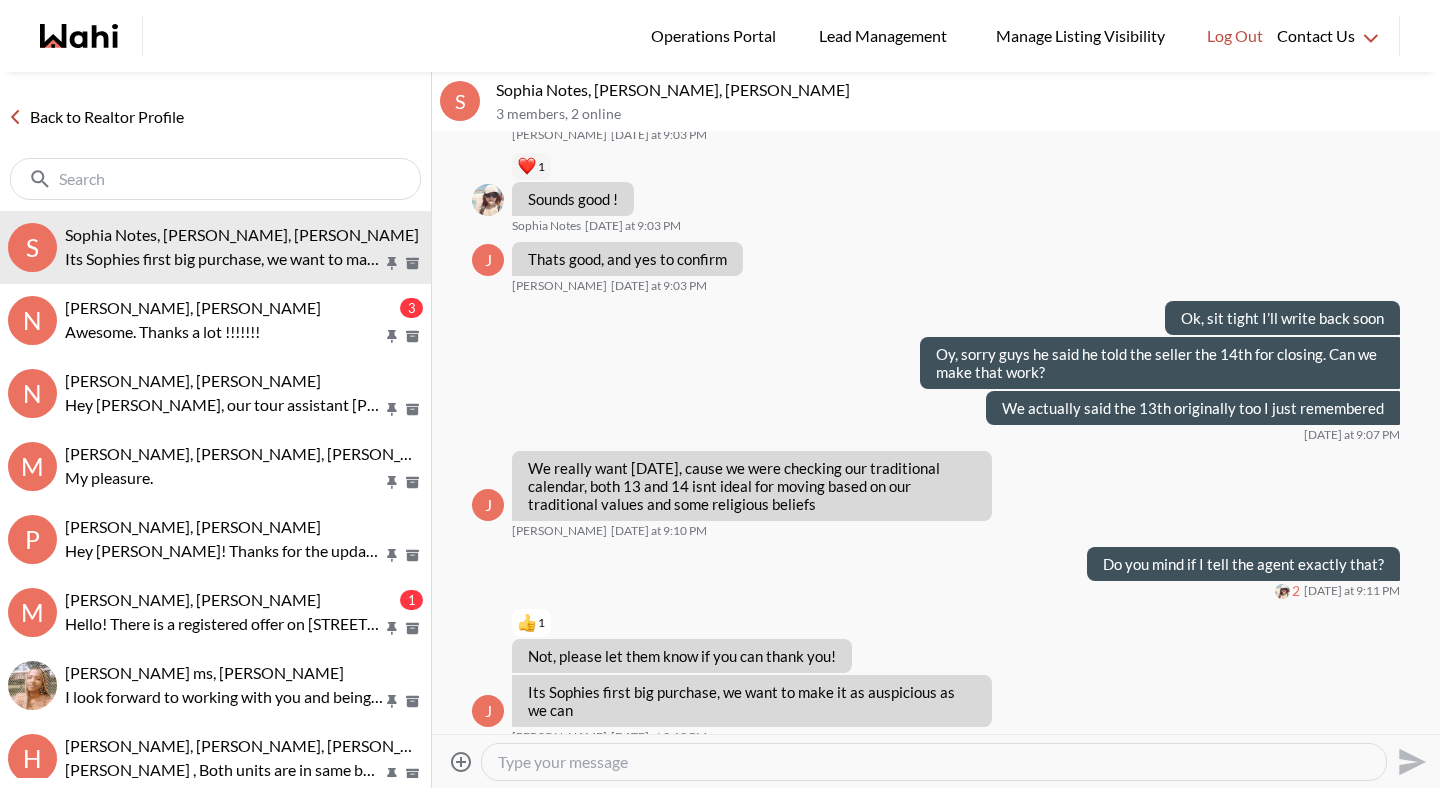 click at bounding box center [934, 762] 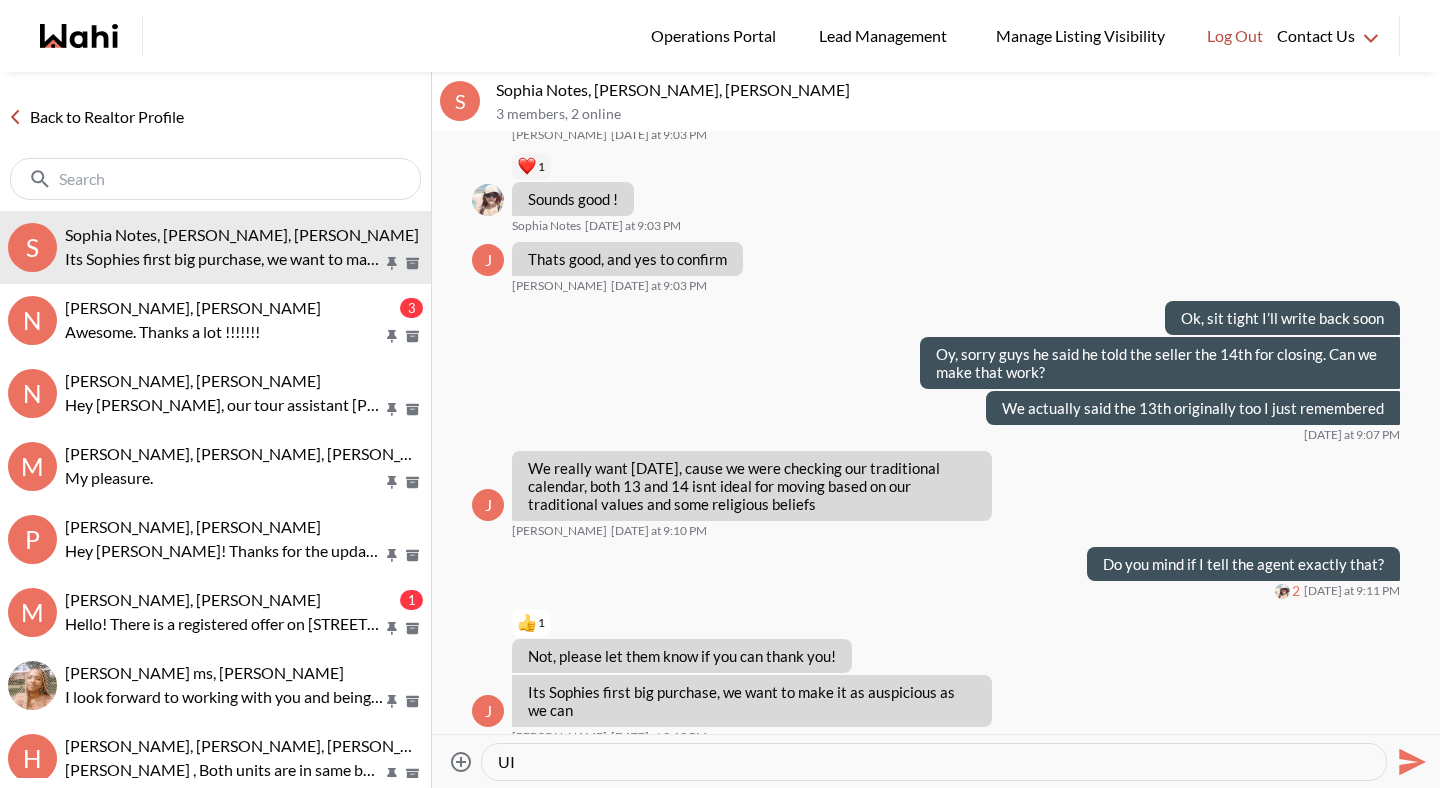 type on "U" 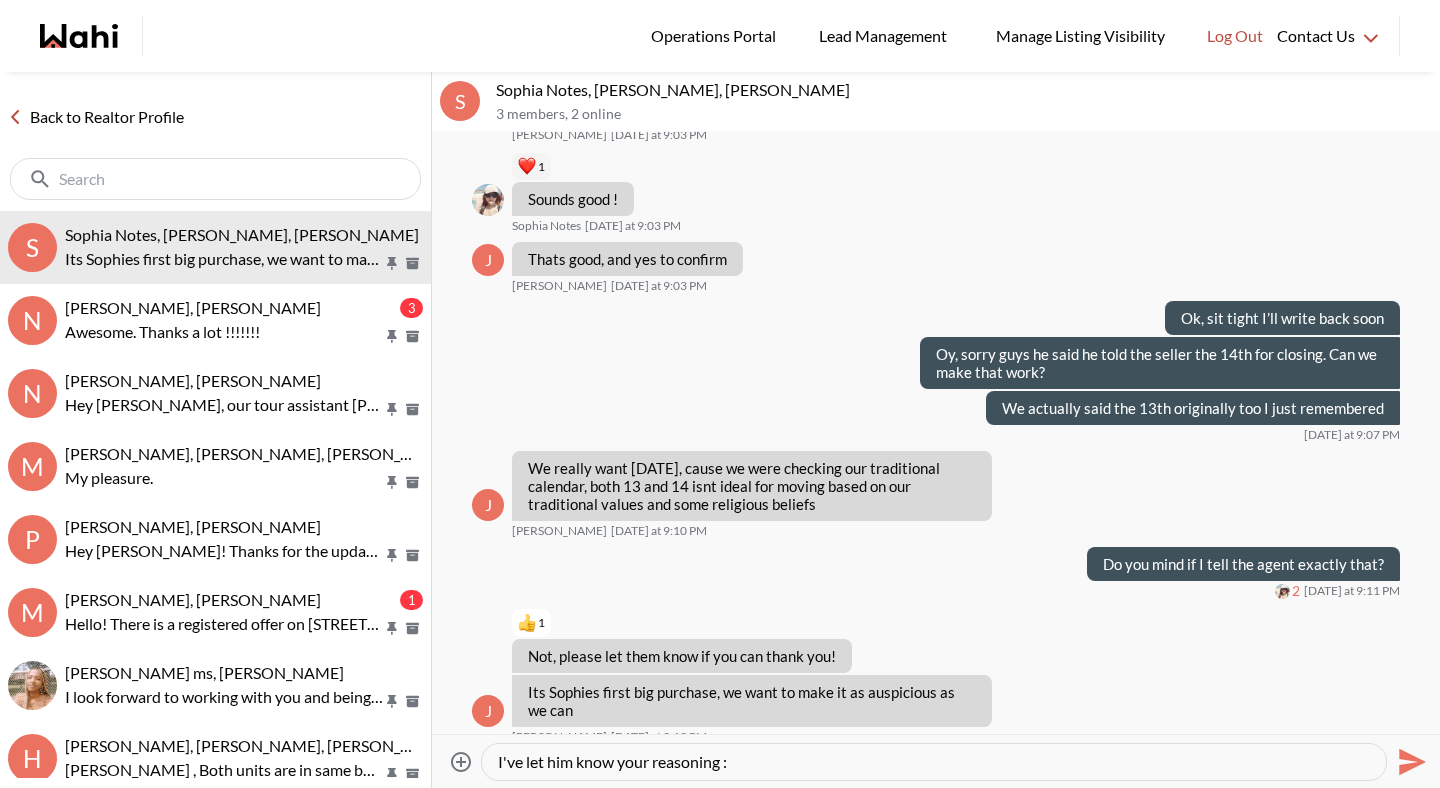type on "I've let him know your reasoning :)" 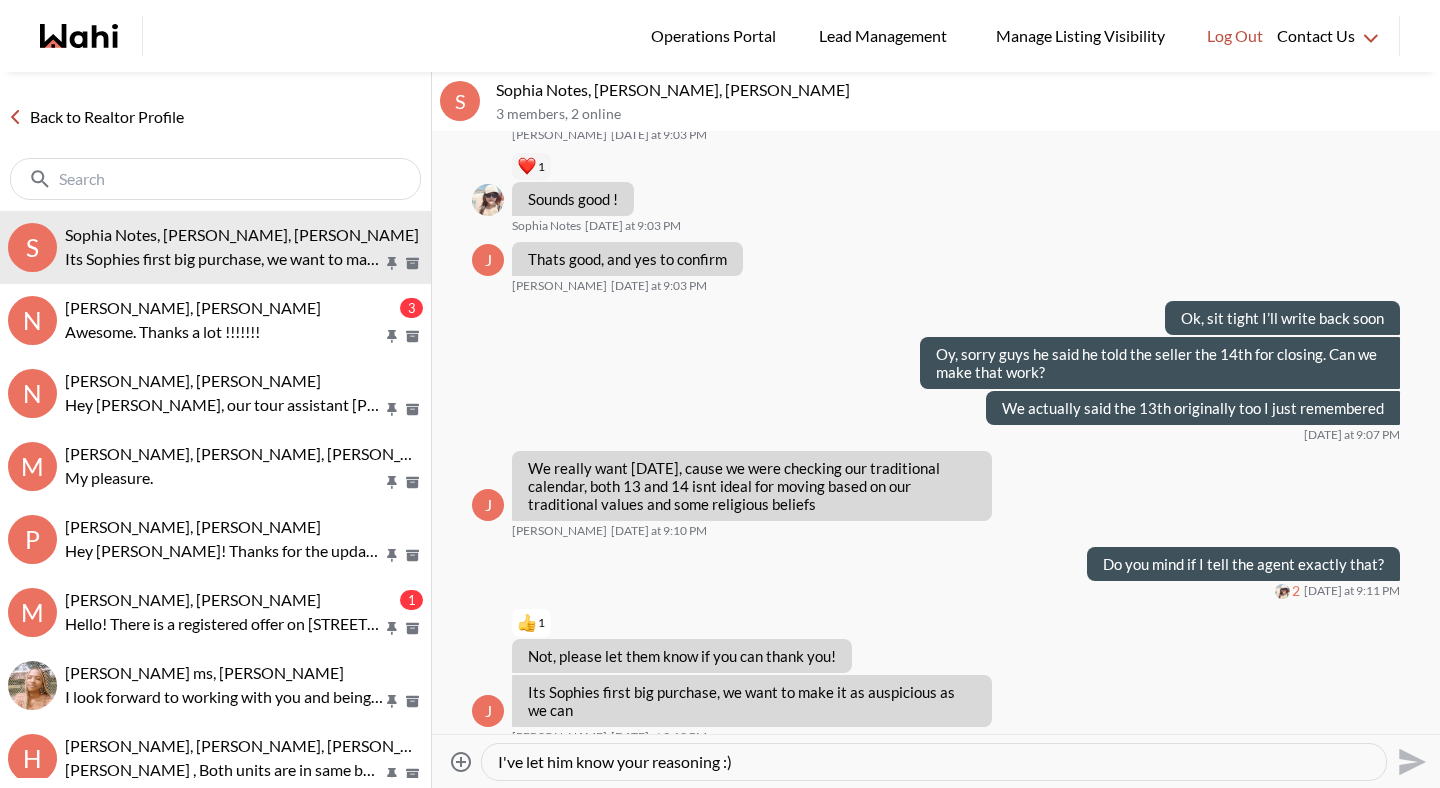 type 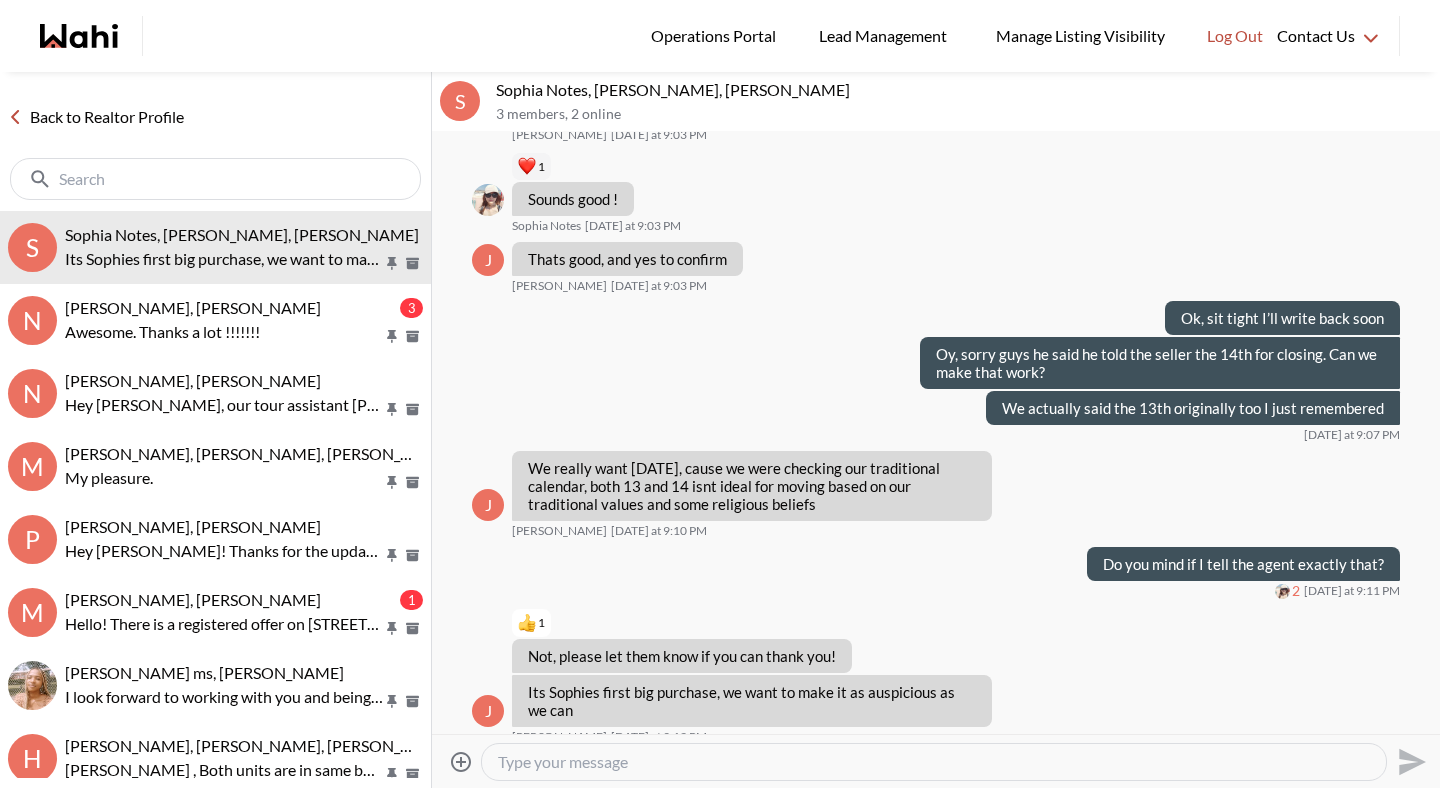 scroll, scrollTop: 4134, scrollLeft: 0, axis: vertical 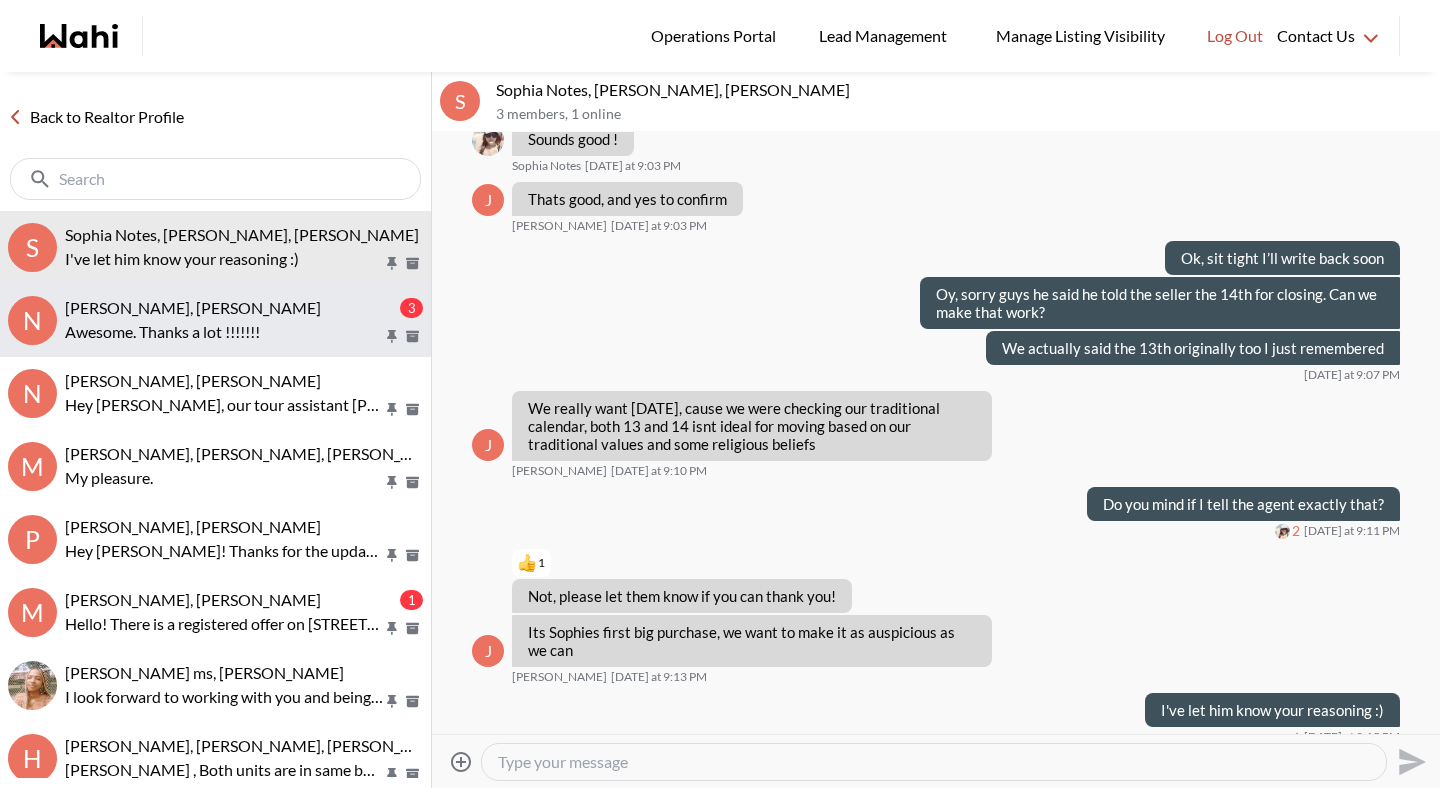 click on "Awesome. Thanks a lot !!!!!!!" at bounding box center [224, 332] 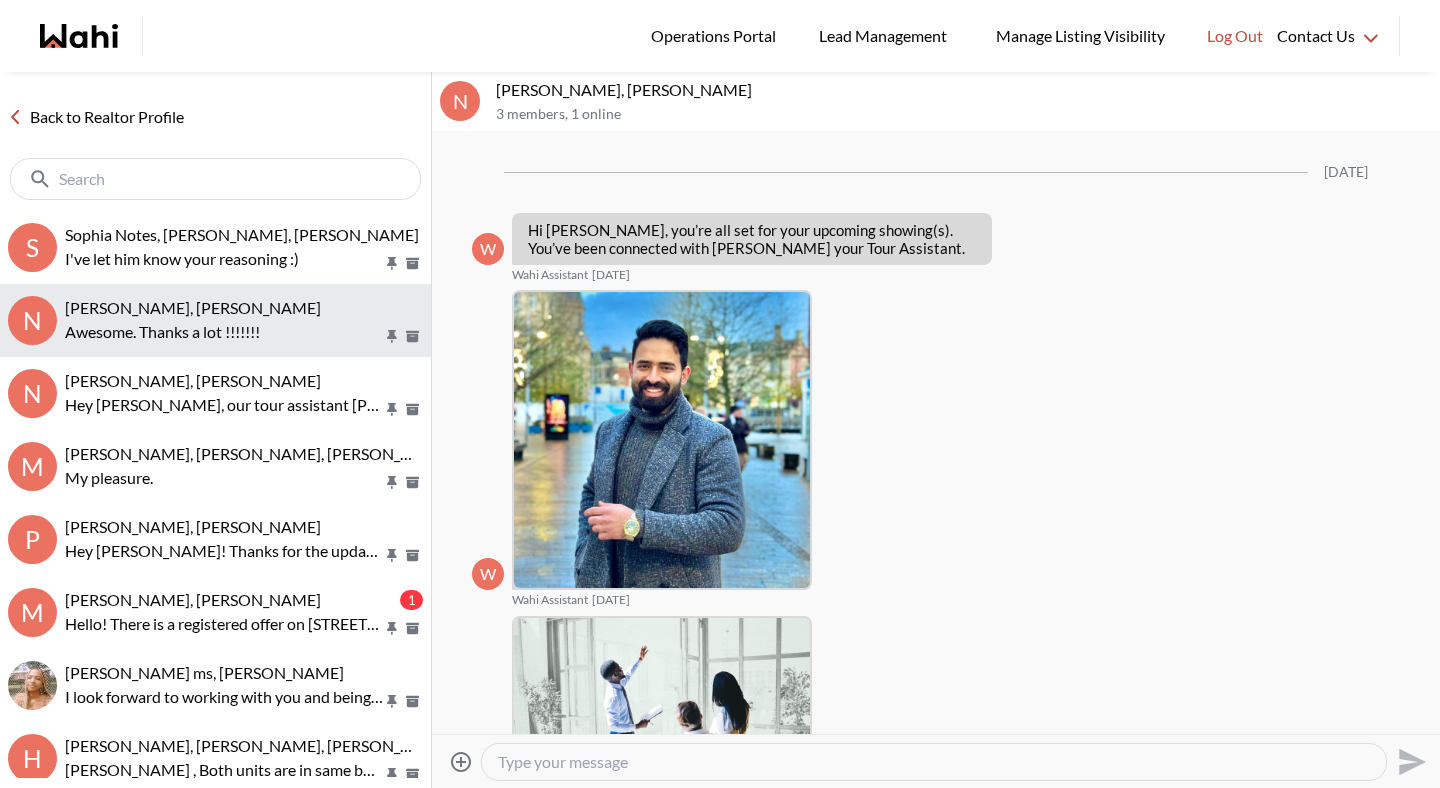 scroll, scrollTop: 2658, scrollLeft: 0, axis: vertical 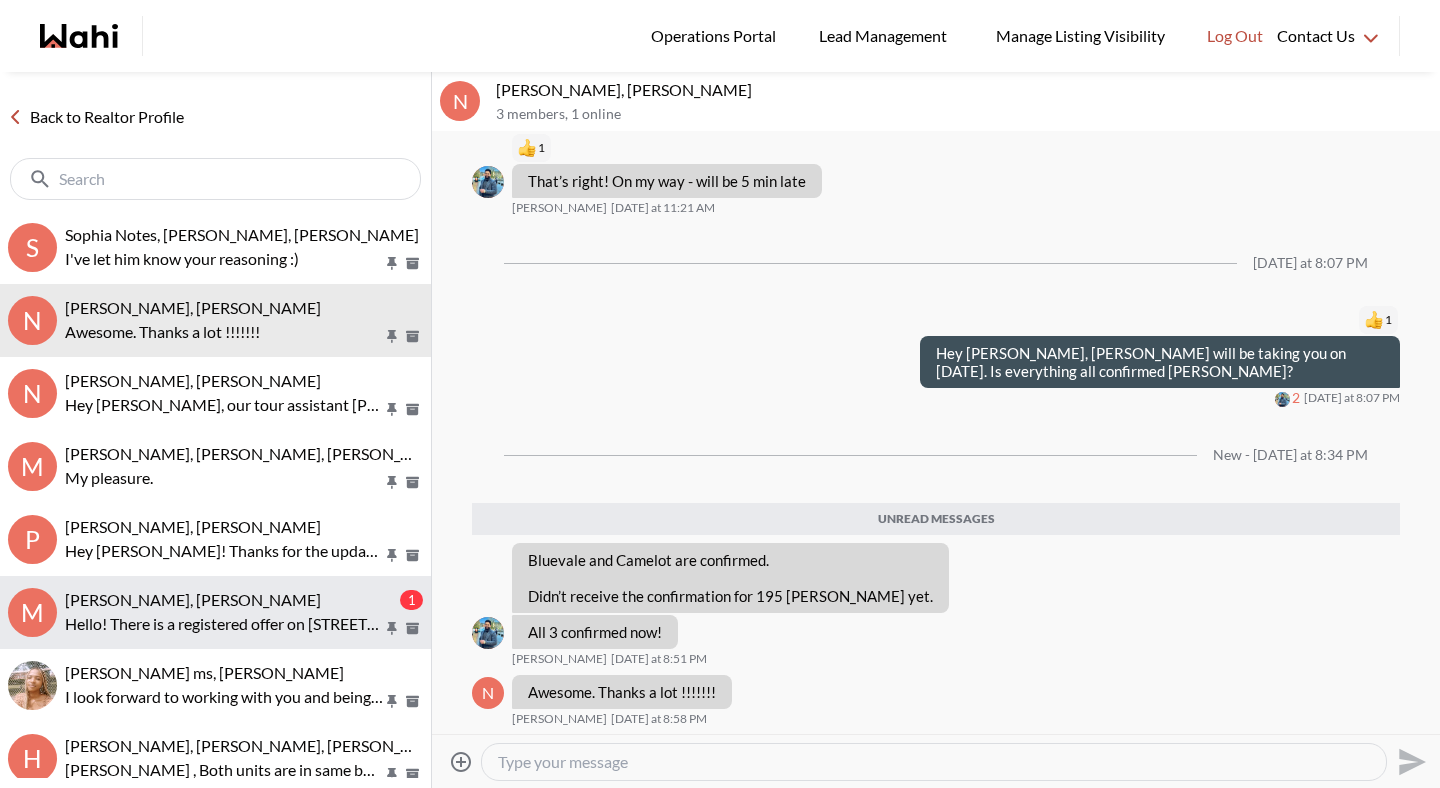 click on "[PERSON_NAME], [PERSON_NAME]" at bounding box center [193, 599] 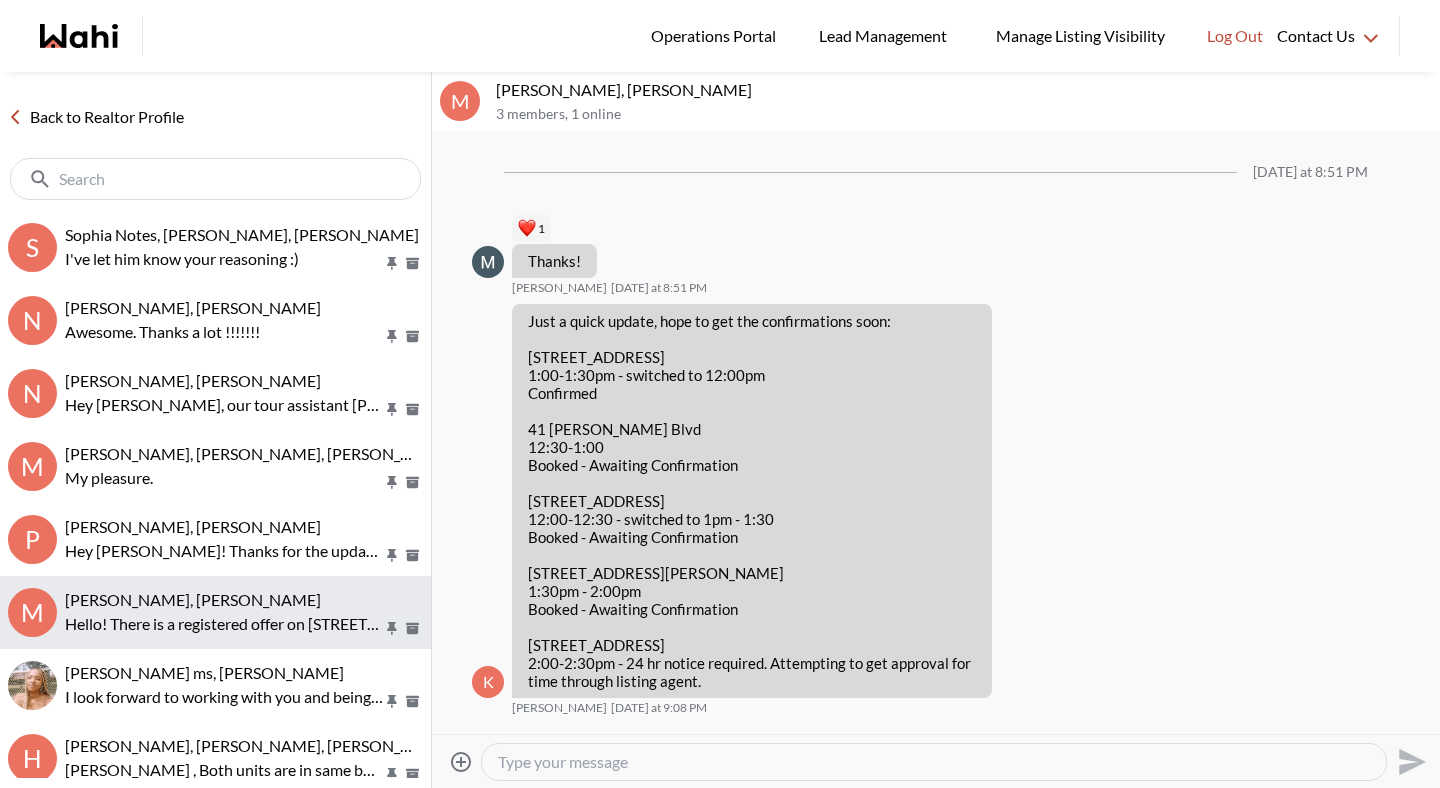 scroll, scrollTop: 2319, scrollLeft: 0, axis: vertical 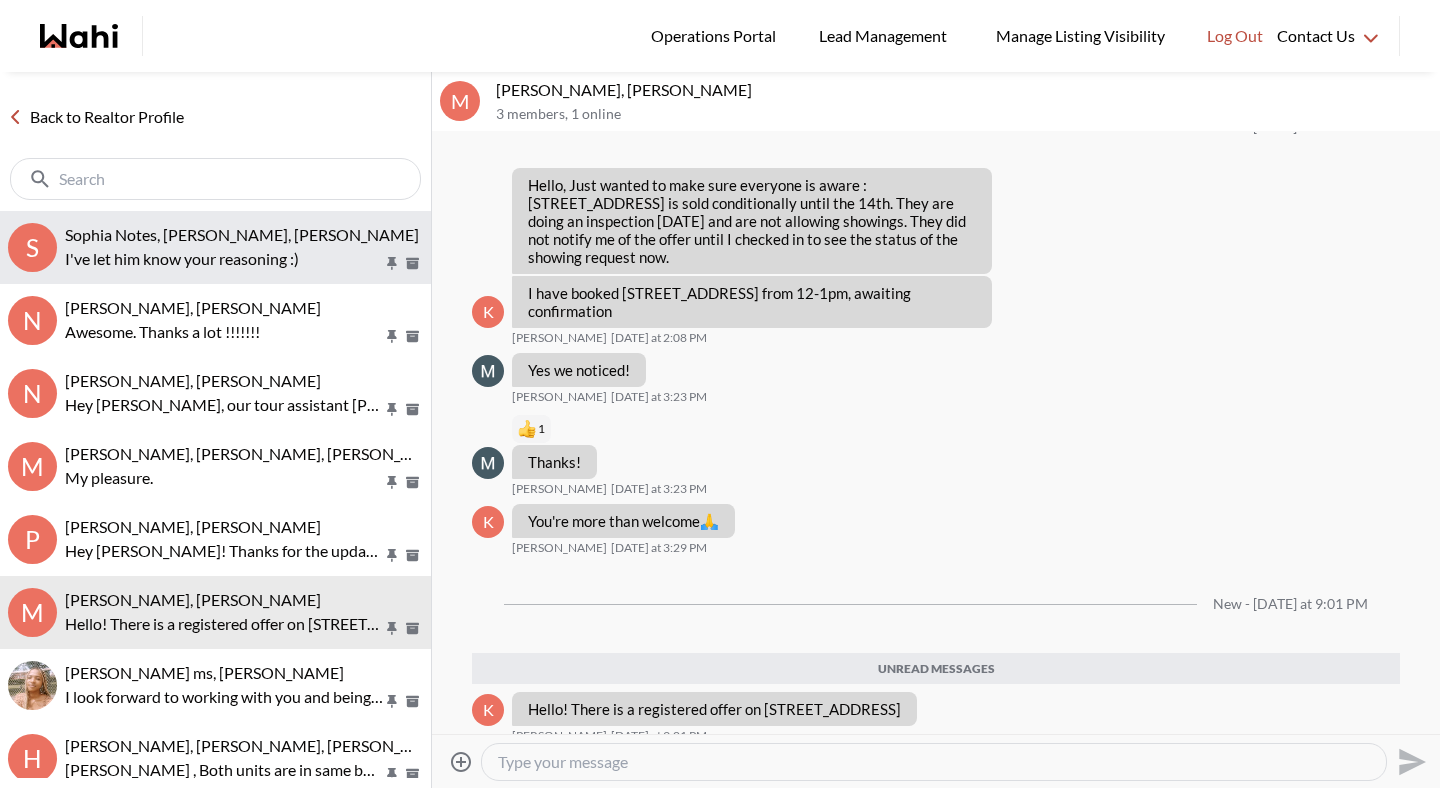 click on "Sophia Notes, [PERSON_NAME], [PERSON_NAME]" at bounding box center (242, 234) 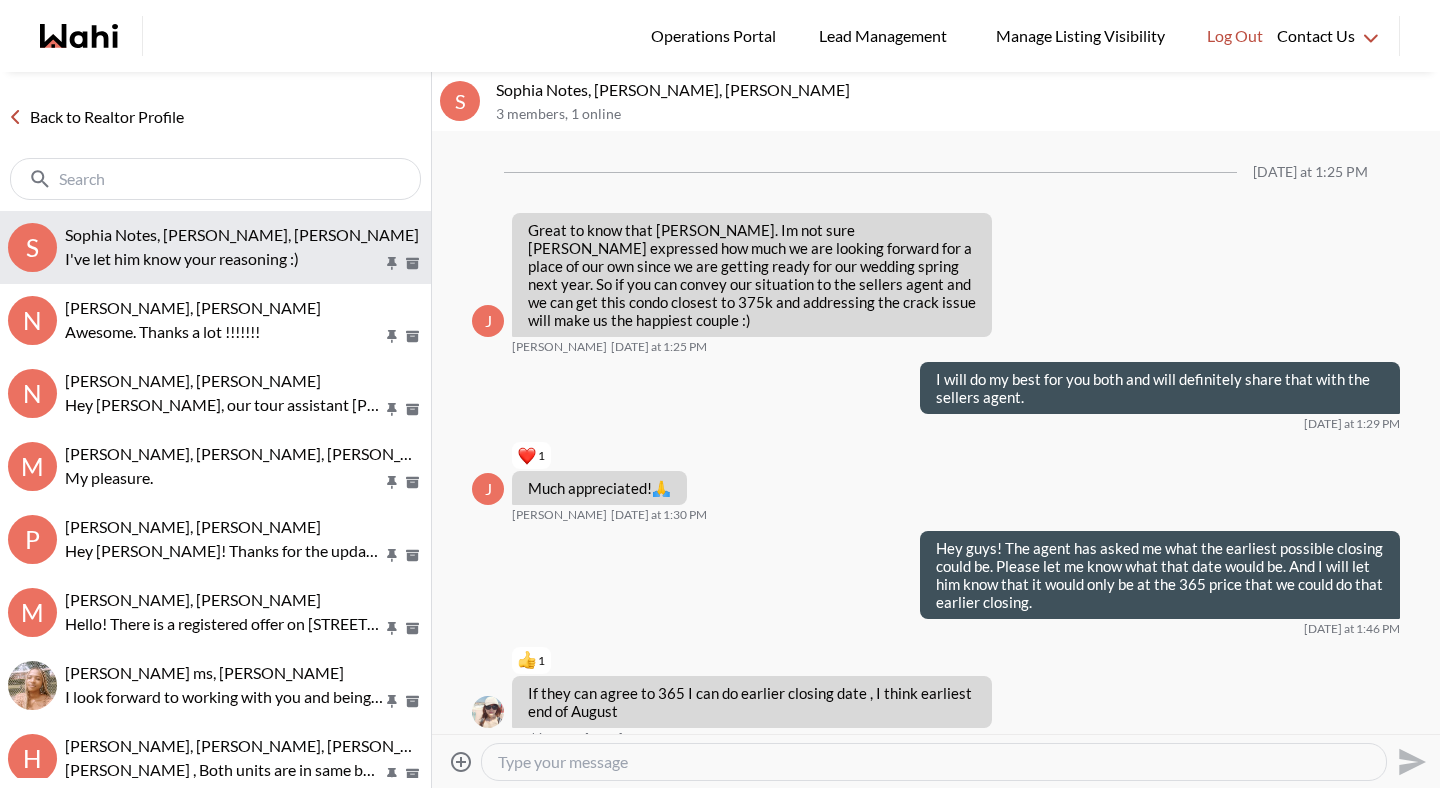 scroll, scrollTop: 4134, scrollLeft: 0, axis: vertical 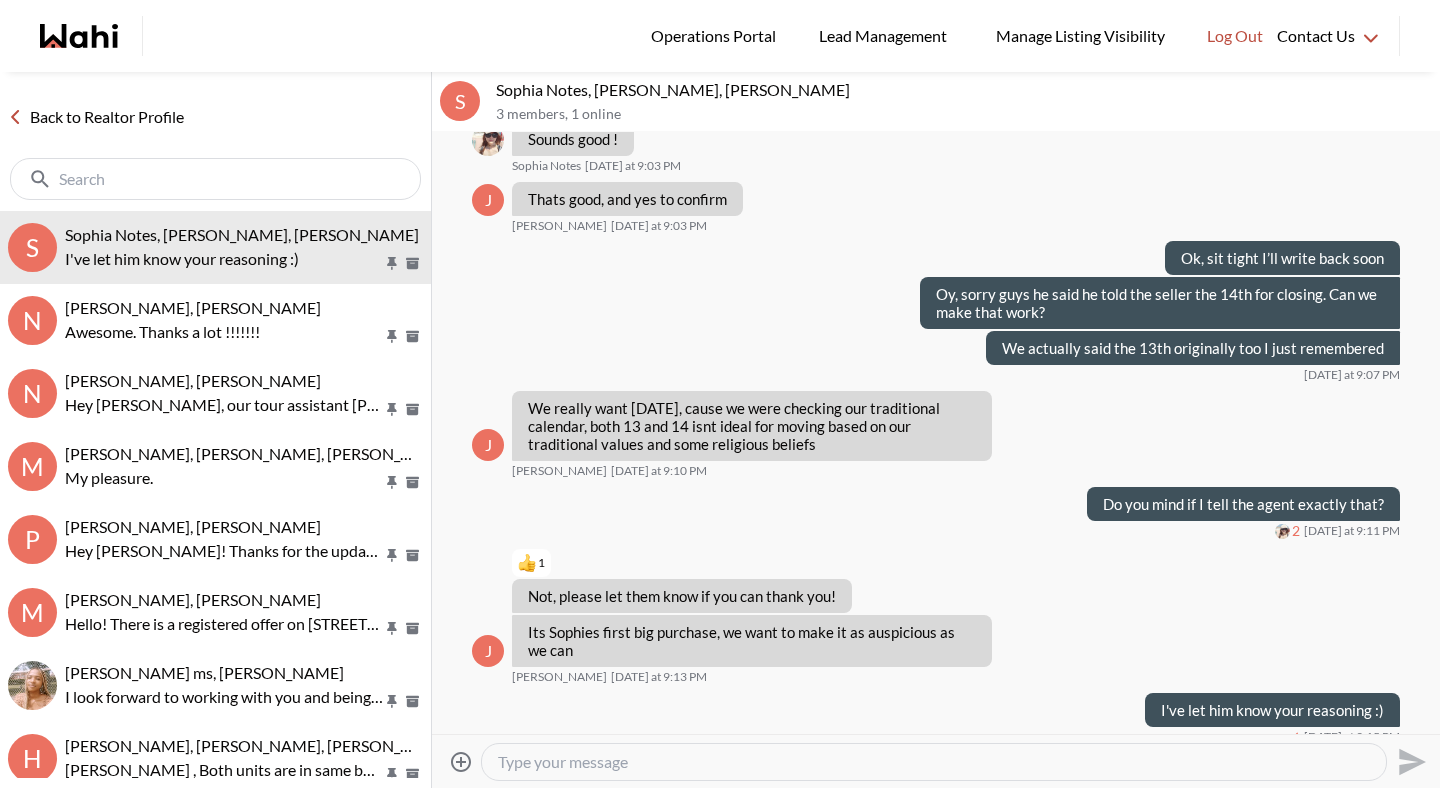 click on "Back to Realtor Profile" at bounding box center [96, 117] 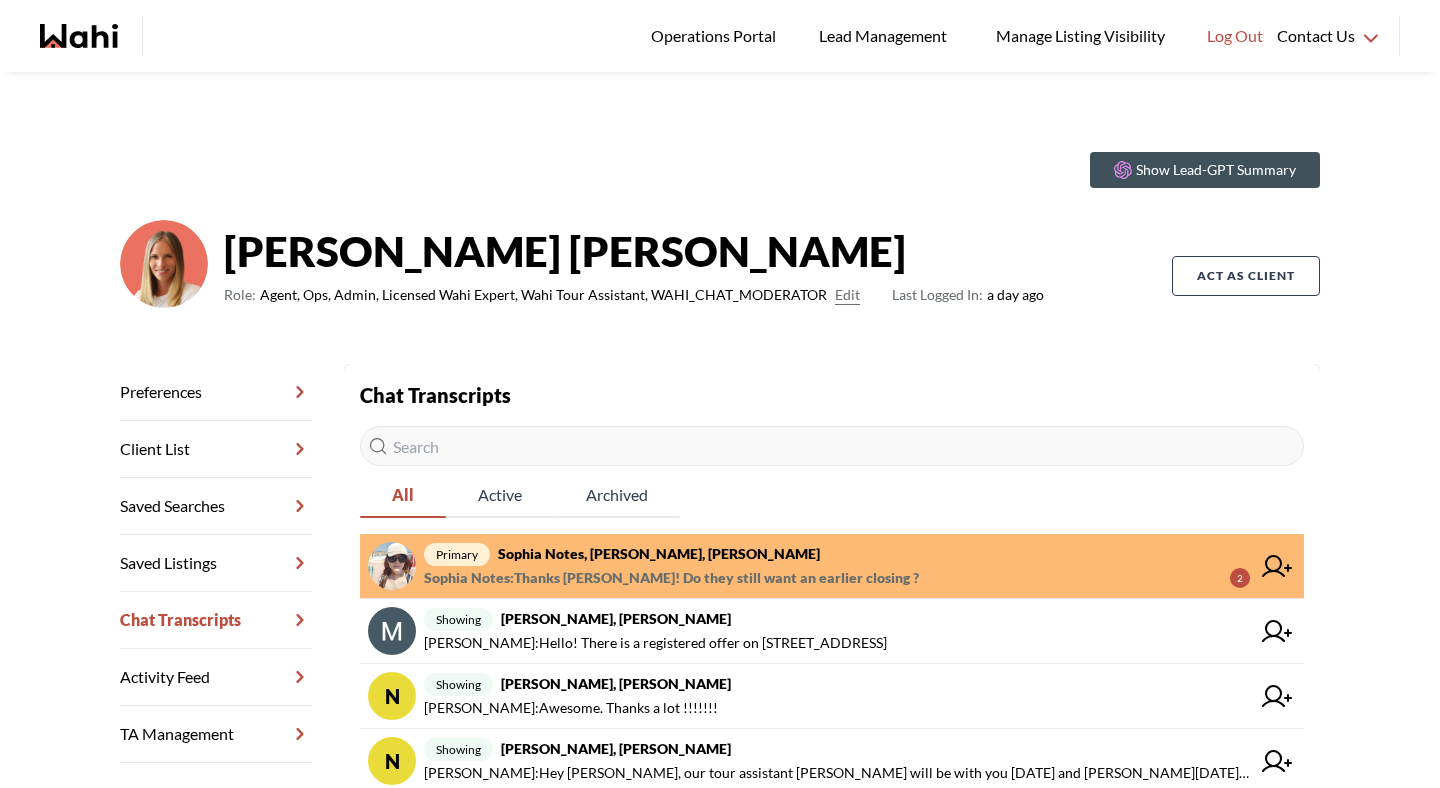 click on "Sophia Notes :  Thanks [PERSON_NAME]! Do they still want an earlier closing ?" at bounding box center [671, 578] 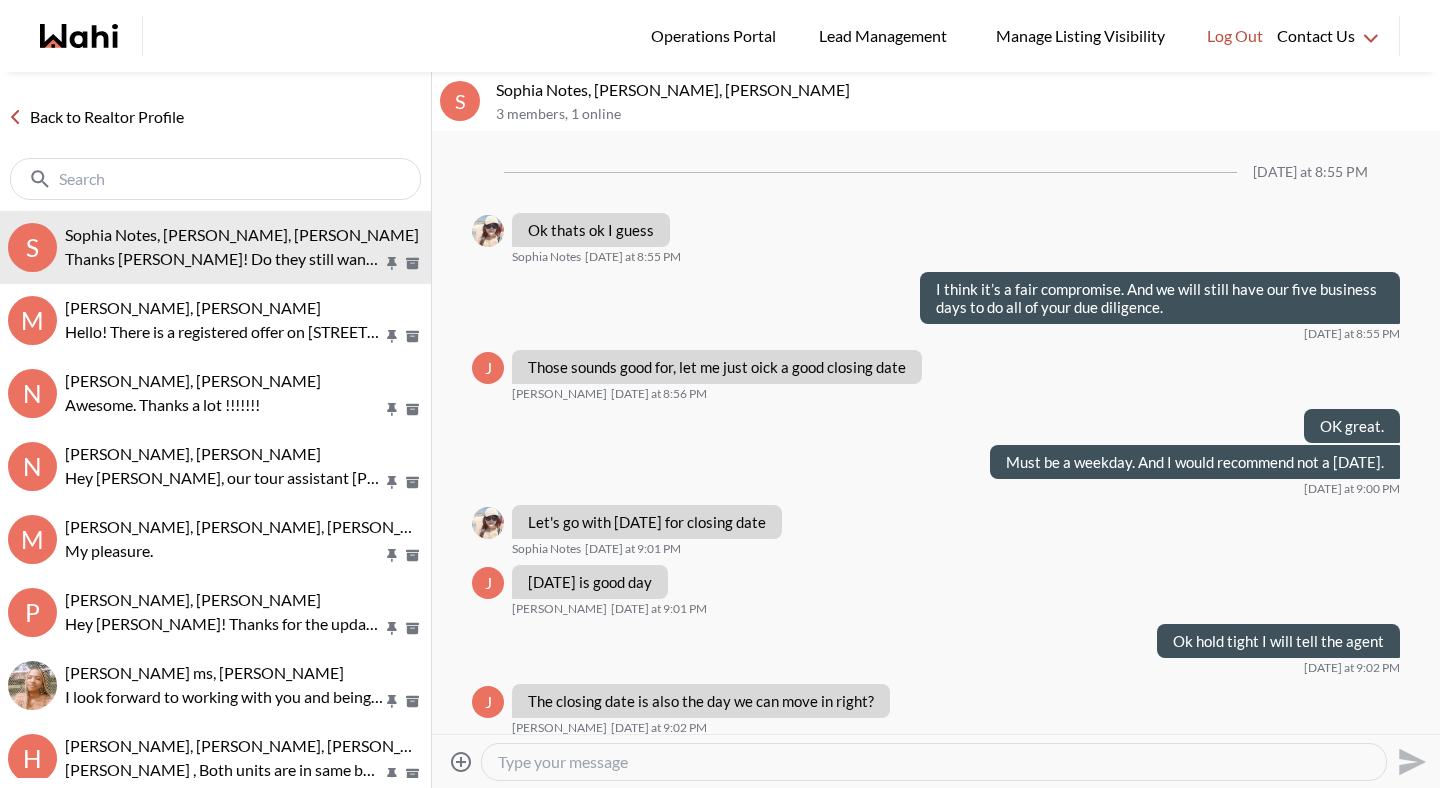scroll, scrollTop: 1296, scrollLeft: 0, axis: vertical 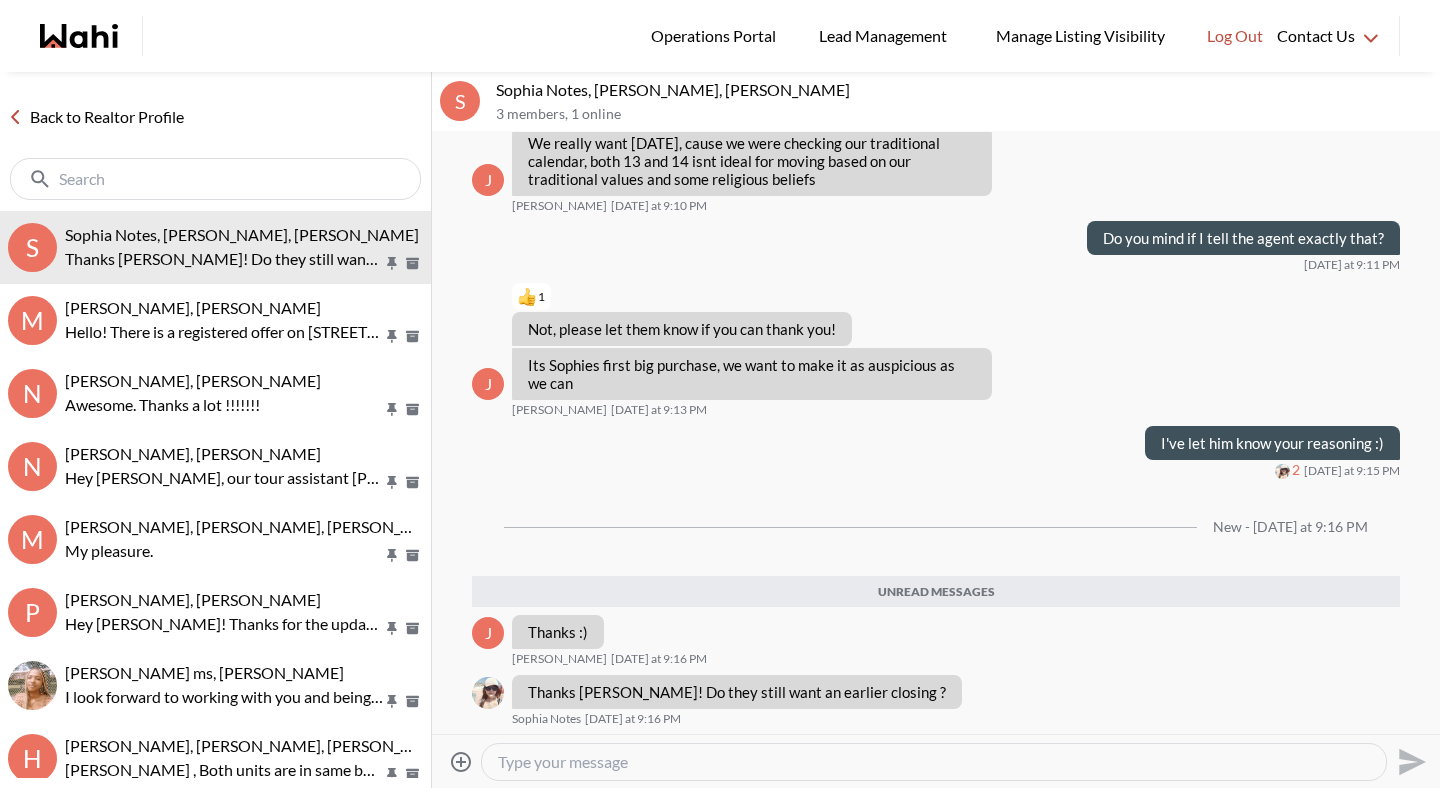 click at bounding box center (934, 762) 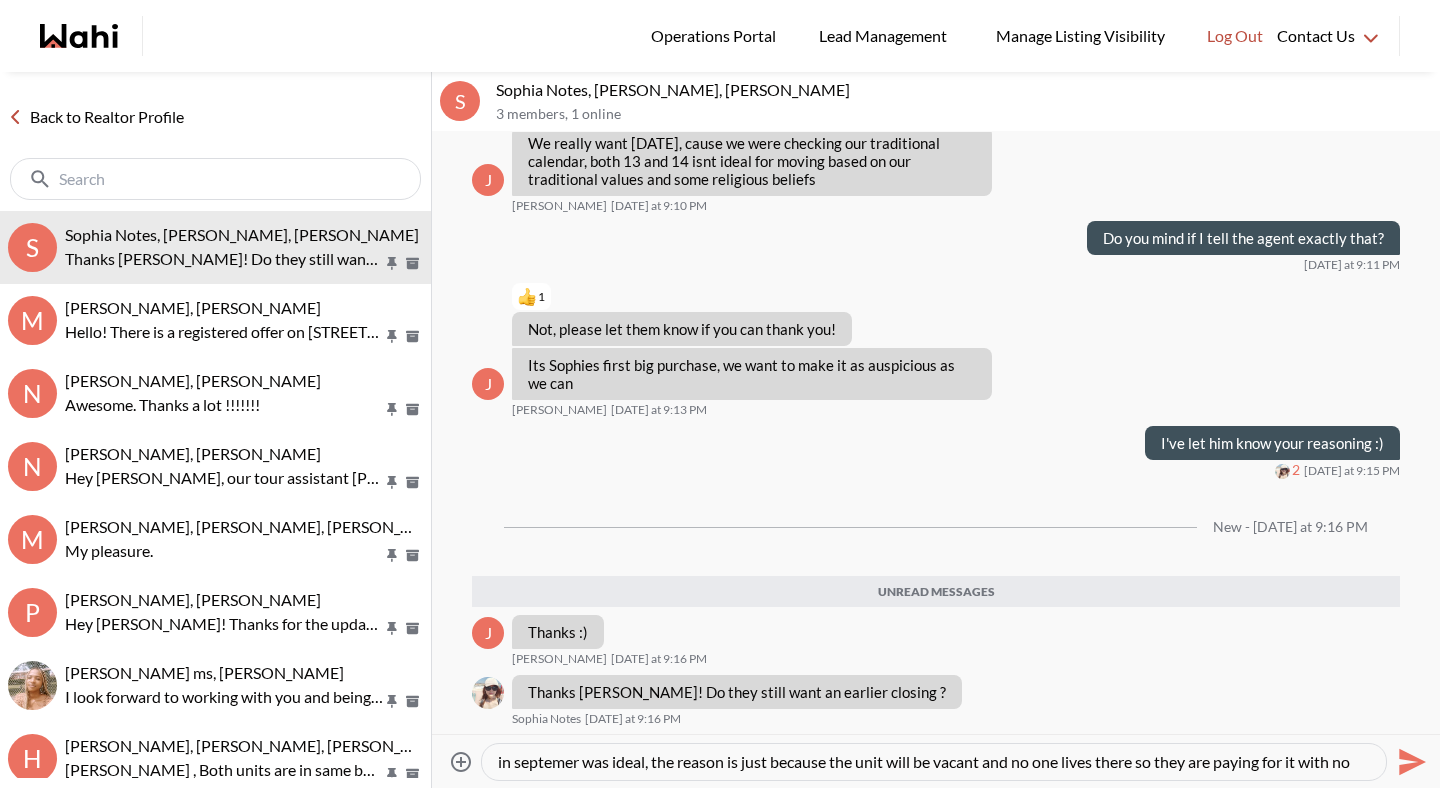 scroll, scrollTop: 19, scrollLeft: 0, axis: vertical 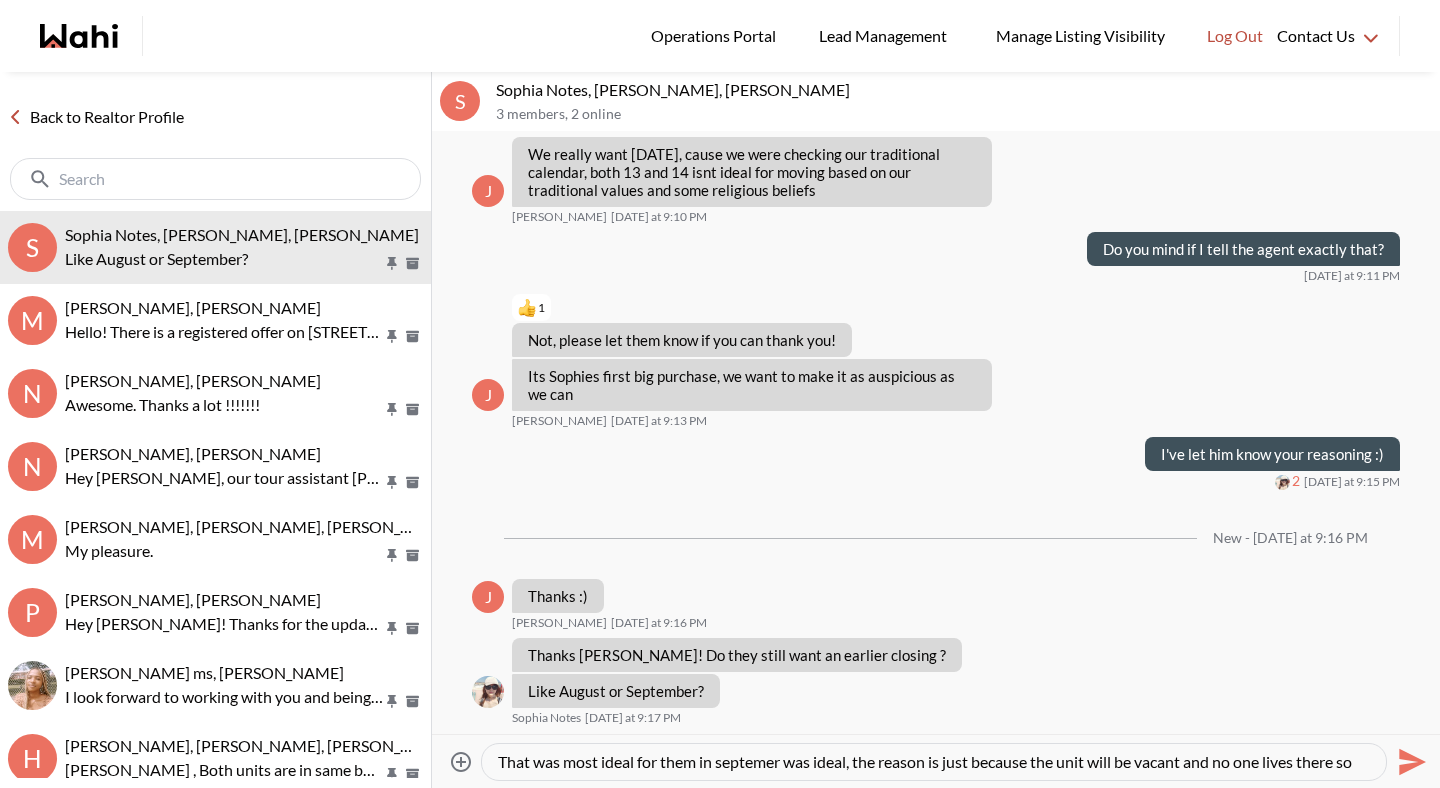 drag, startPoint x: 975, startPoint y: 763, endPoint x: 728, endPoint y: 755, distance: 247.12952 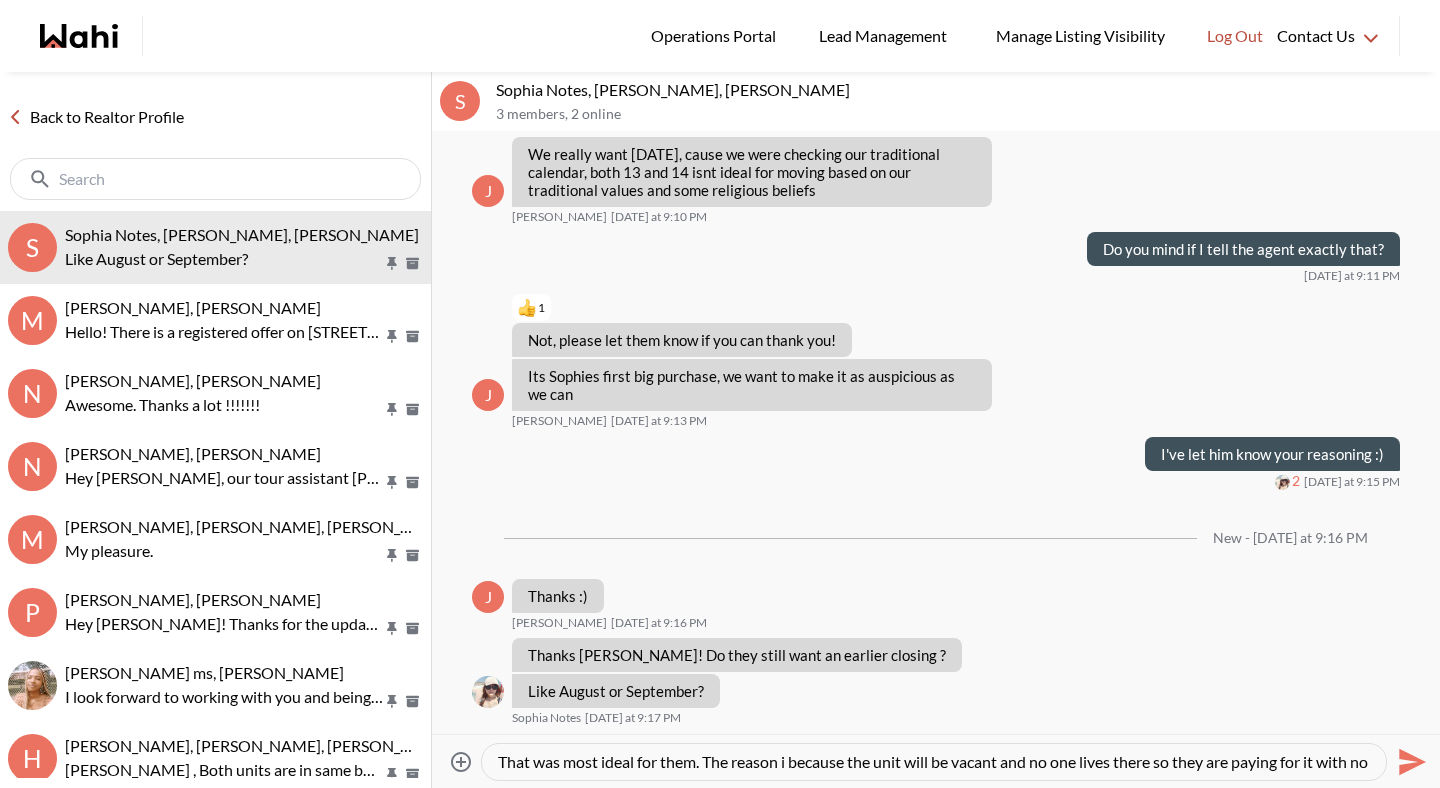 type on "That was most ideal for them. The reason is because the unit will be vacant and no one lives there so they are paying for it with no one there. Just waiting to hear back." 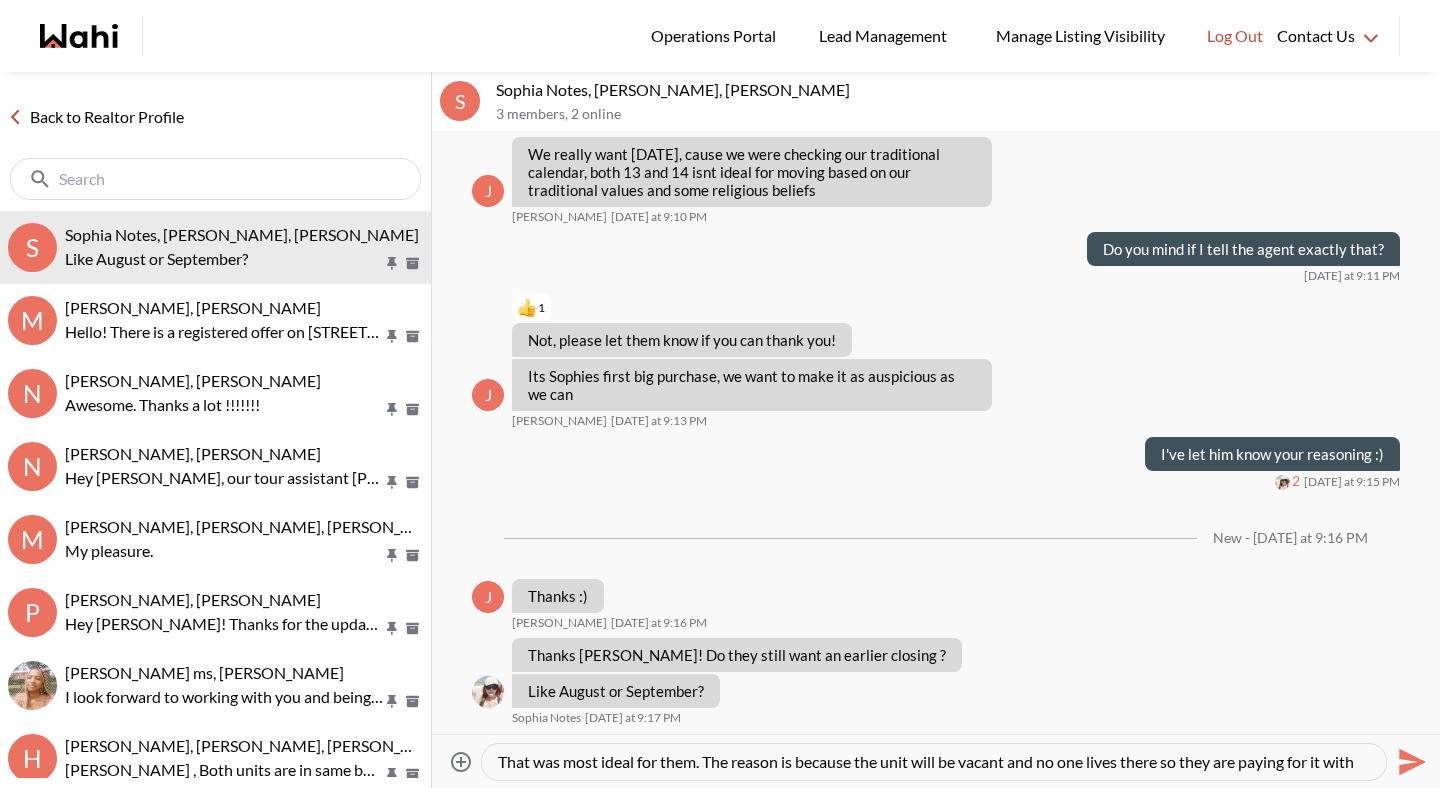 scroll, scrollTop: 20, scrollLeft: 0, axis: vertical 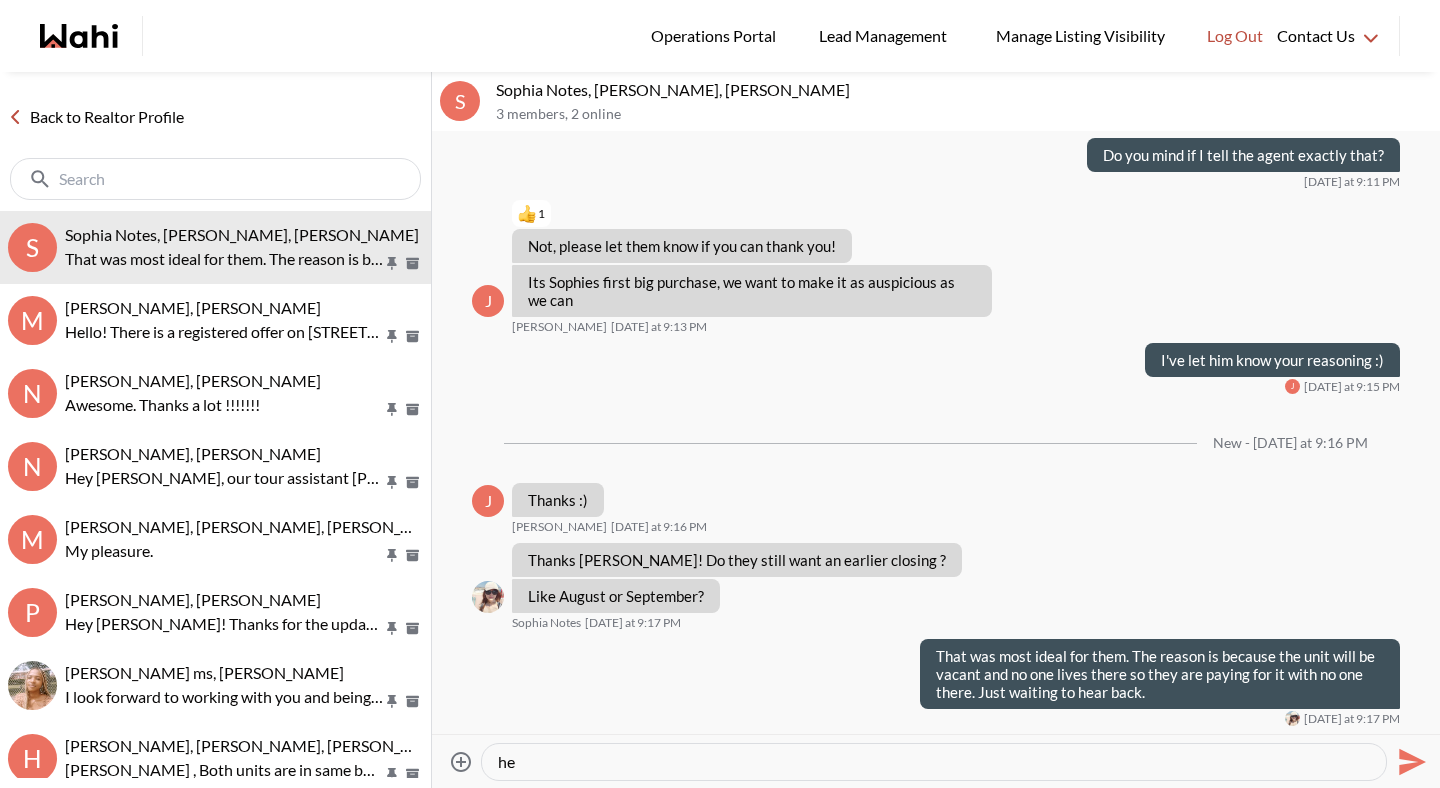 type on "h" 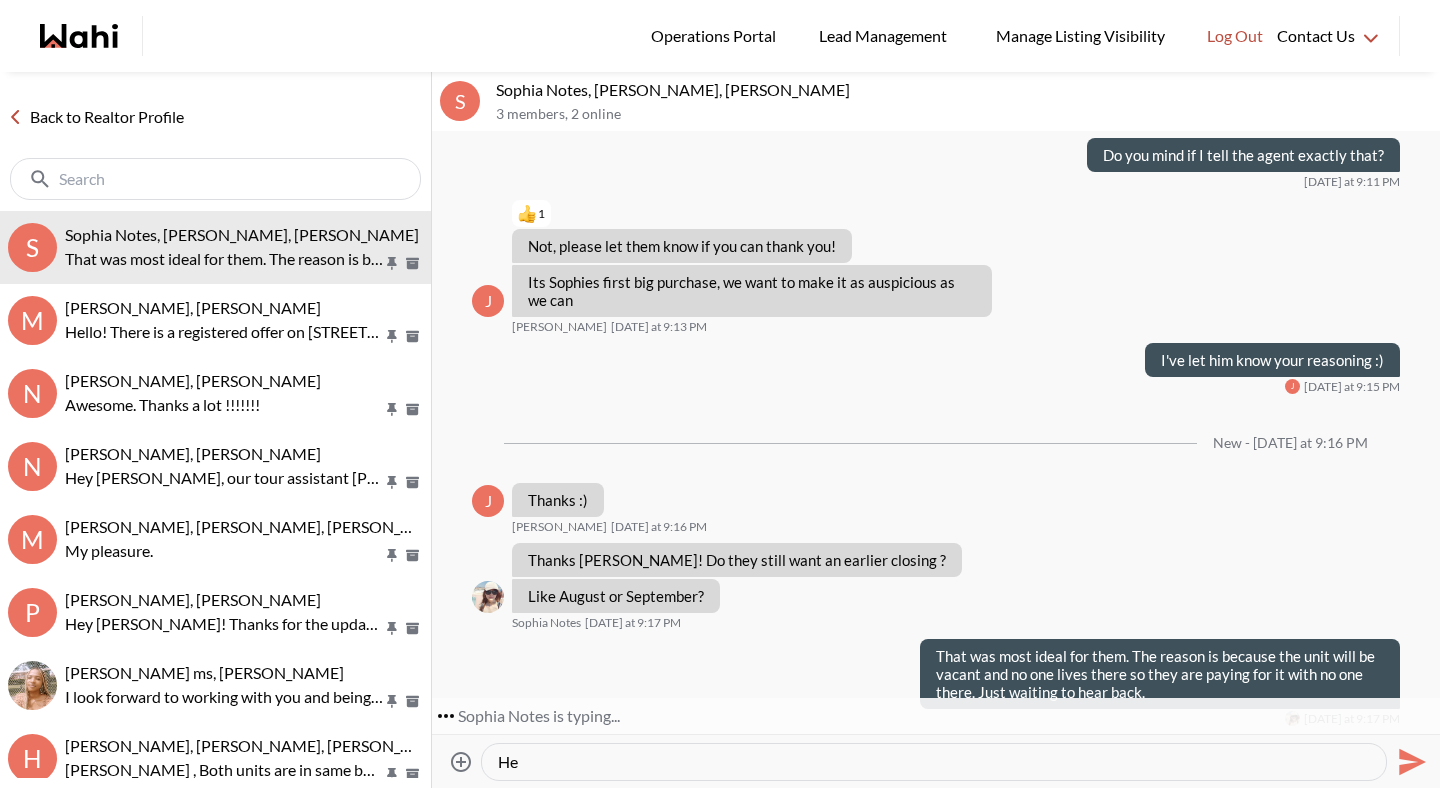 type on "H" 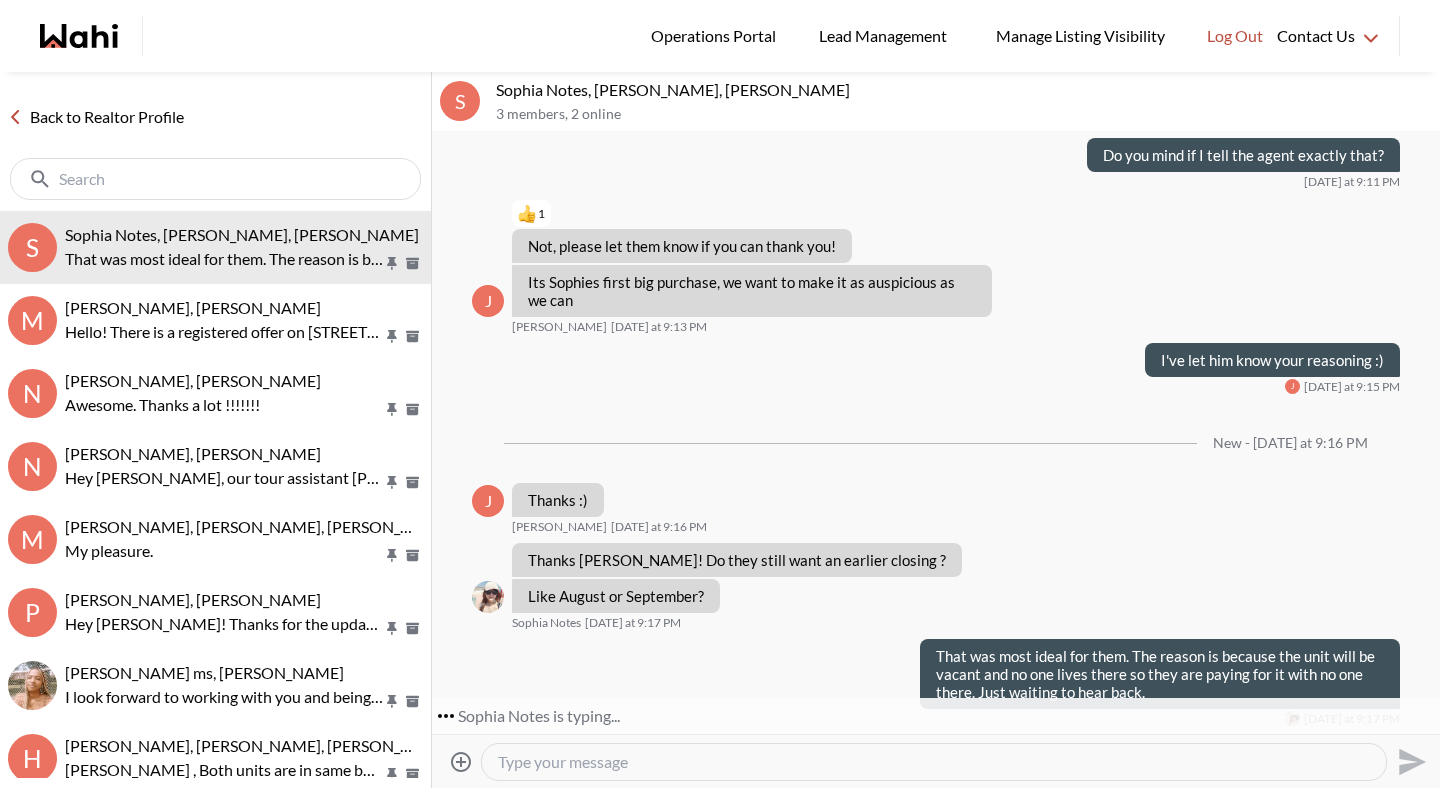 scroll, scrollTop: 1457, scrollLeft: 0, axis: vertical 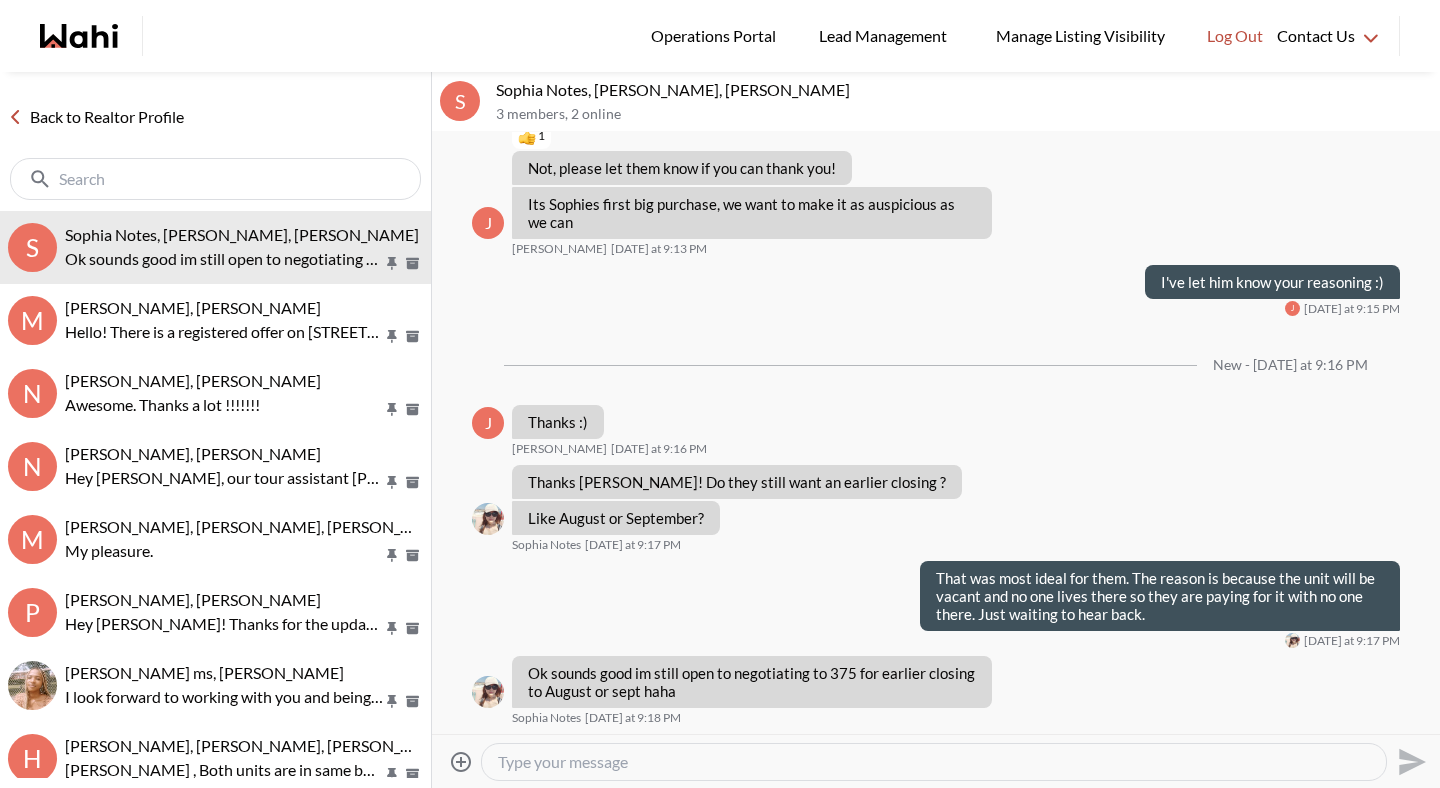 type on "U" 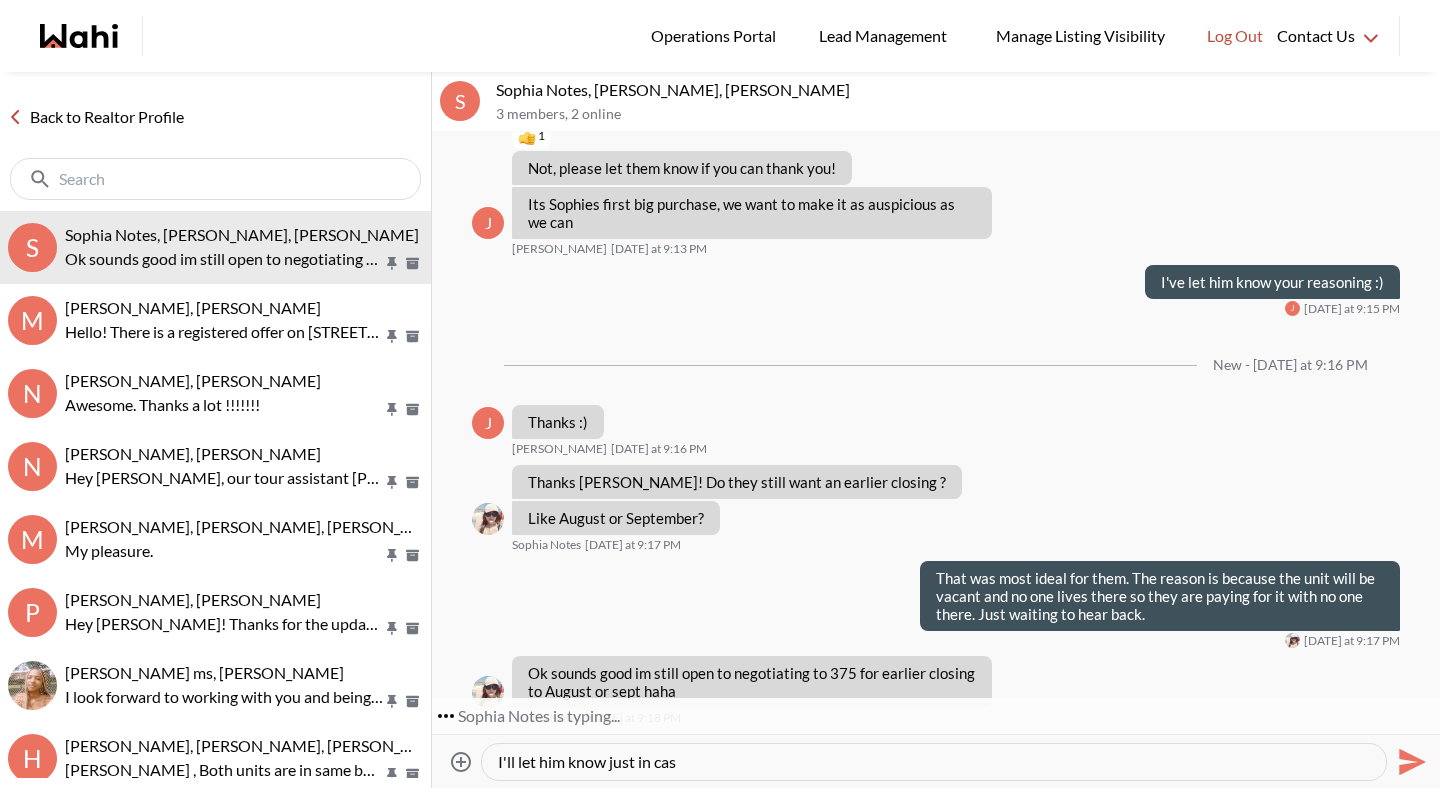 type on "I'll let him know just in case" 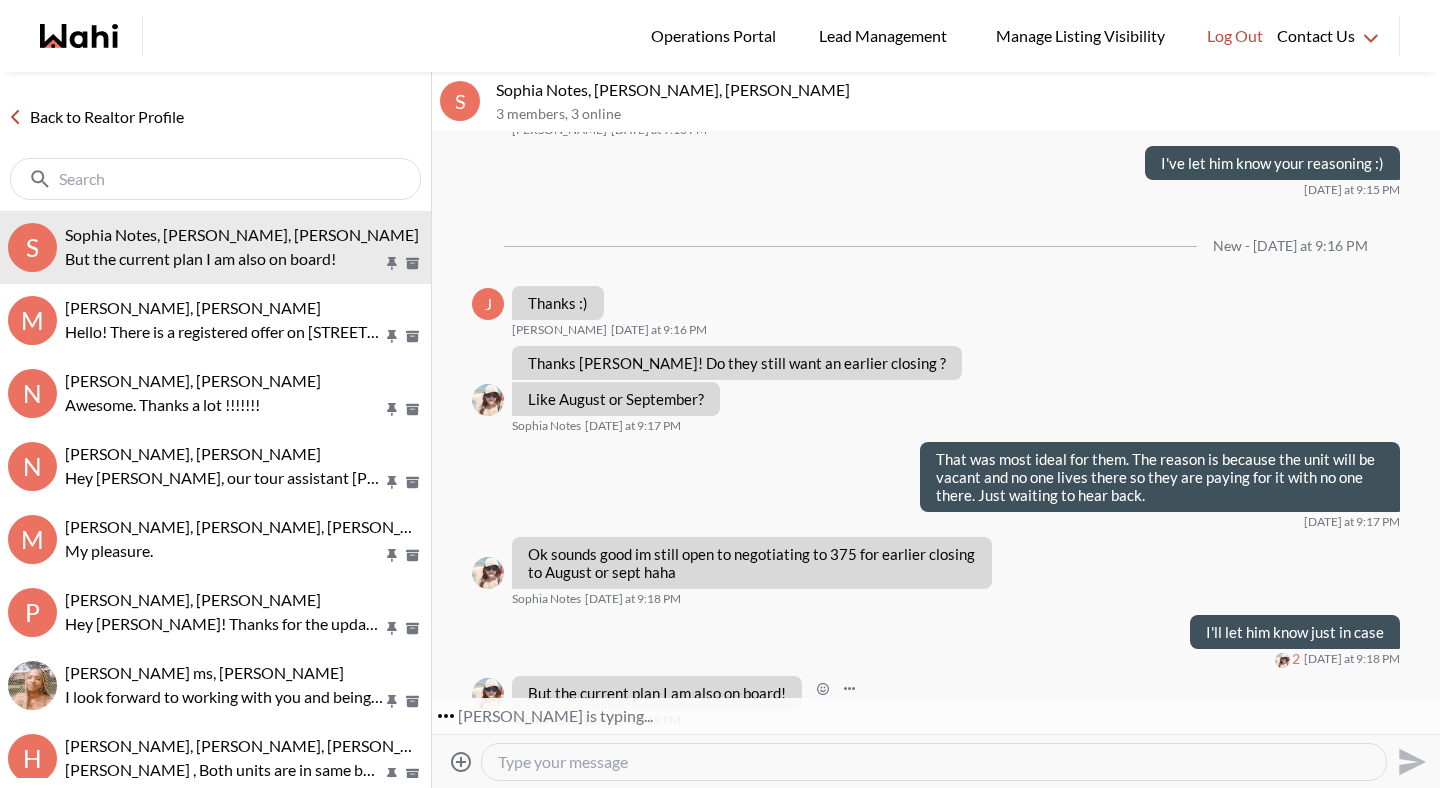 scroll, scrollTop: 1577, scrollLeft: 0, axis: vertical 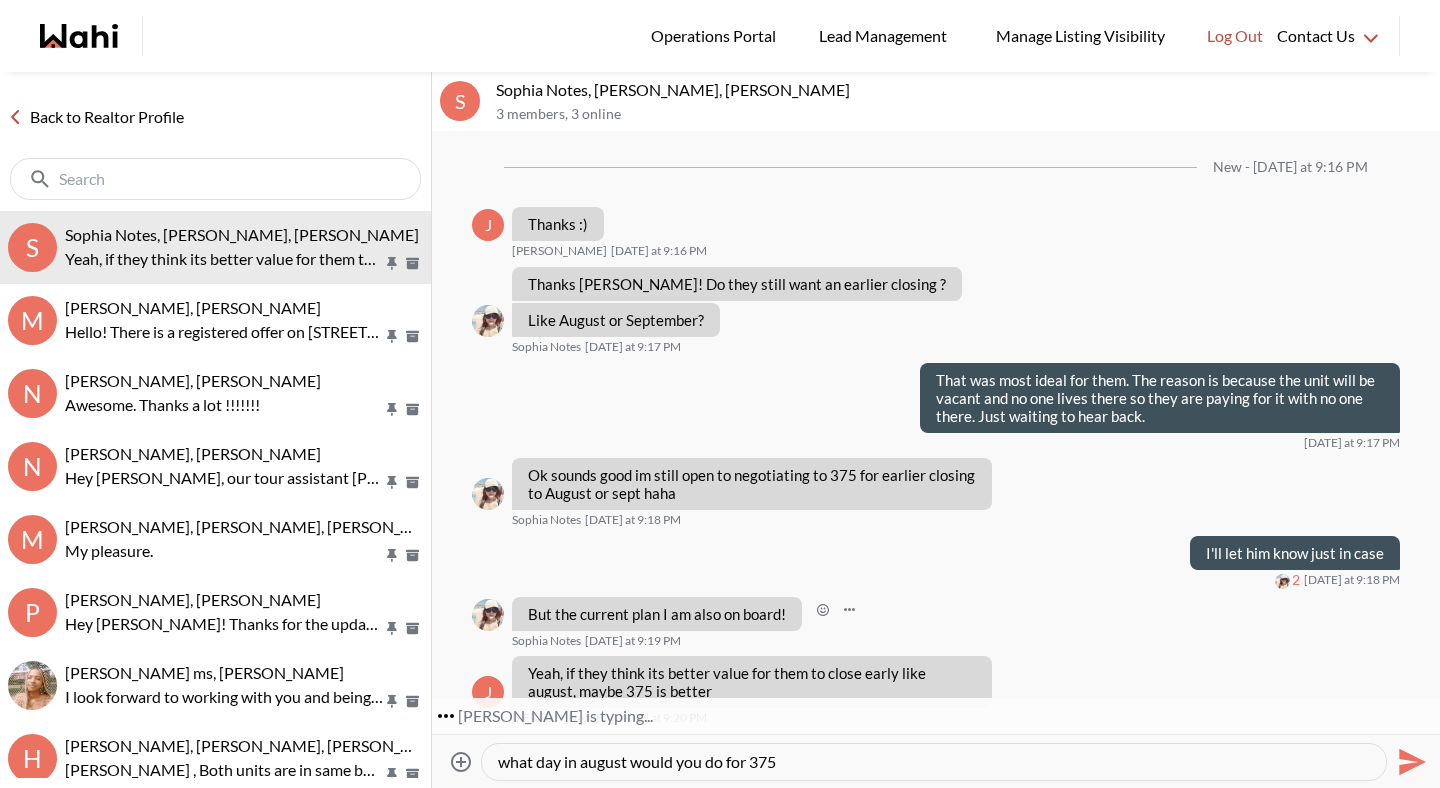 type on "what day in august would you do for 375k" 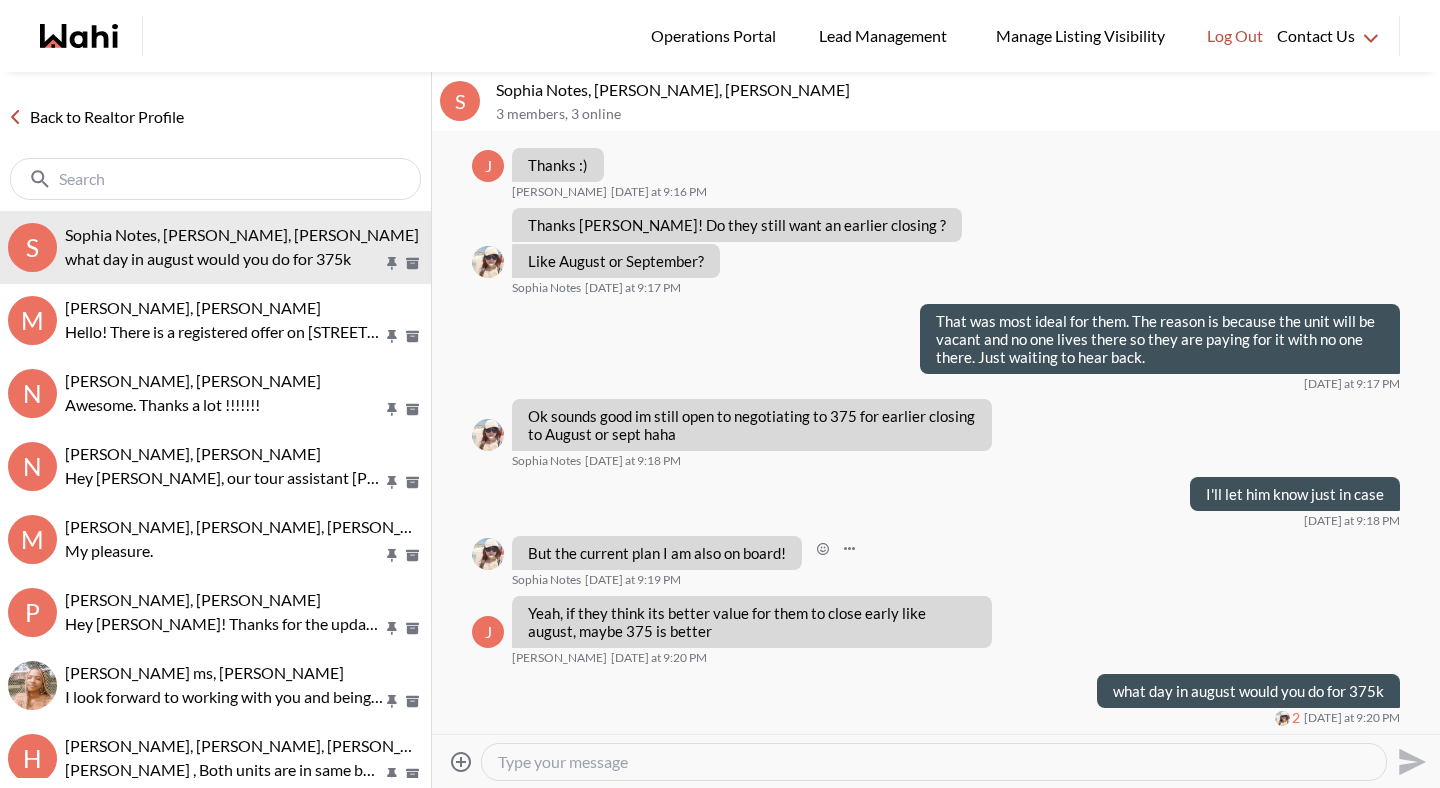scroll, scrollTop: 1774, scrollLeft: 0, axis: vertical 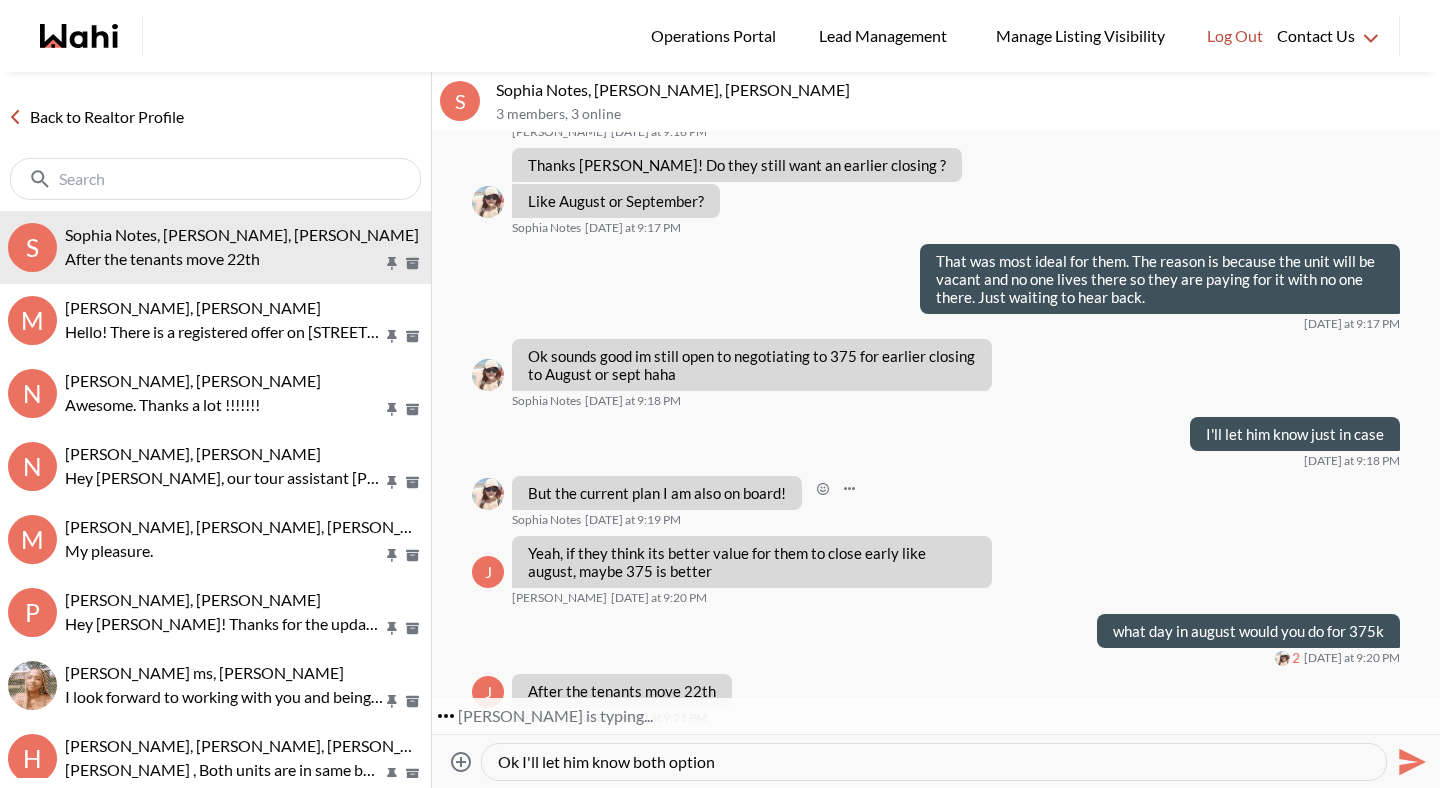 type on "Ok I'll let him know both options" 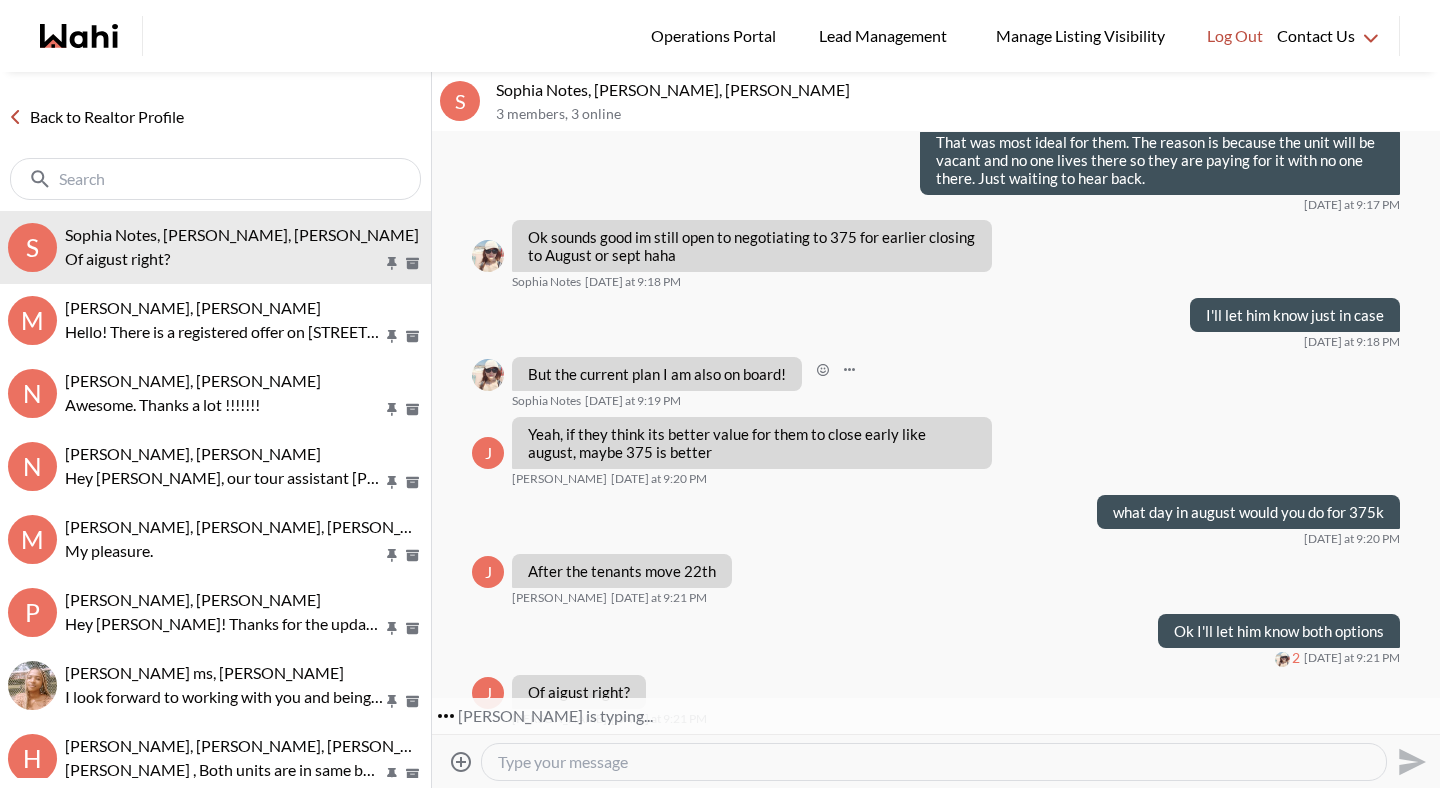 scroll, scrollTop: 1929, scrollLeft: 0, axis: vertical 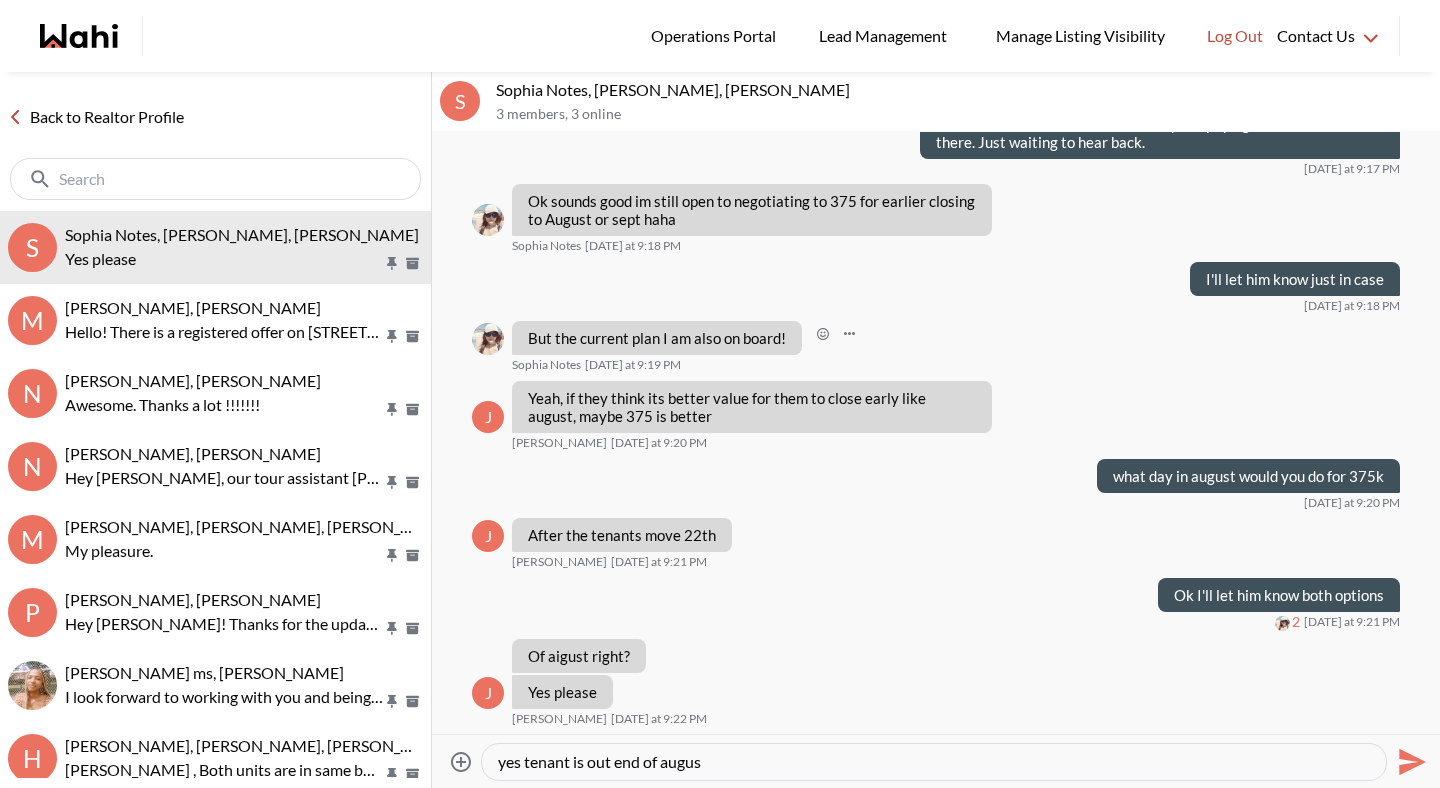 type on "yes tenant is out end of august" 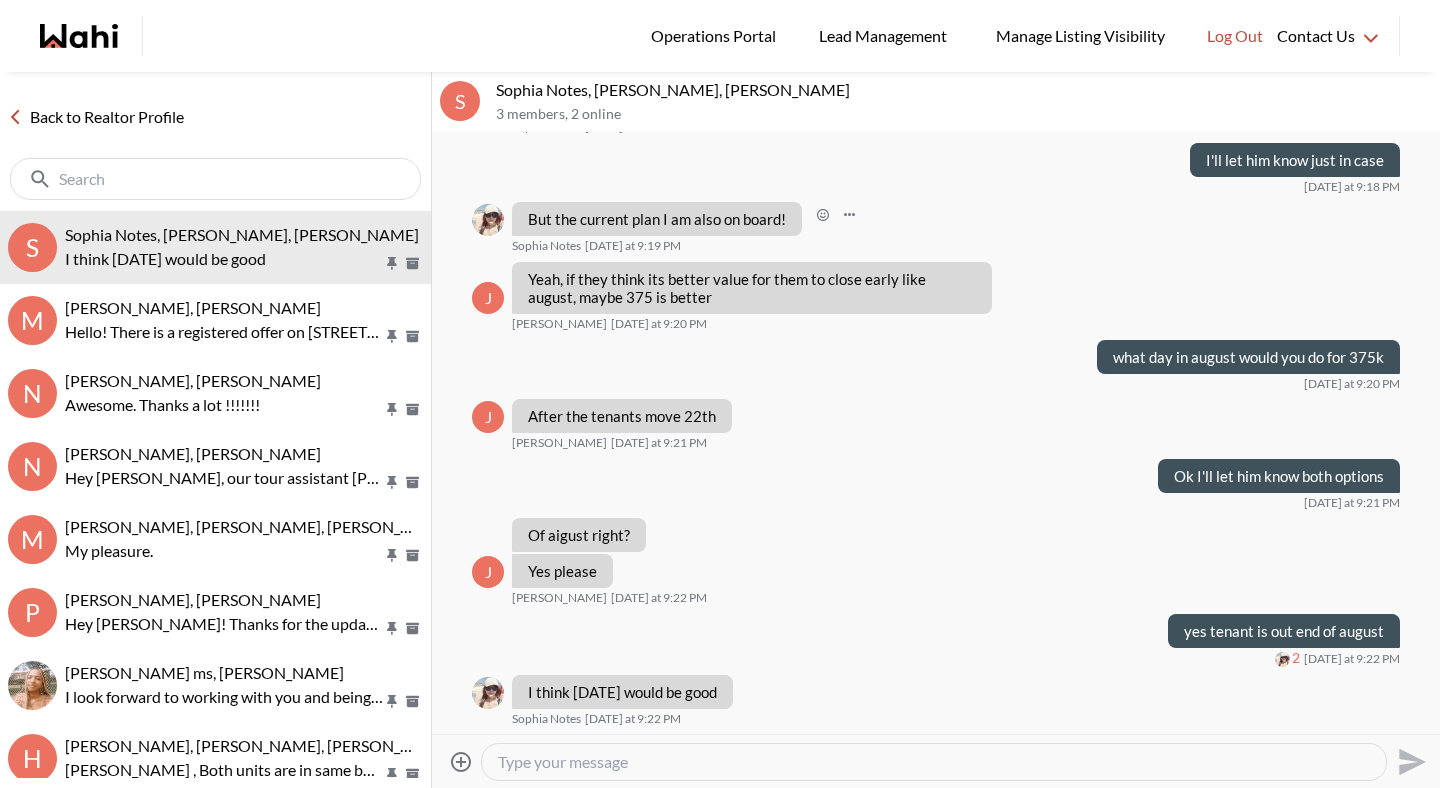 scroll, scrollTop: 2108, scrollLeft: 0, axis: vertical 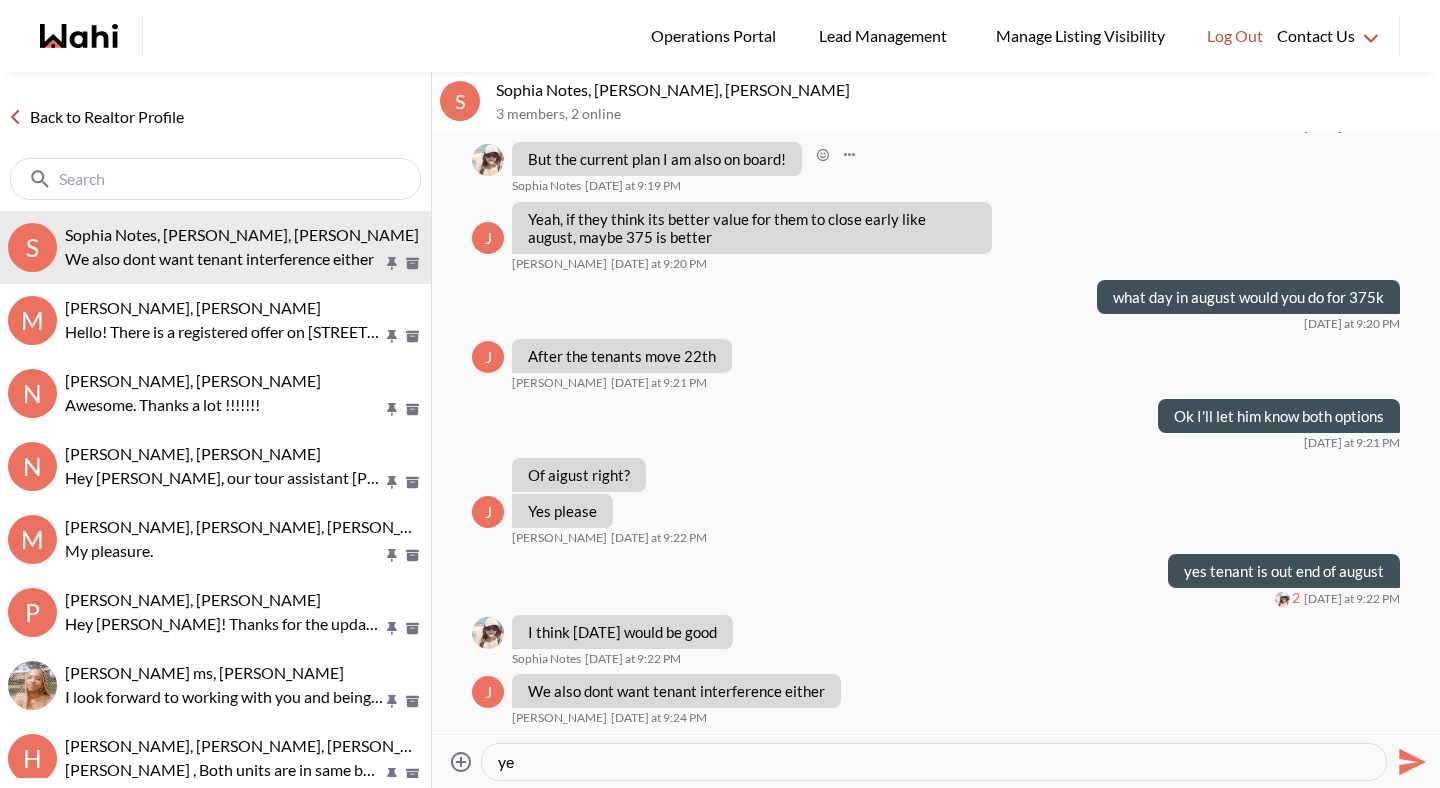 type on "y" 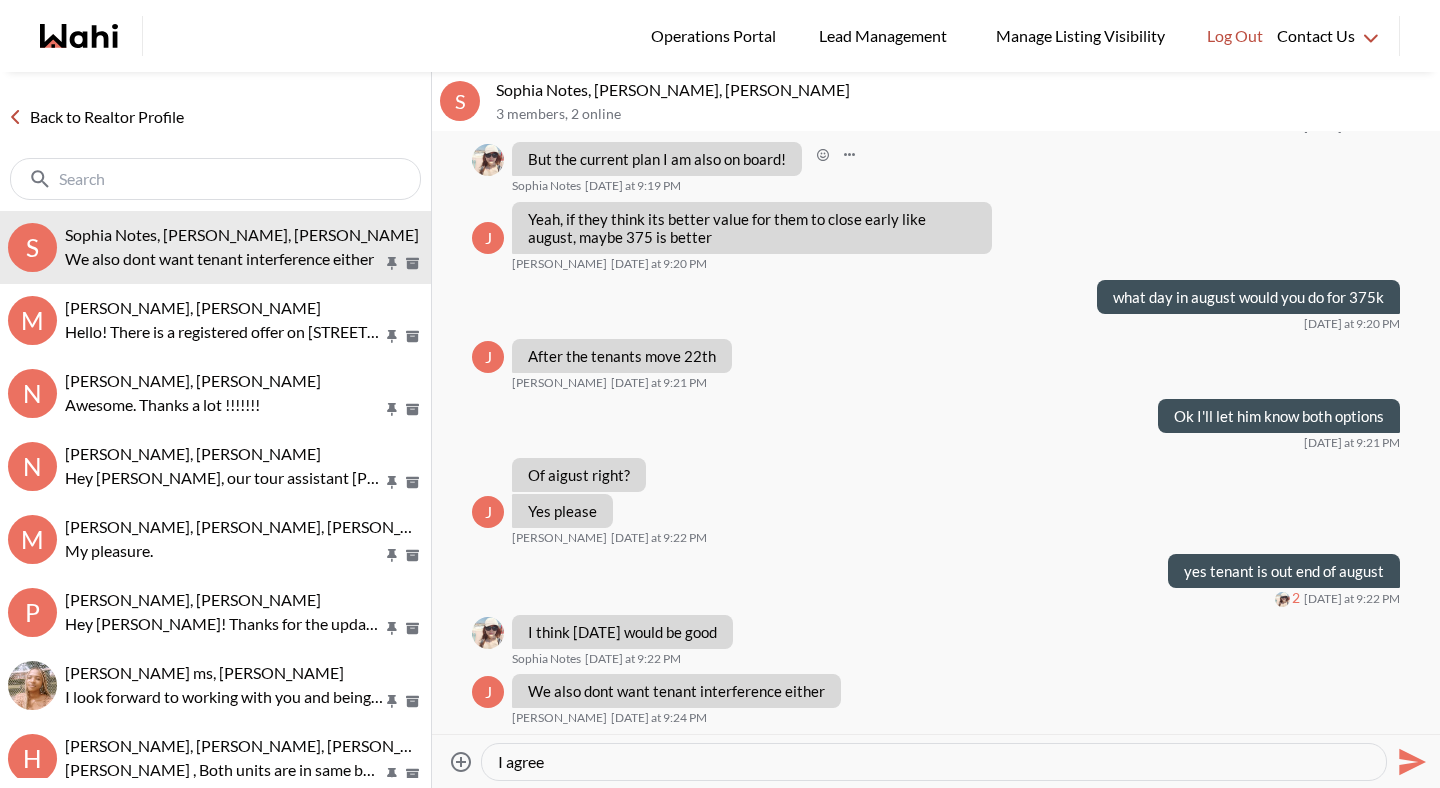 type on "I agree" 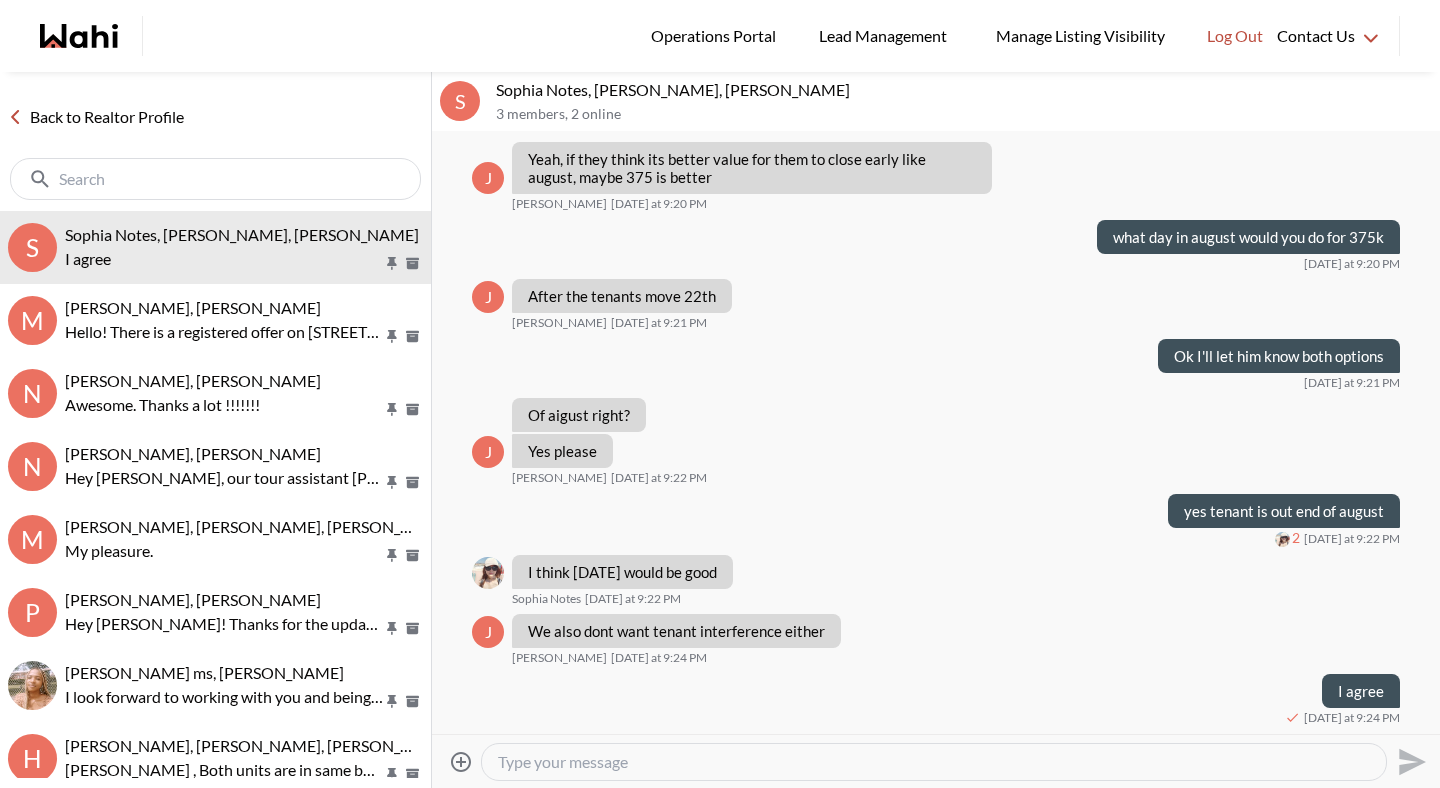 scroll, scrollTop: 2166, scrollLeft: 0, axis: vertical 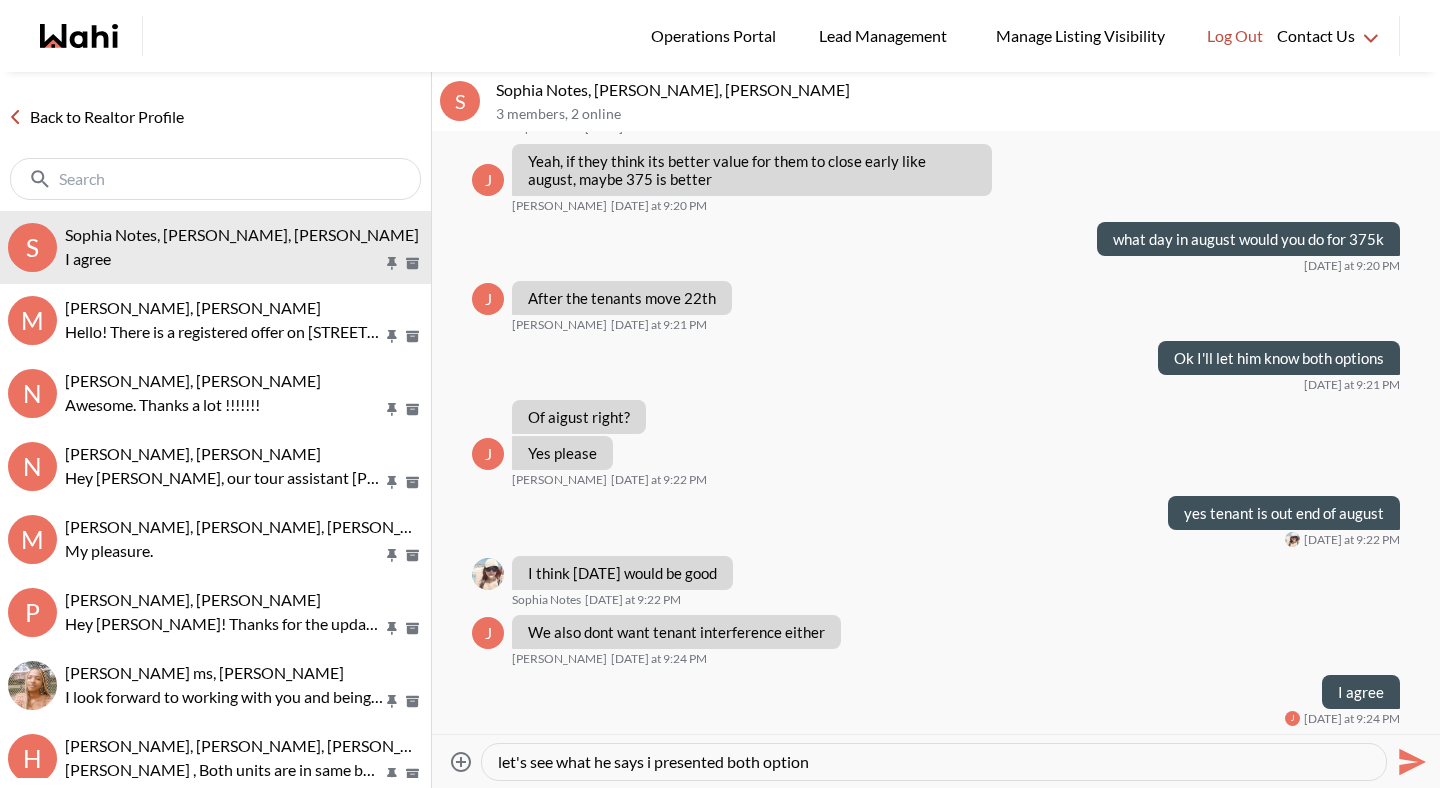 type on "let's see what he says i presented both options" 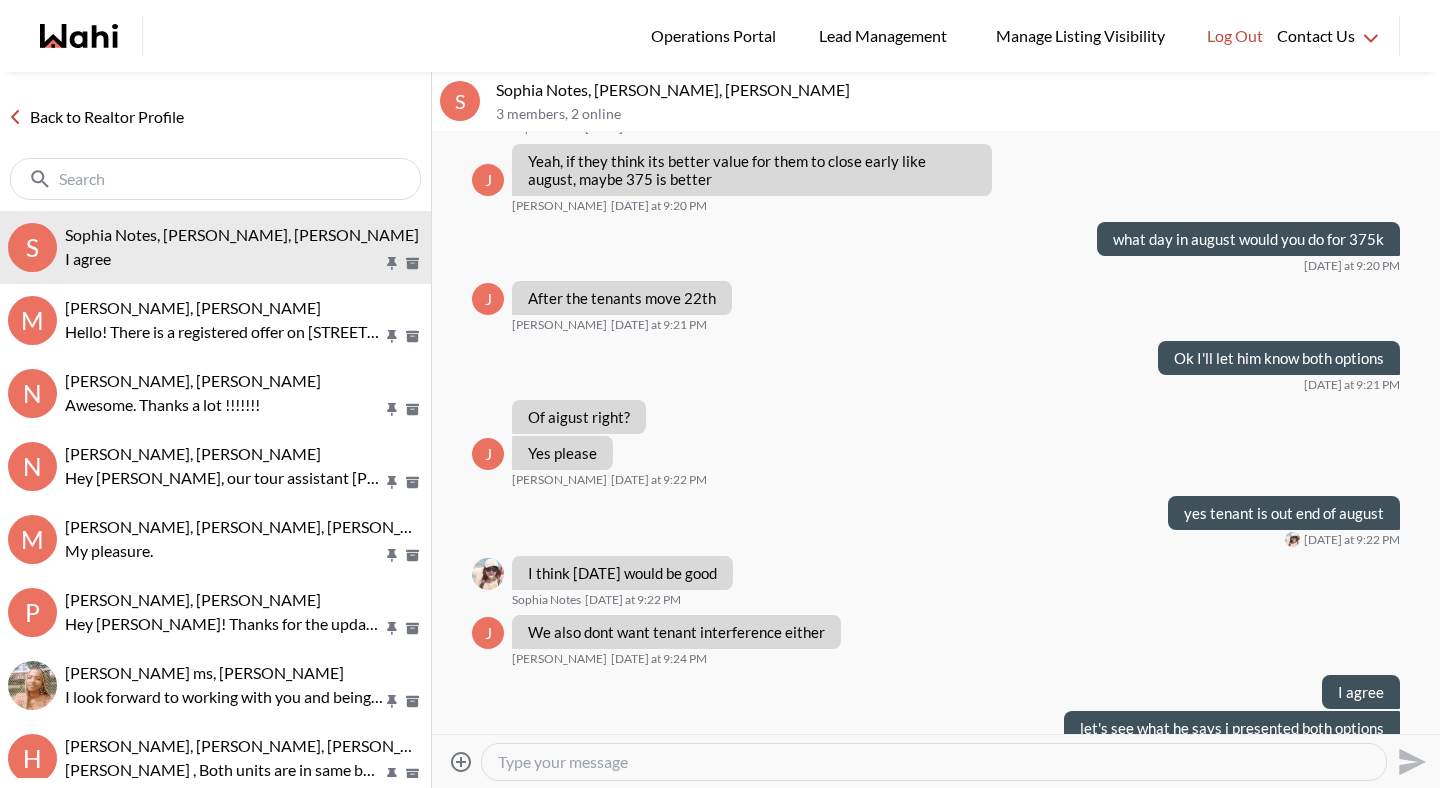 scroll, scrollTop: 2202, scrollLeft: 0, axis: vertical 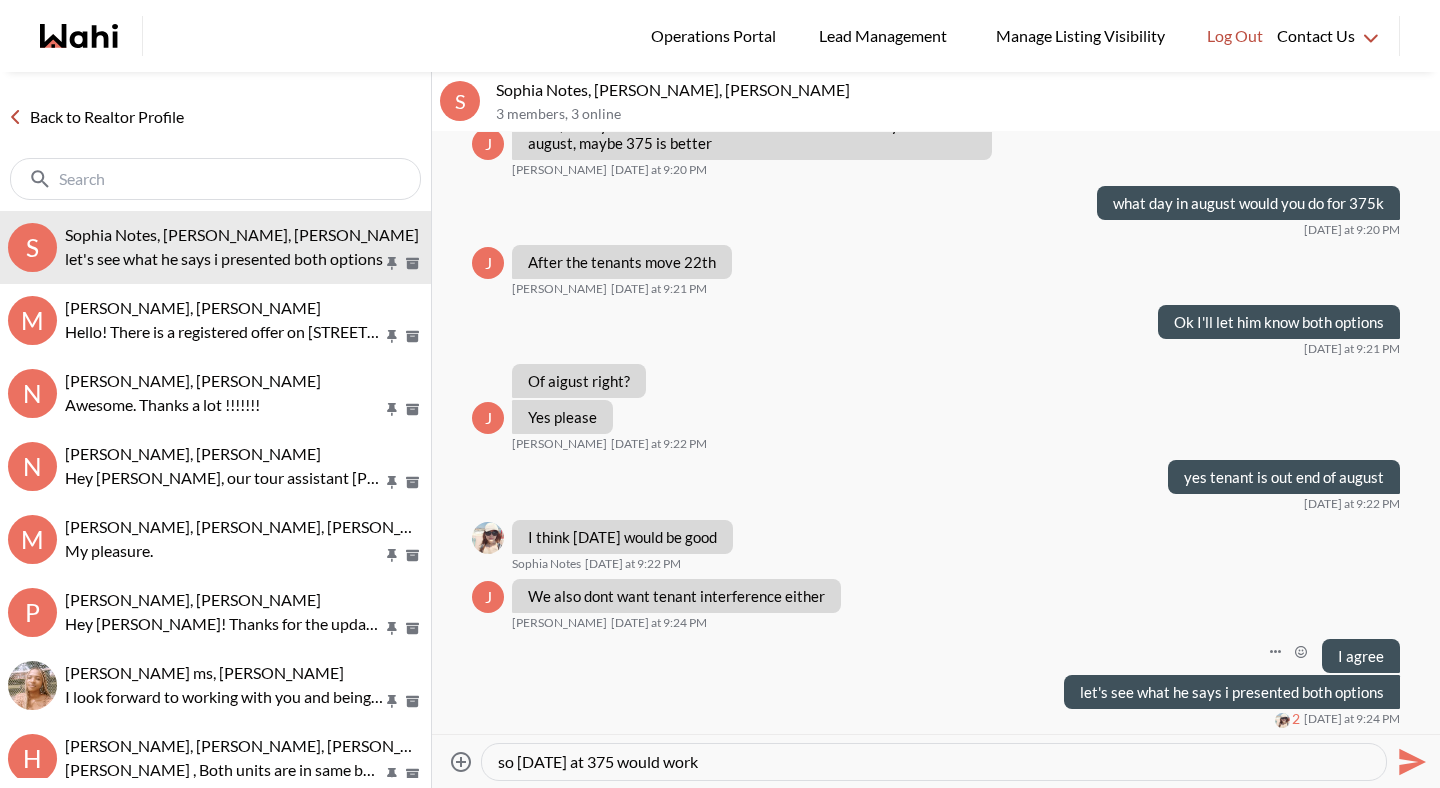type on "so [DATE] at 375 would work?" 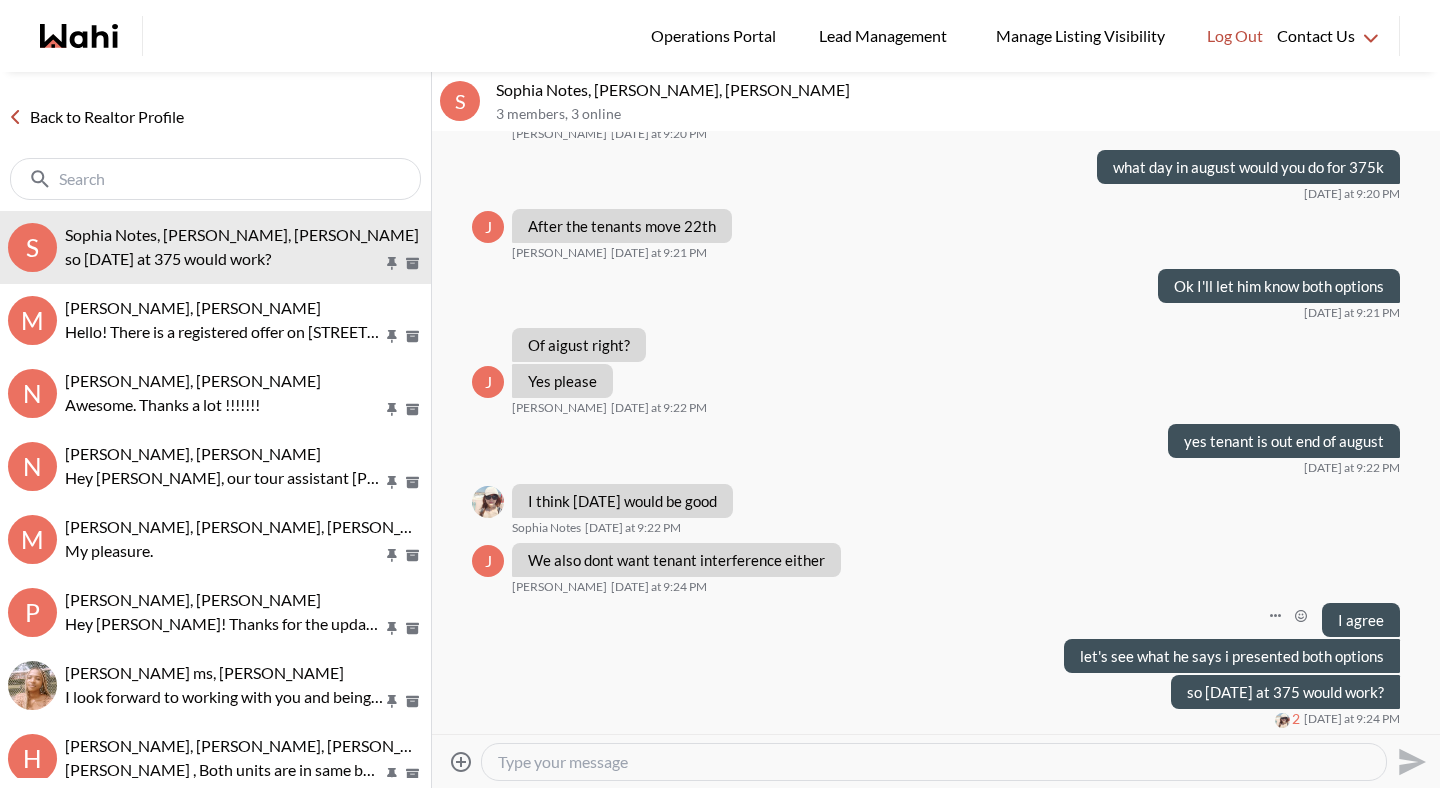 scroll, scrollTop: 2299, scrollLeft: 0, axis: vertical 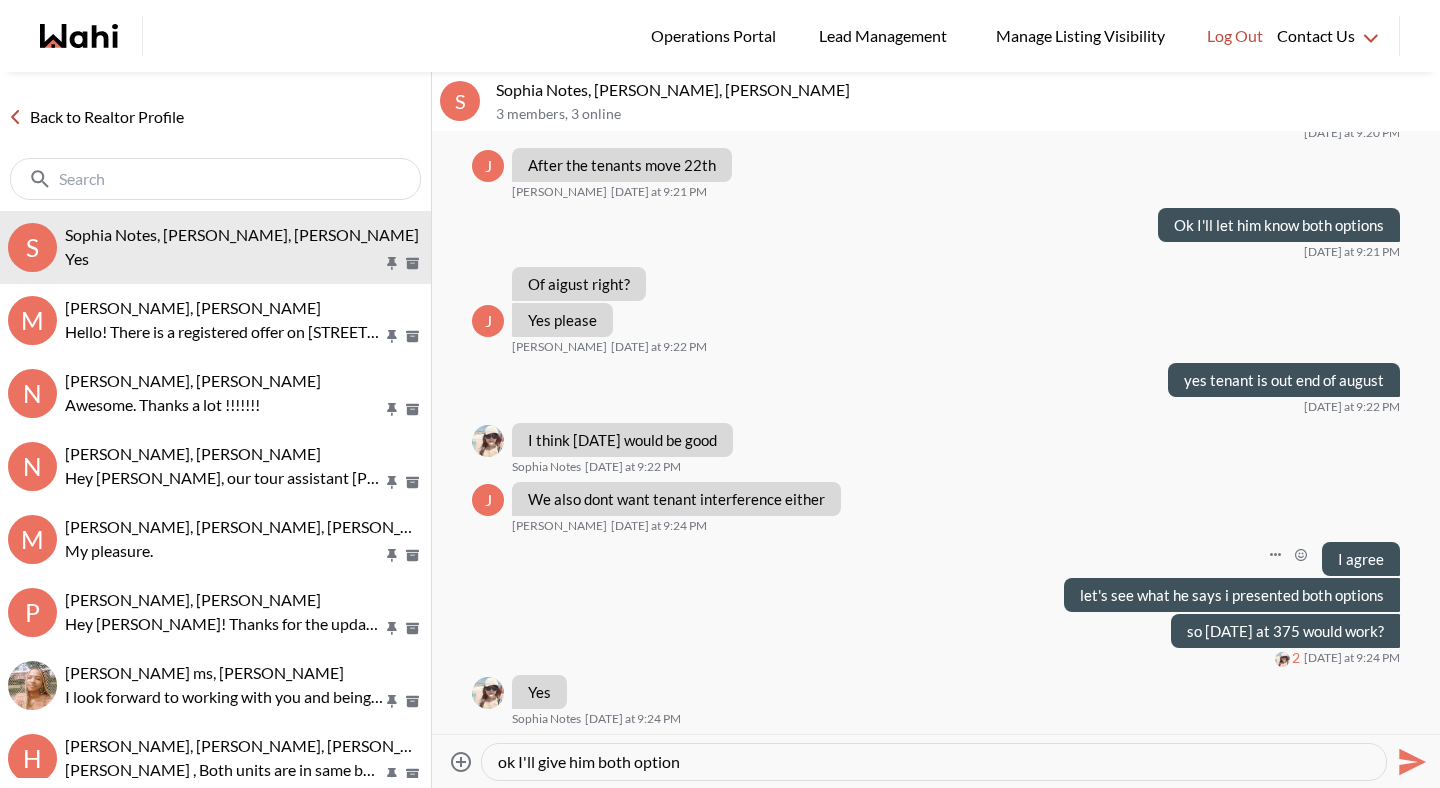 type on "ok I'll give him both options" 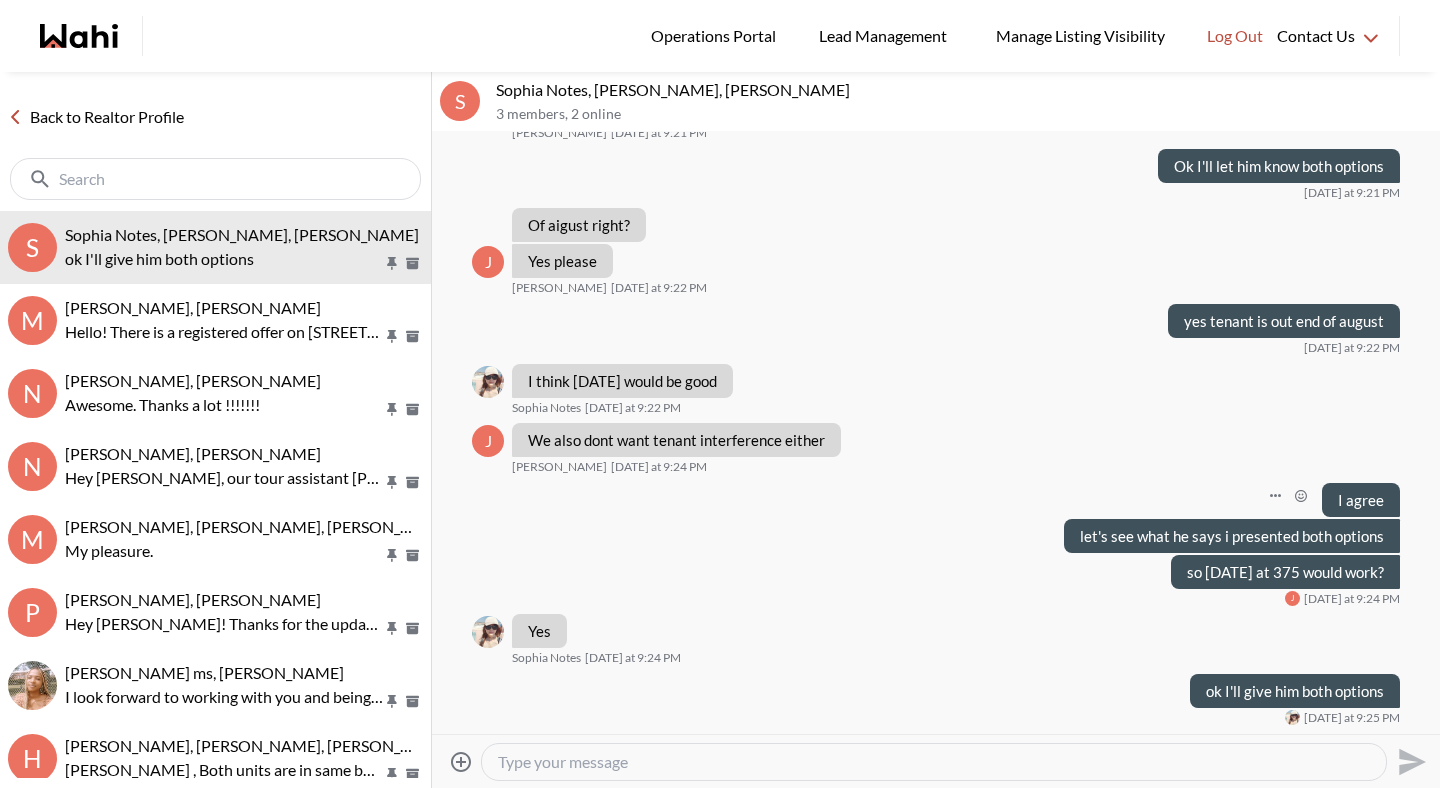 scroll, scrollTop: 2389, scrollLeft: 0, axis: vertical 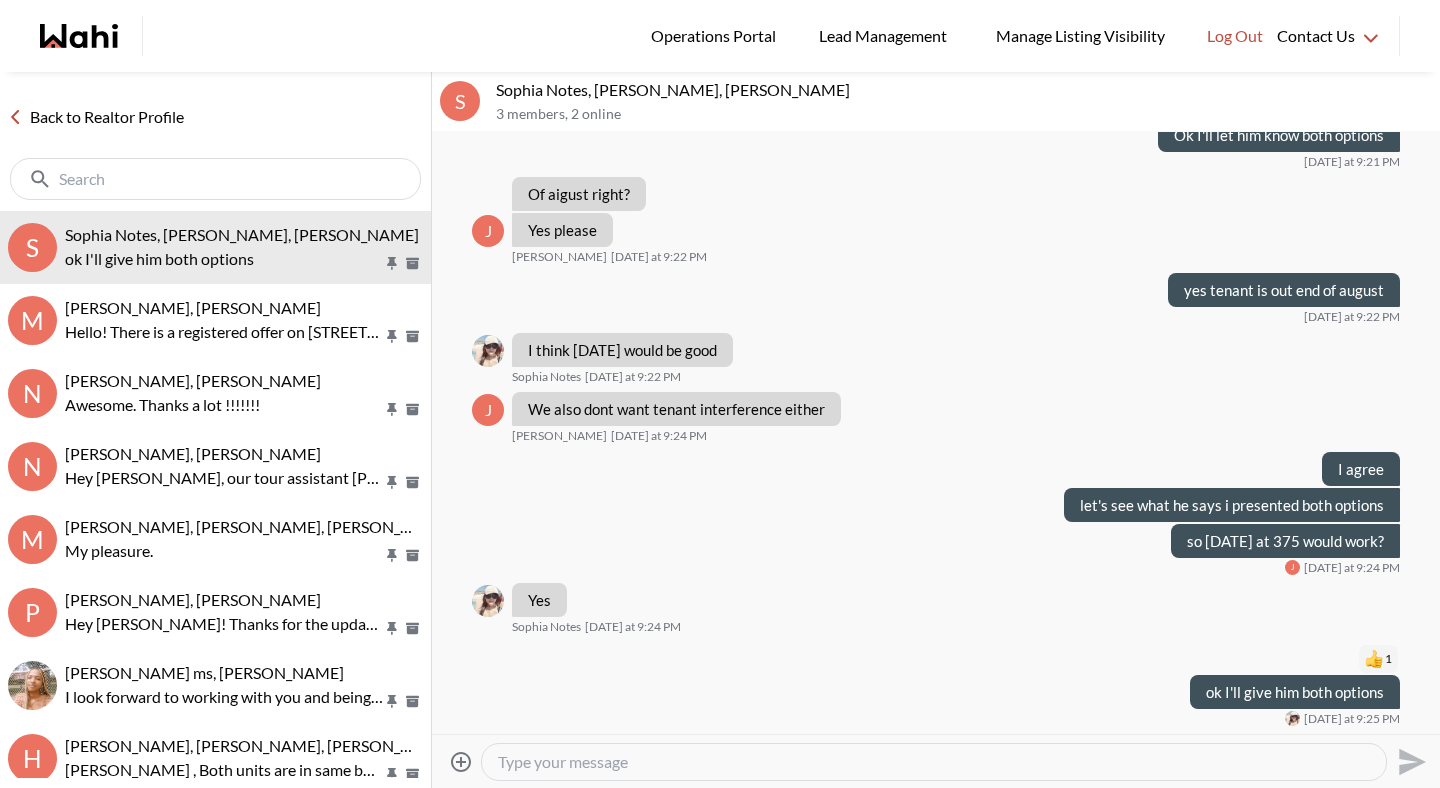 click at bounding box center [934, 762] 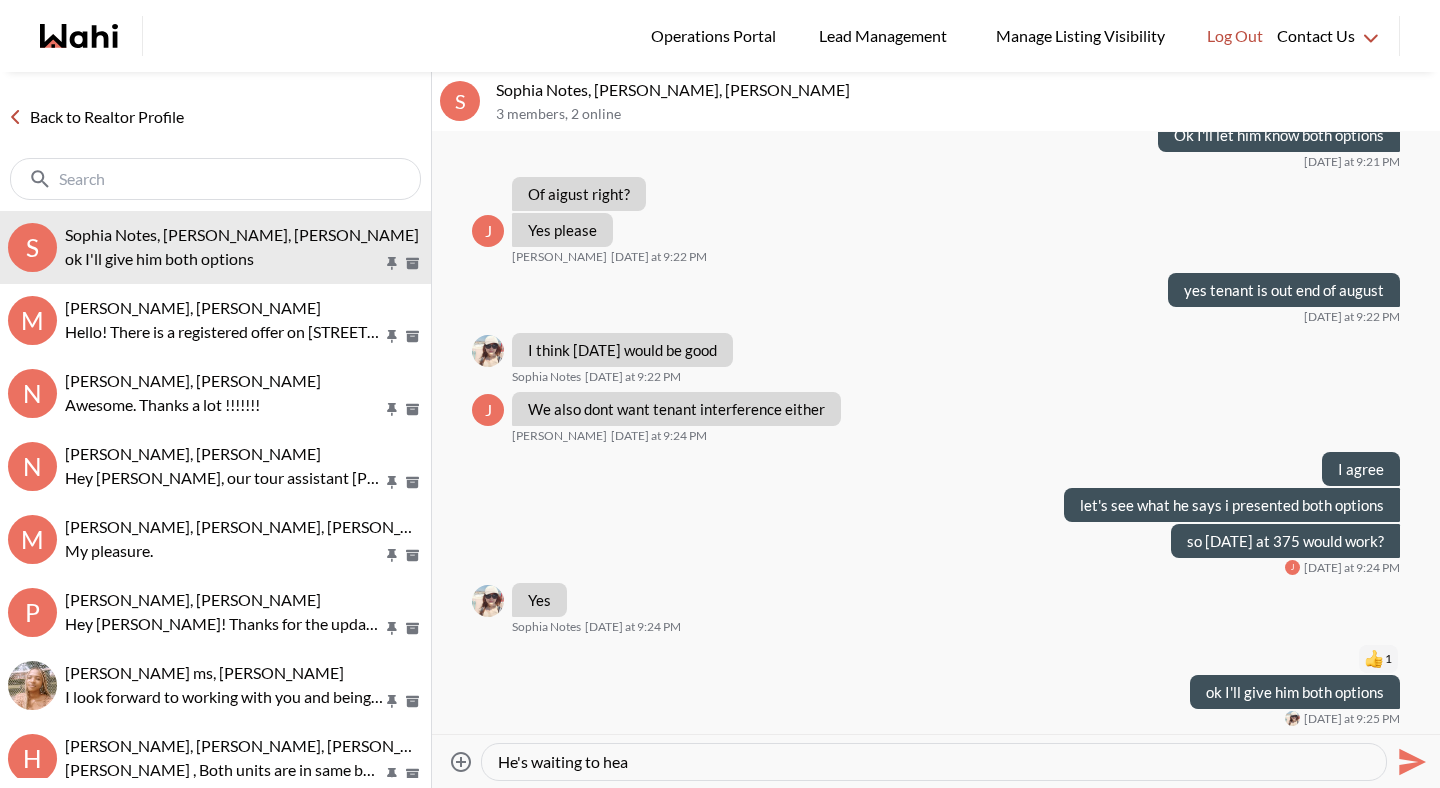 type on "He's waiting to hear" 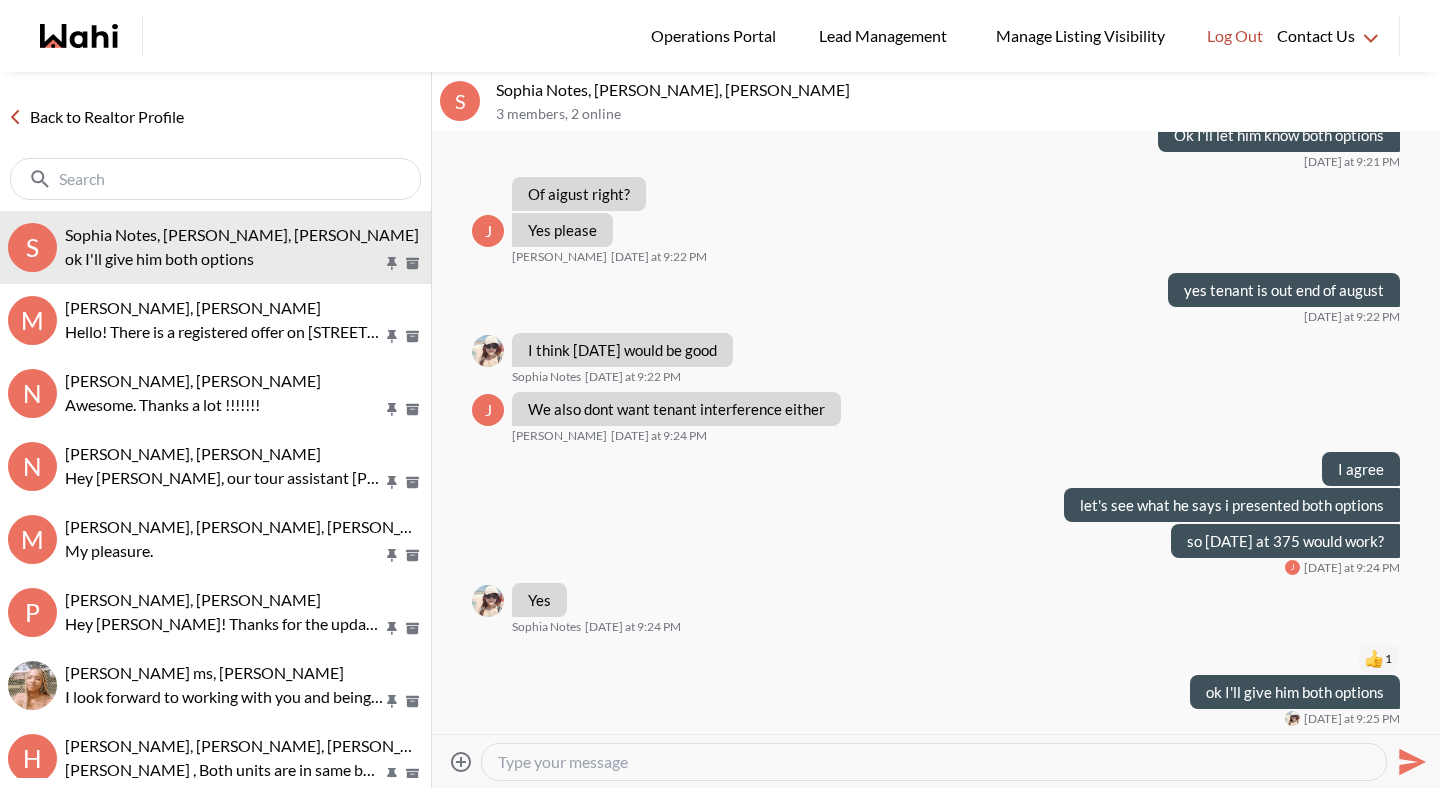 scroll, scrollTop: 2425, scrollLeft: 0, axis: vertical 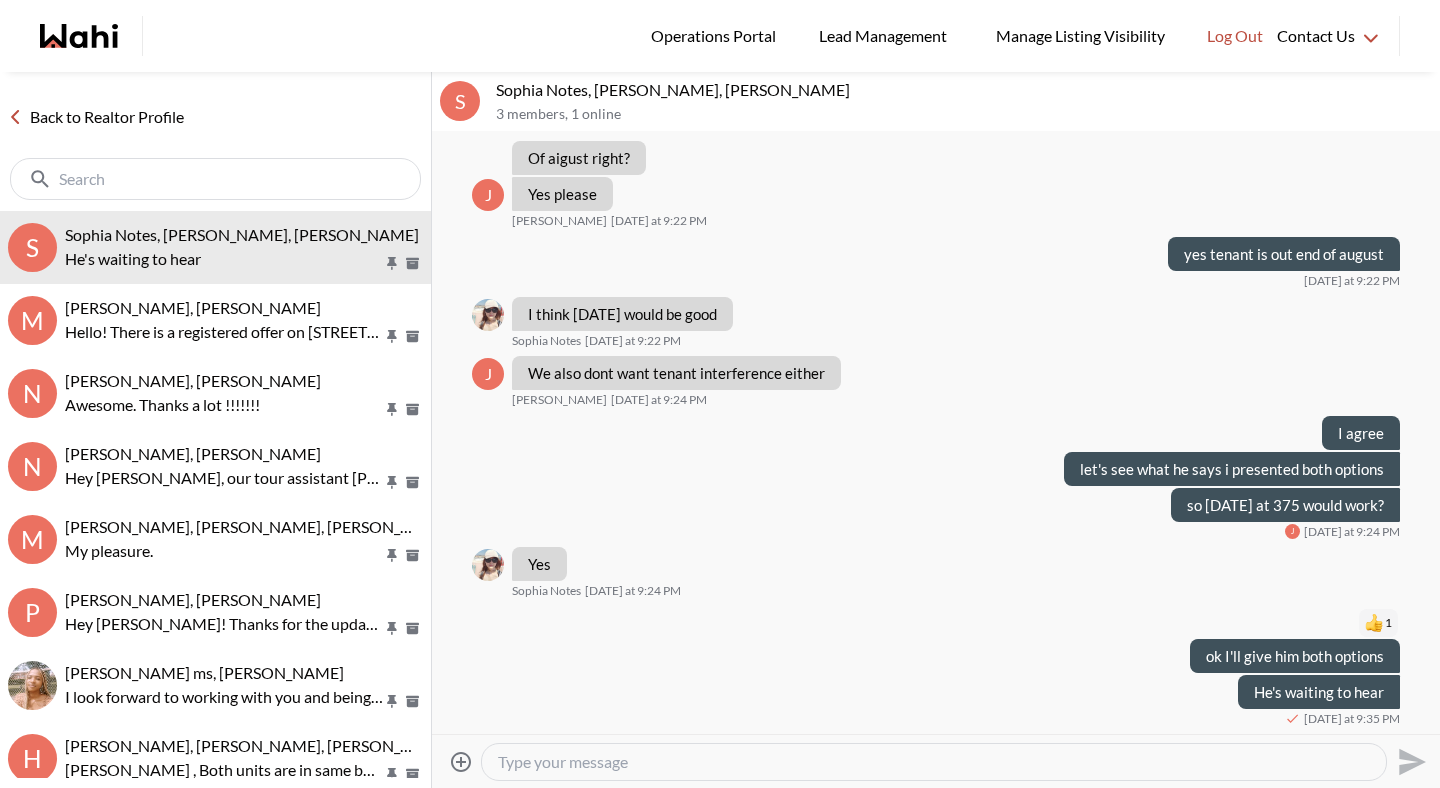 type on "w" 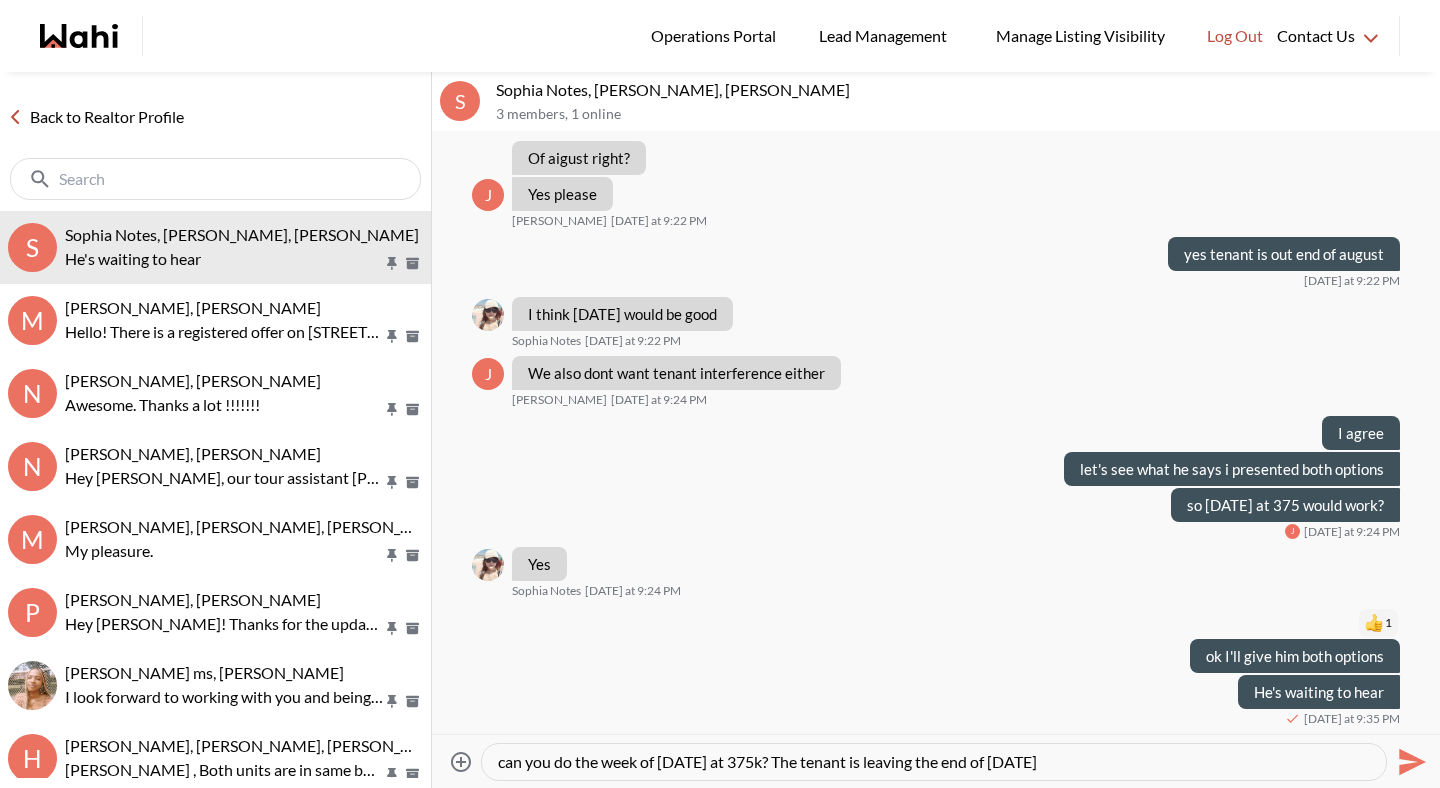 type on "can you do the week of [DATE] at 375k? The tenant is leaving the end of July" 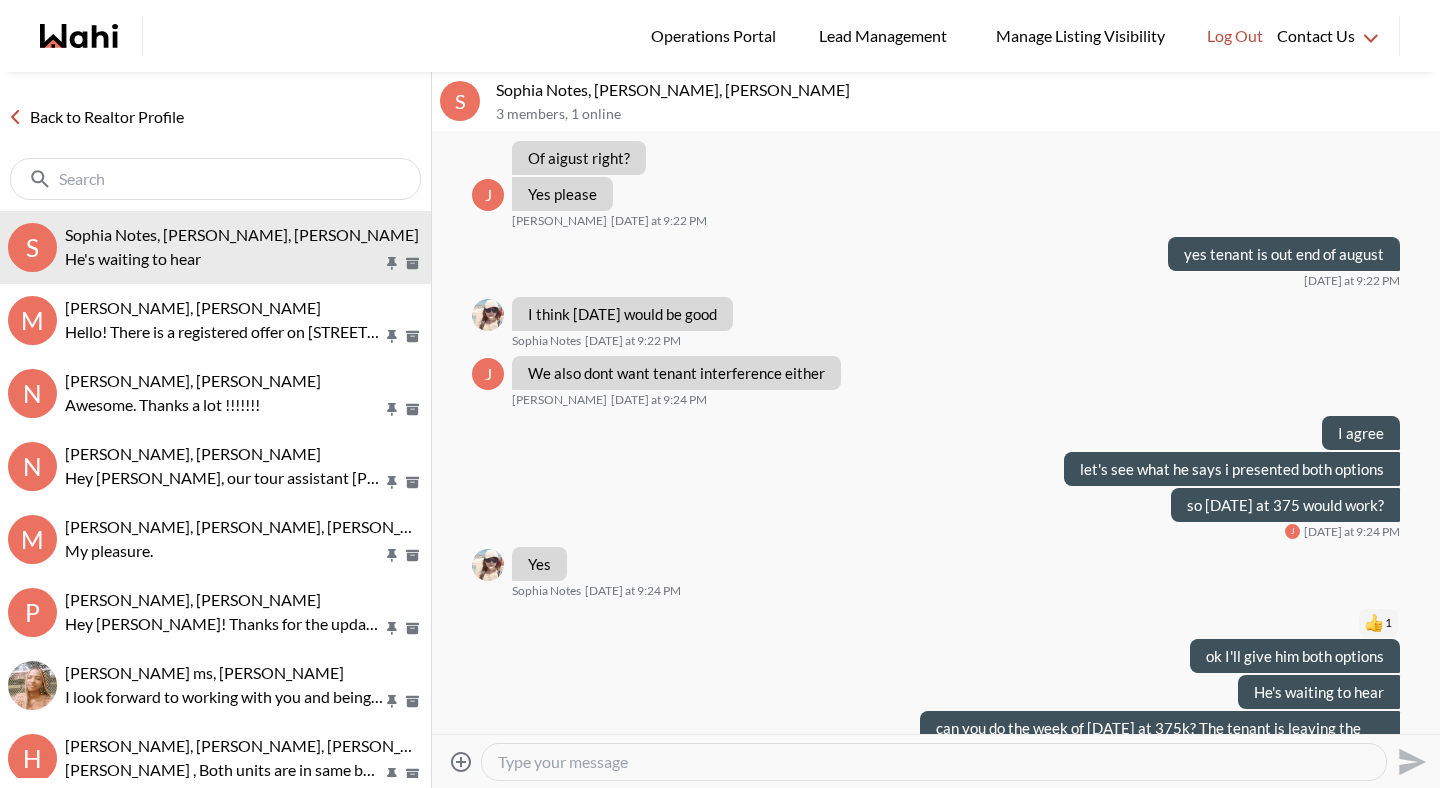 scroll, scrollTop: 2479, scrollLeft: 0, axis: vertical 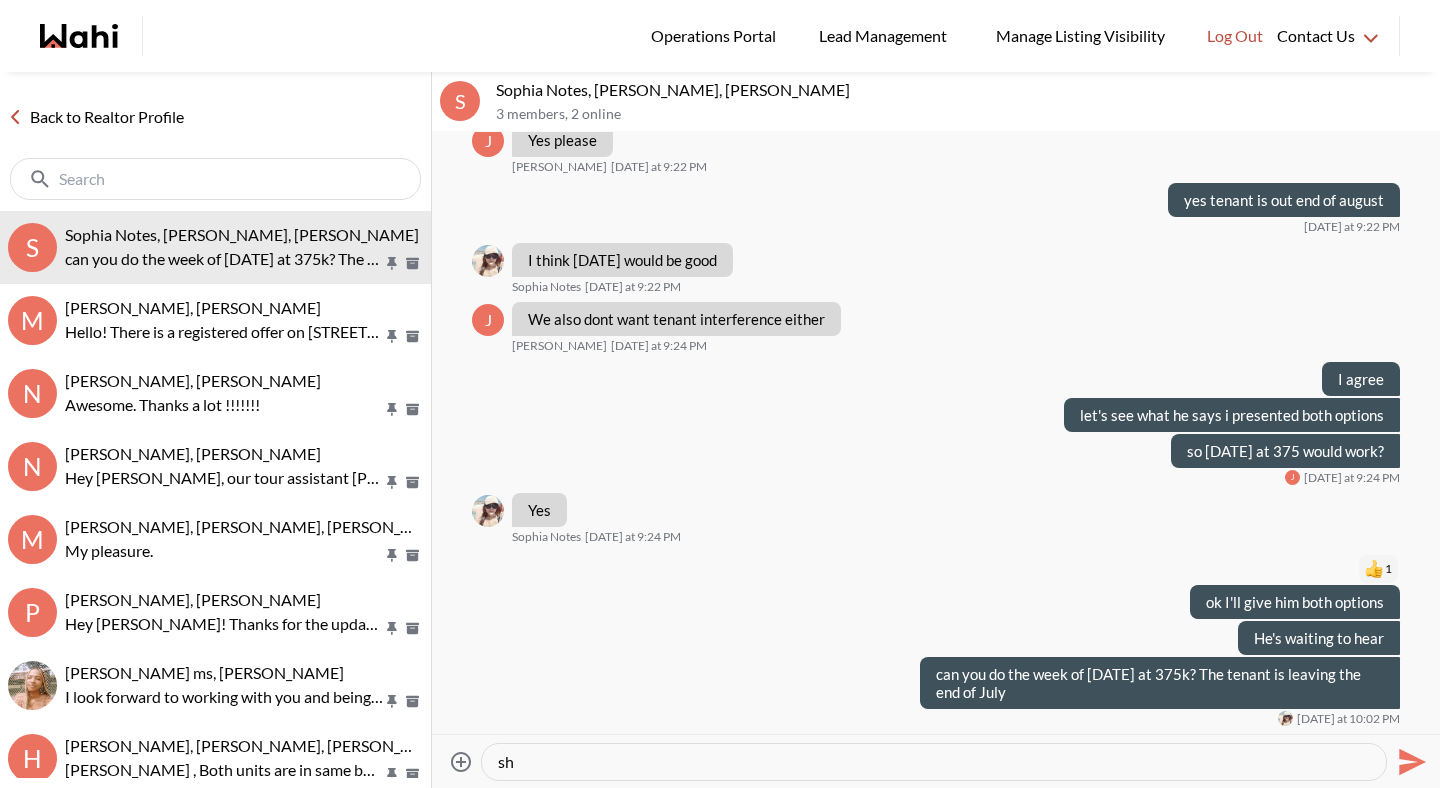 type on "s" 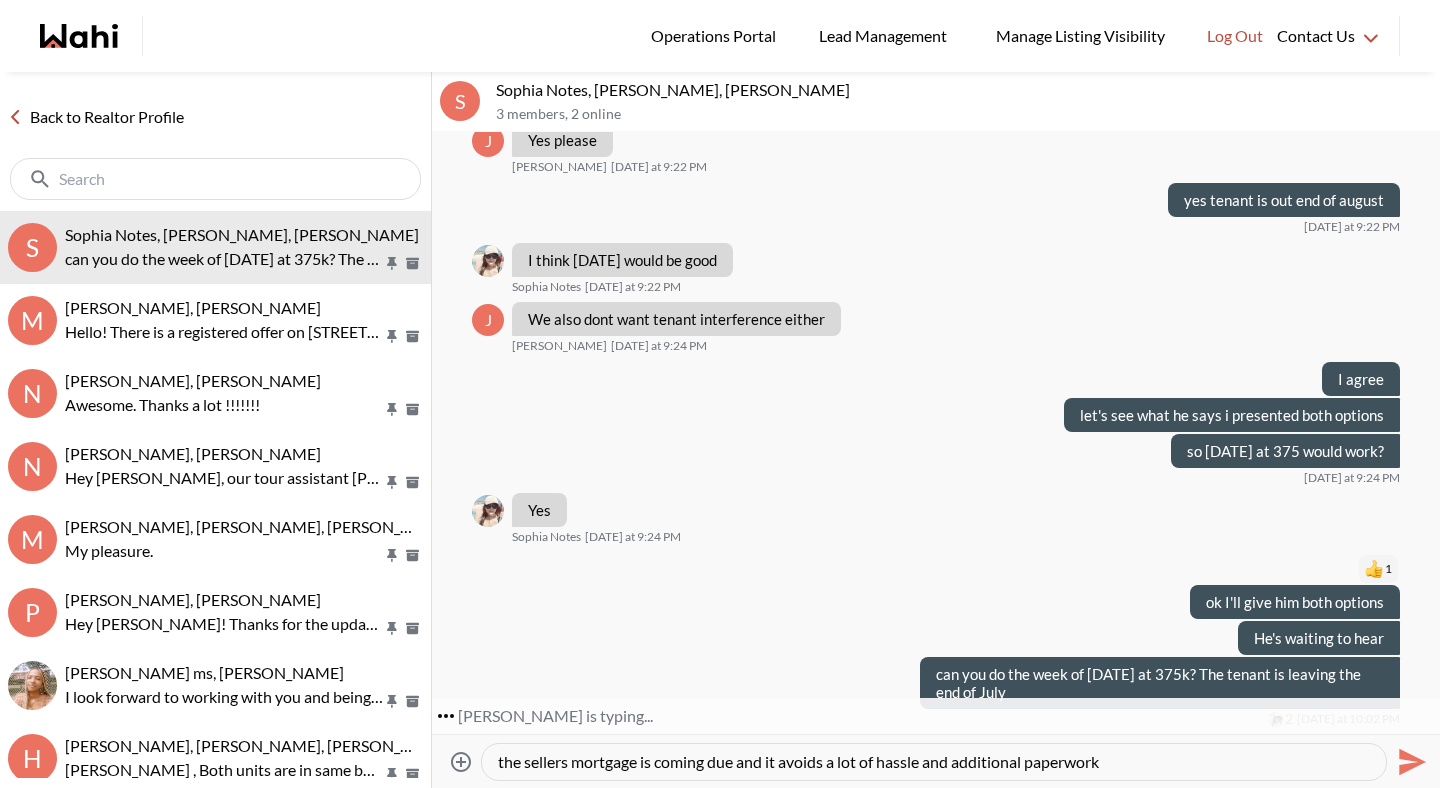 scroll, scrollTop: 2540, scrollLeft: 0, axis: vertical 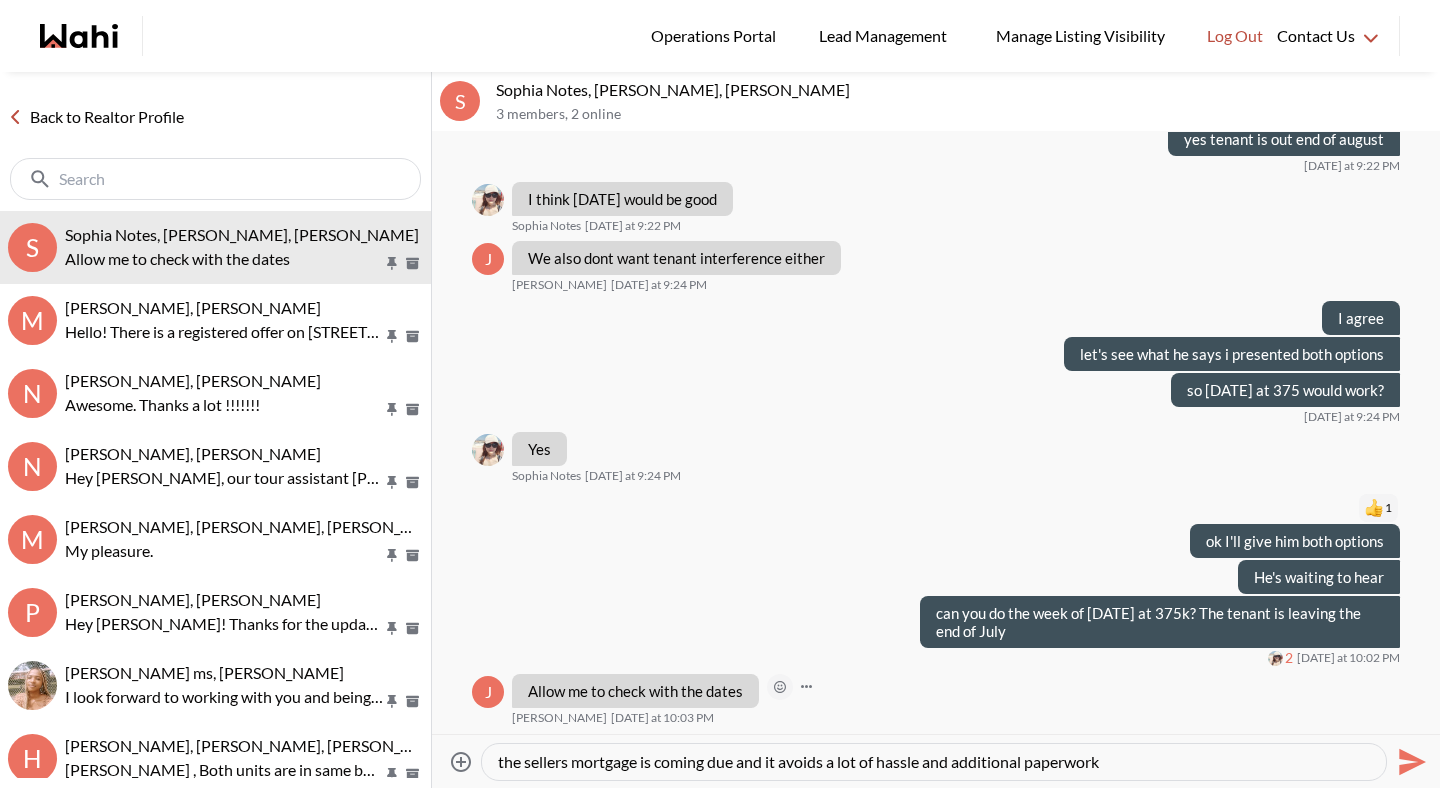 type on "the sellers mortgage is coming due and it avoids a lot of hassle and additional paperwork" 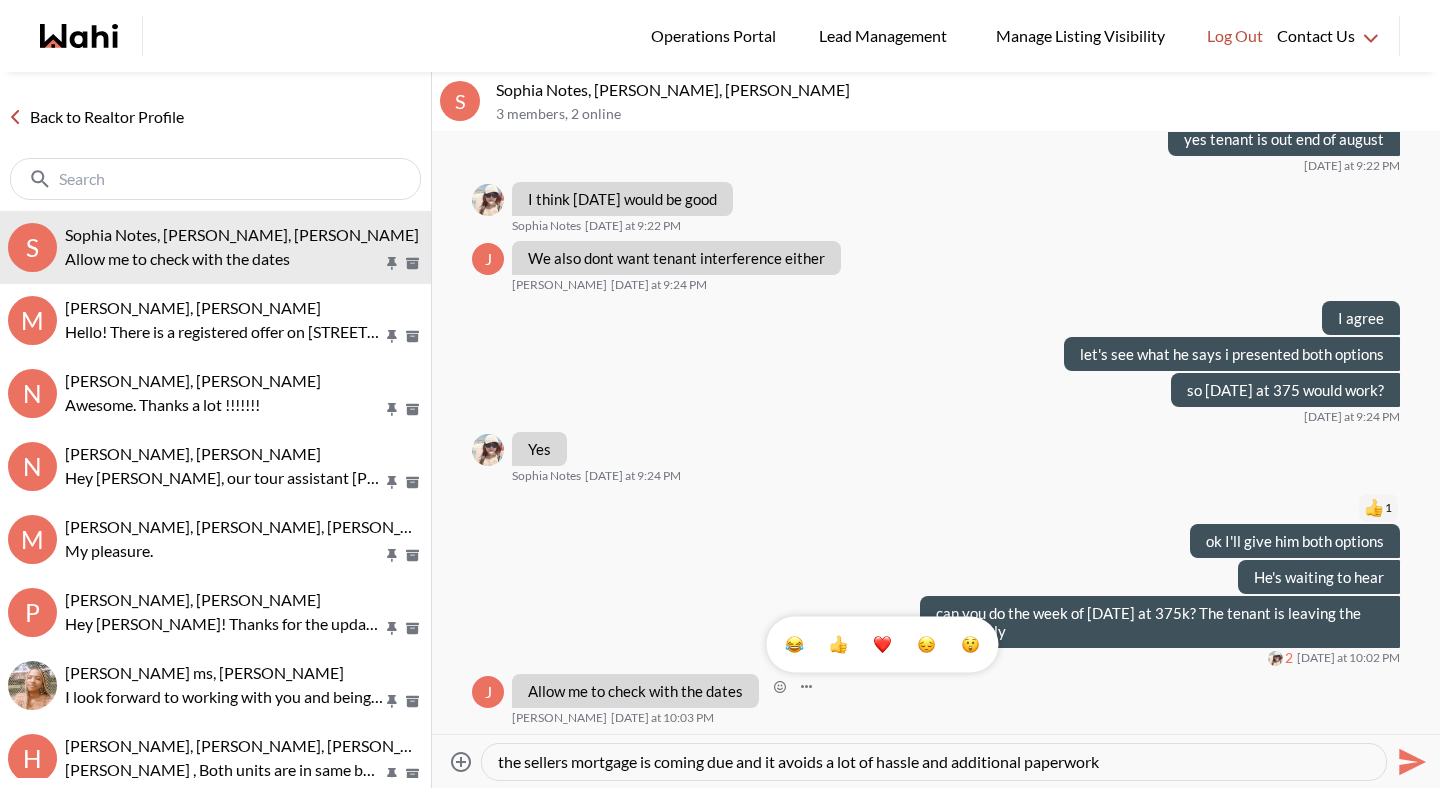 click at bounding box center (839, 645) 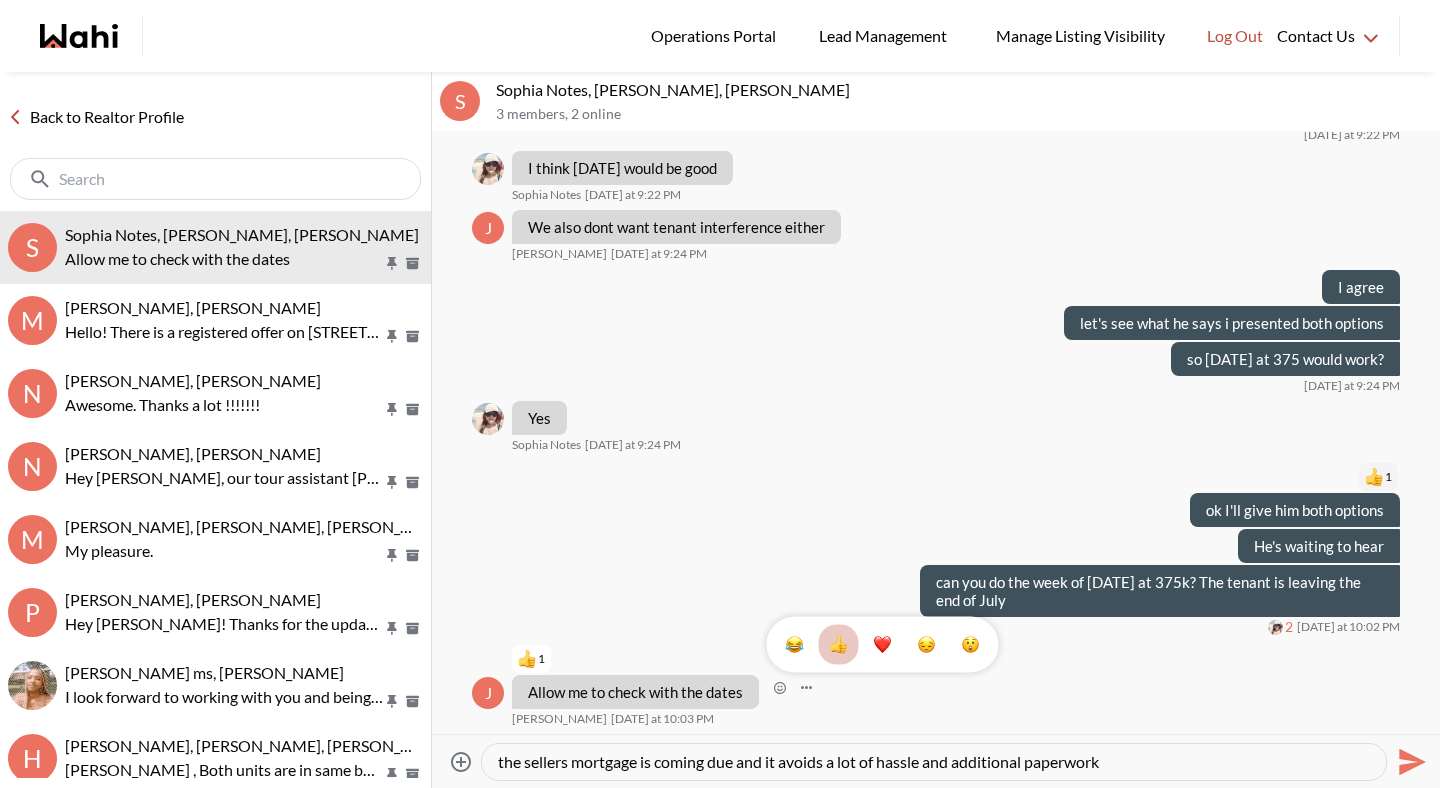 click on "Back to Realtor Profile" at bounding box center (96, 117) 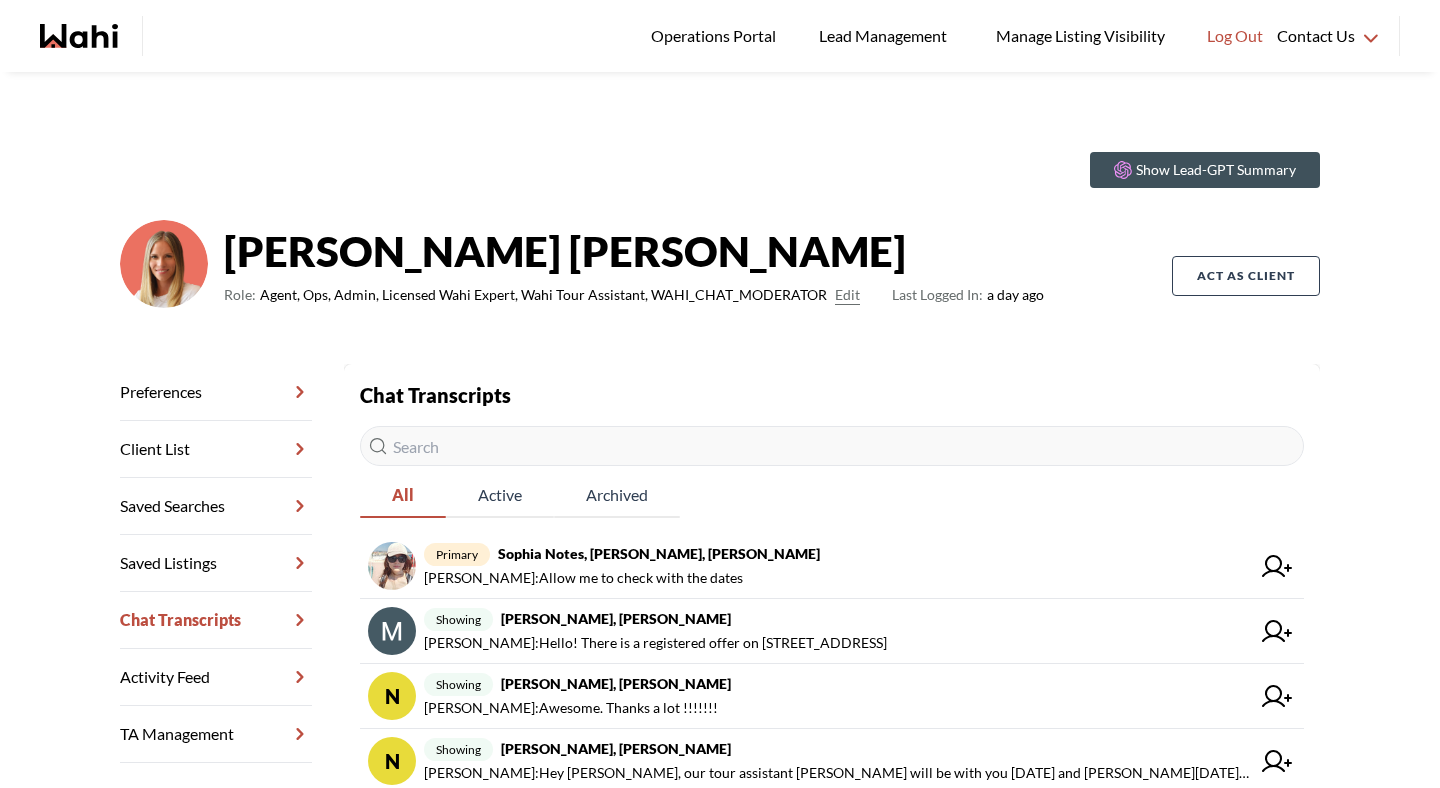 click on "Show Lead-GPT Summary" at bounding box center (720, 170) 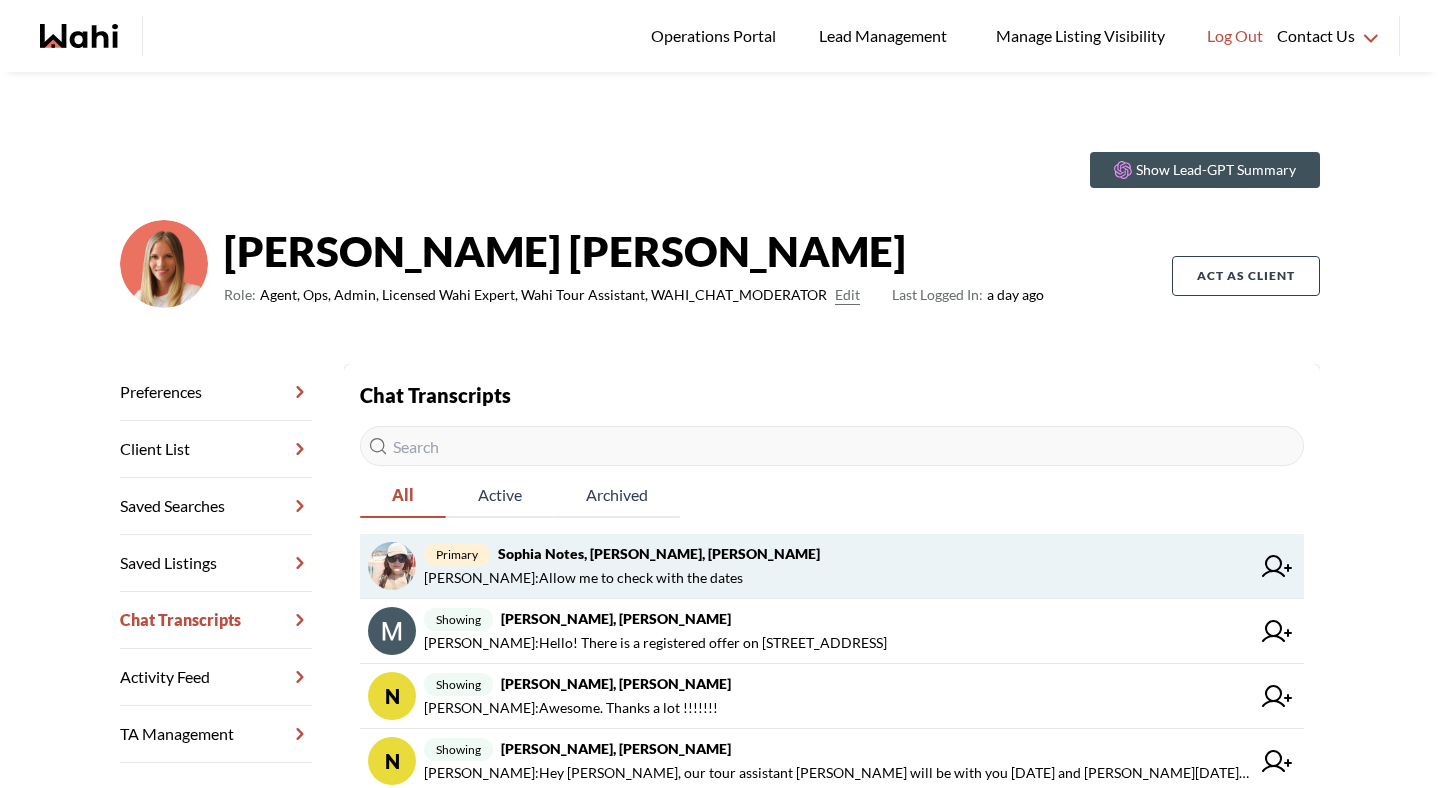 click on "primary [PERSON_NAME] Notes, [PERSON_NAME], [PERSON_NAME]" at bounding box center [837, 554] 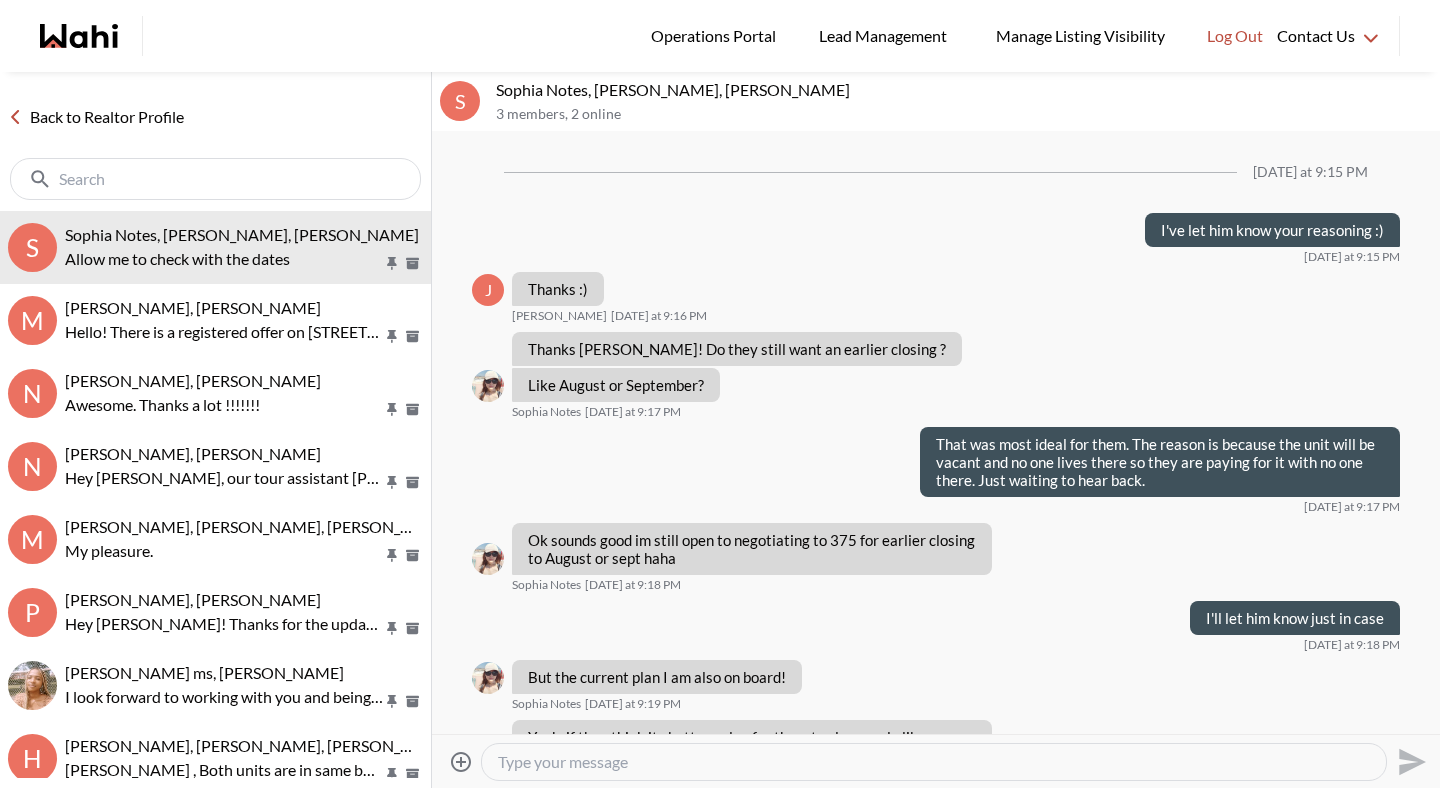 scroll, scrollTop: 981, scrollLeft: 0, axis: vertical 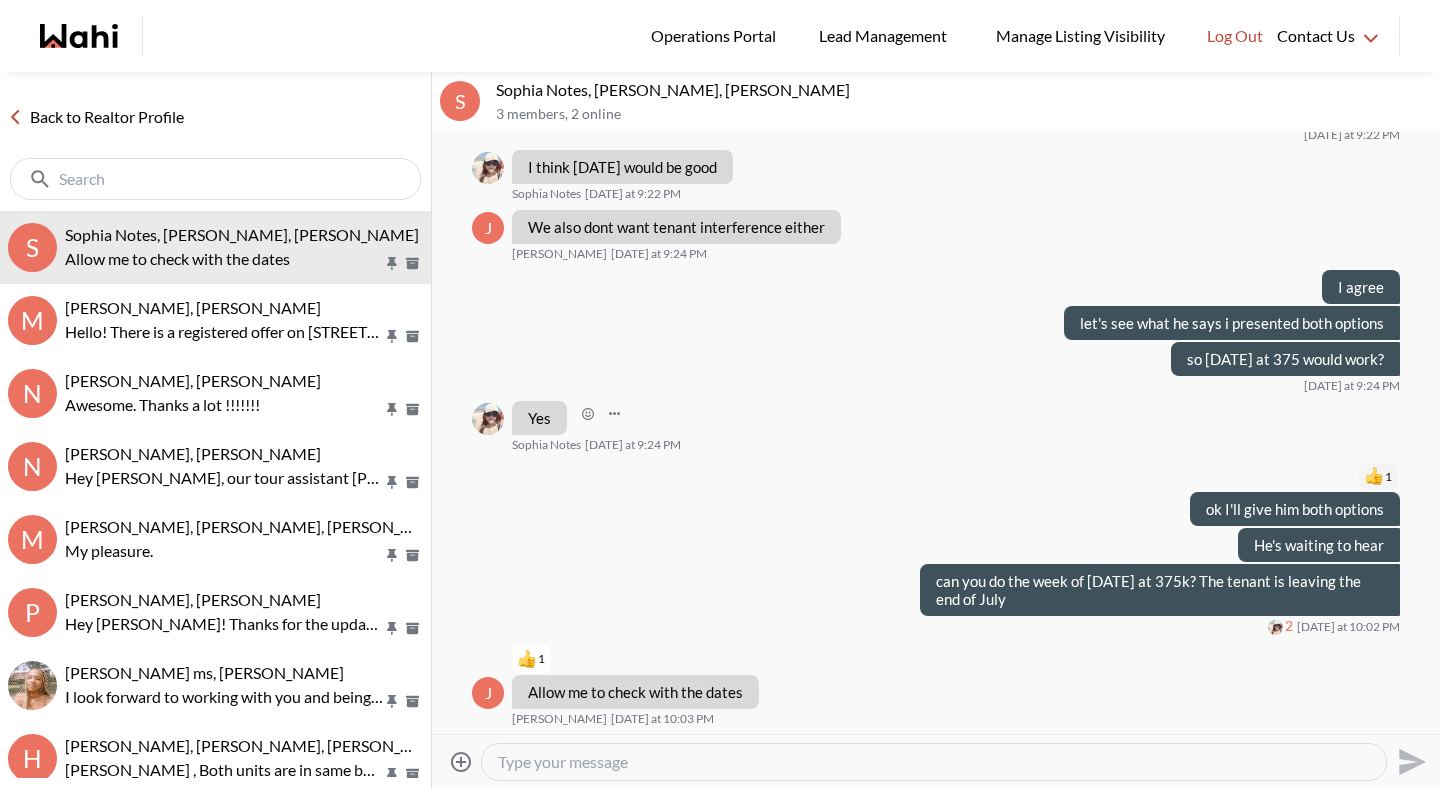click at bounding box center [488, 419] 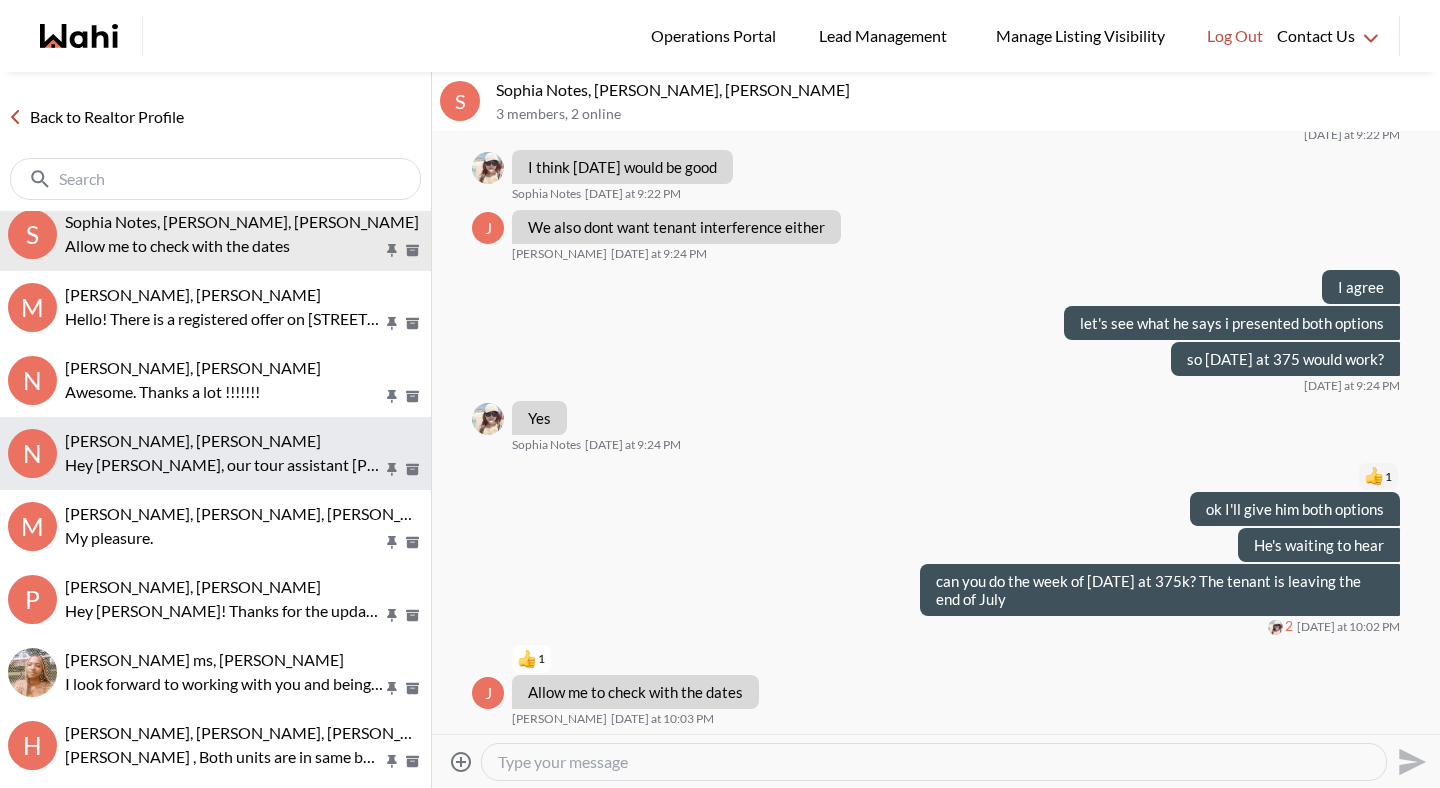 scroll, scrollTop: 0, scrollLeft: 0, axis: both 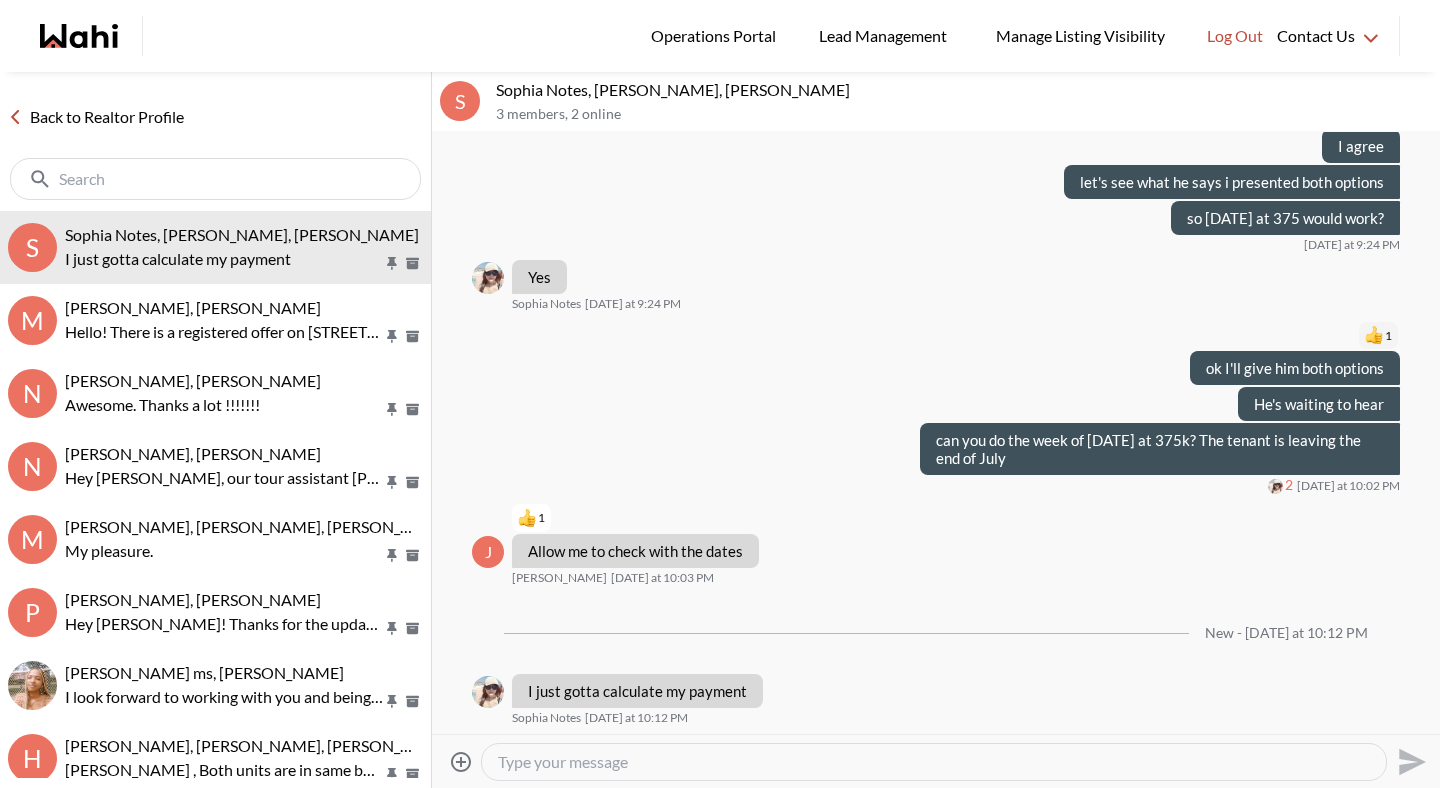 click at bounding box center (934, 762) 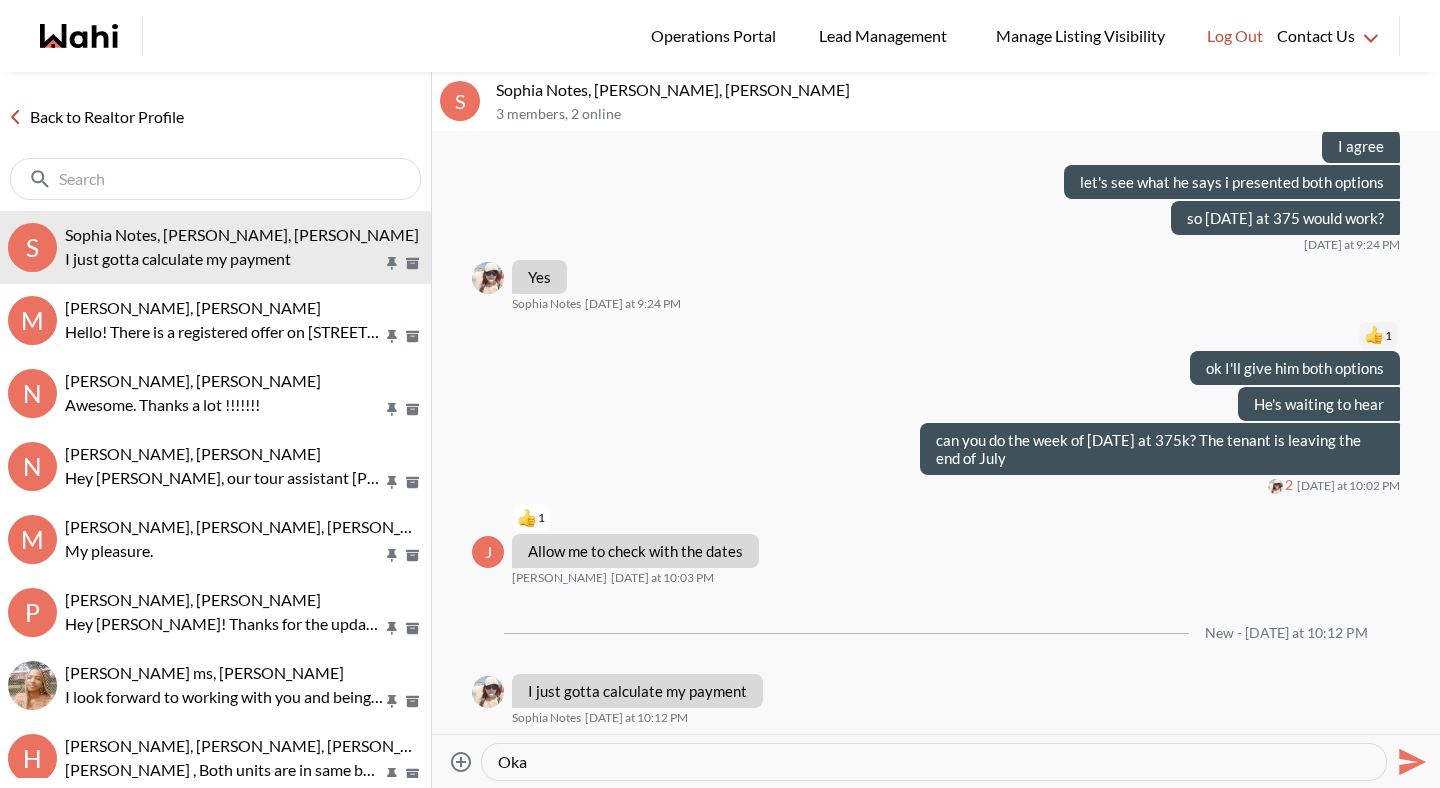 type on "Okay" 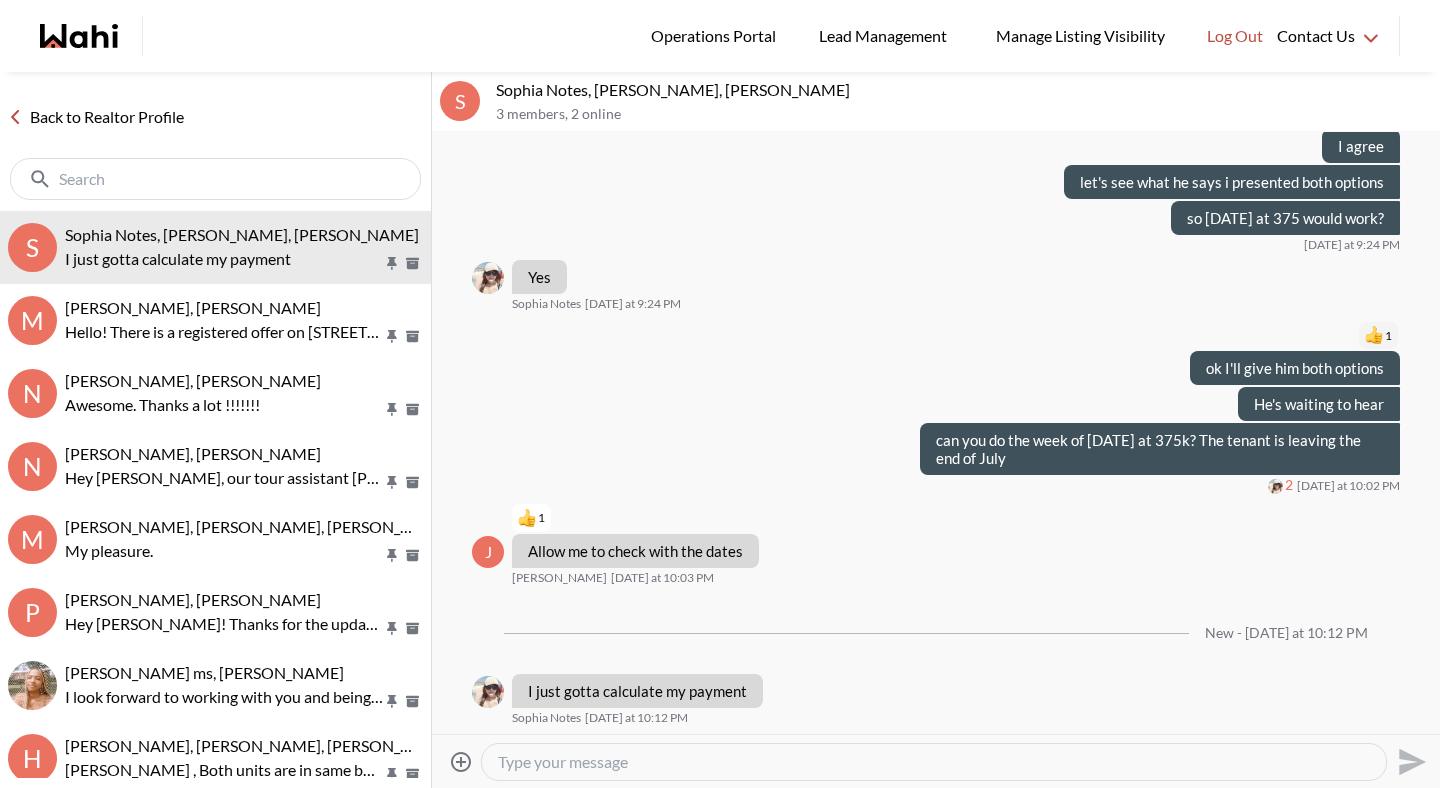 scroll, scrollTop: 1181, scrollLeft: 0, axis: vertical 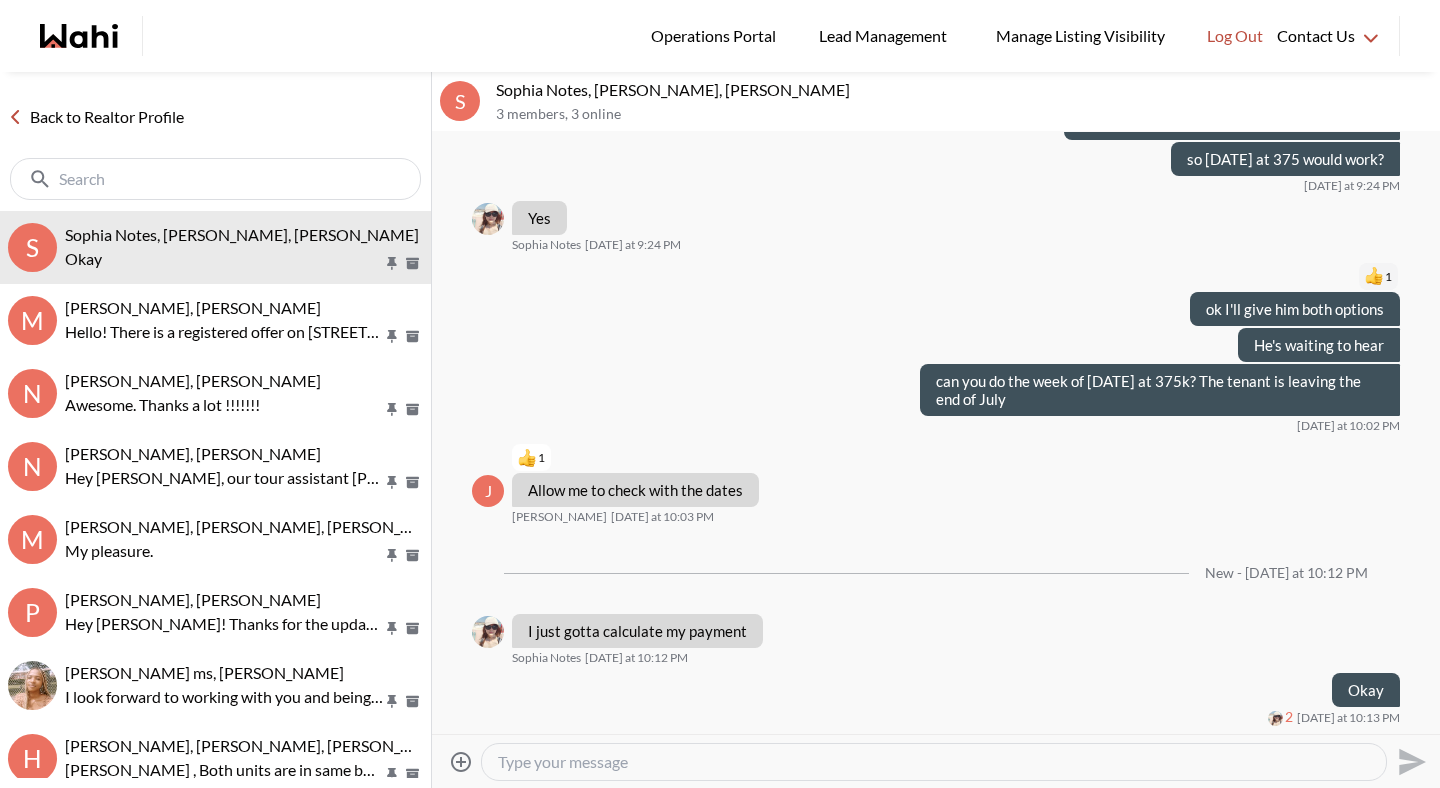 click at bounding box center [934, 762] 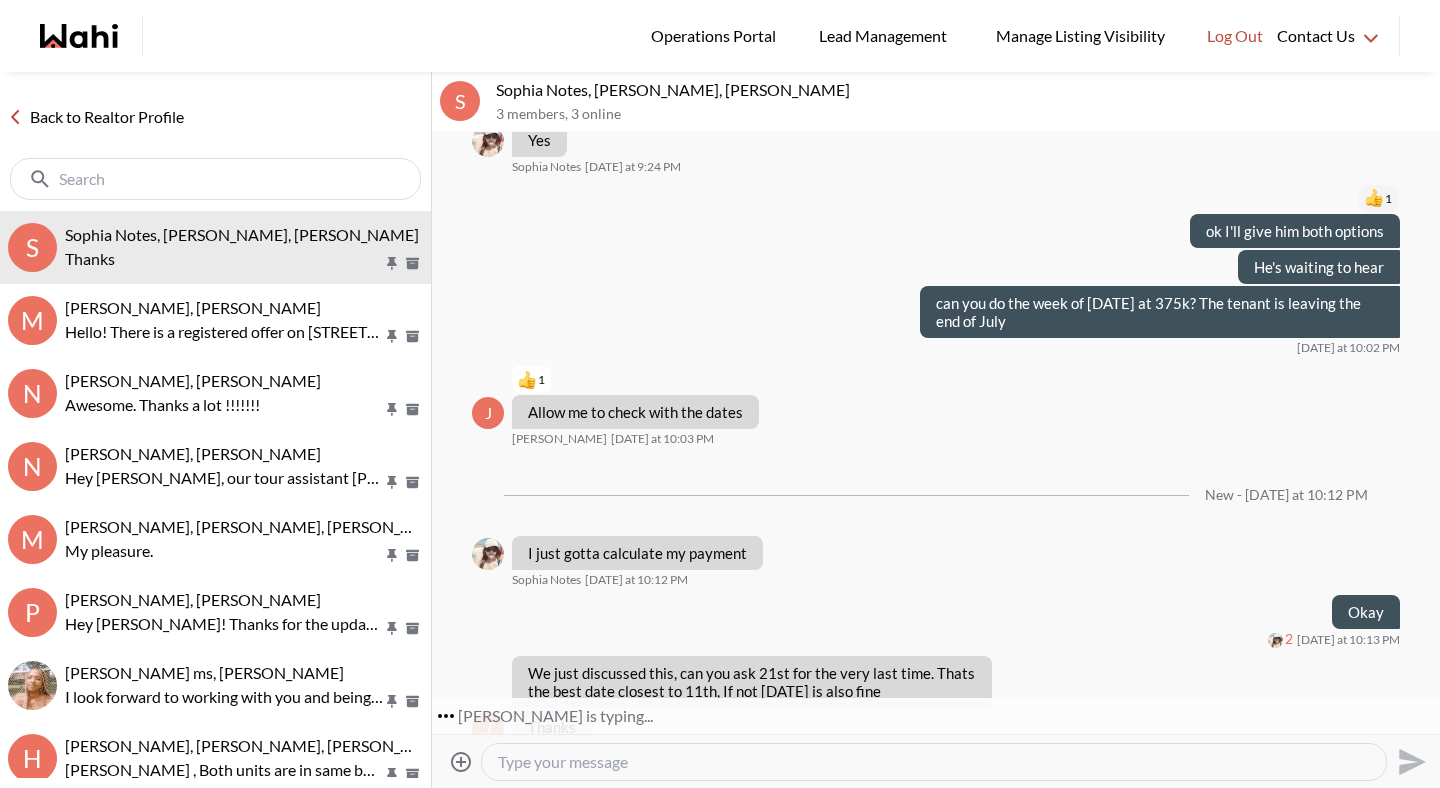 scroll, scrollTop: 1295, scrollLeft: 0, axis: vertical 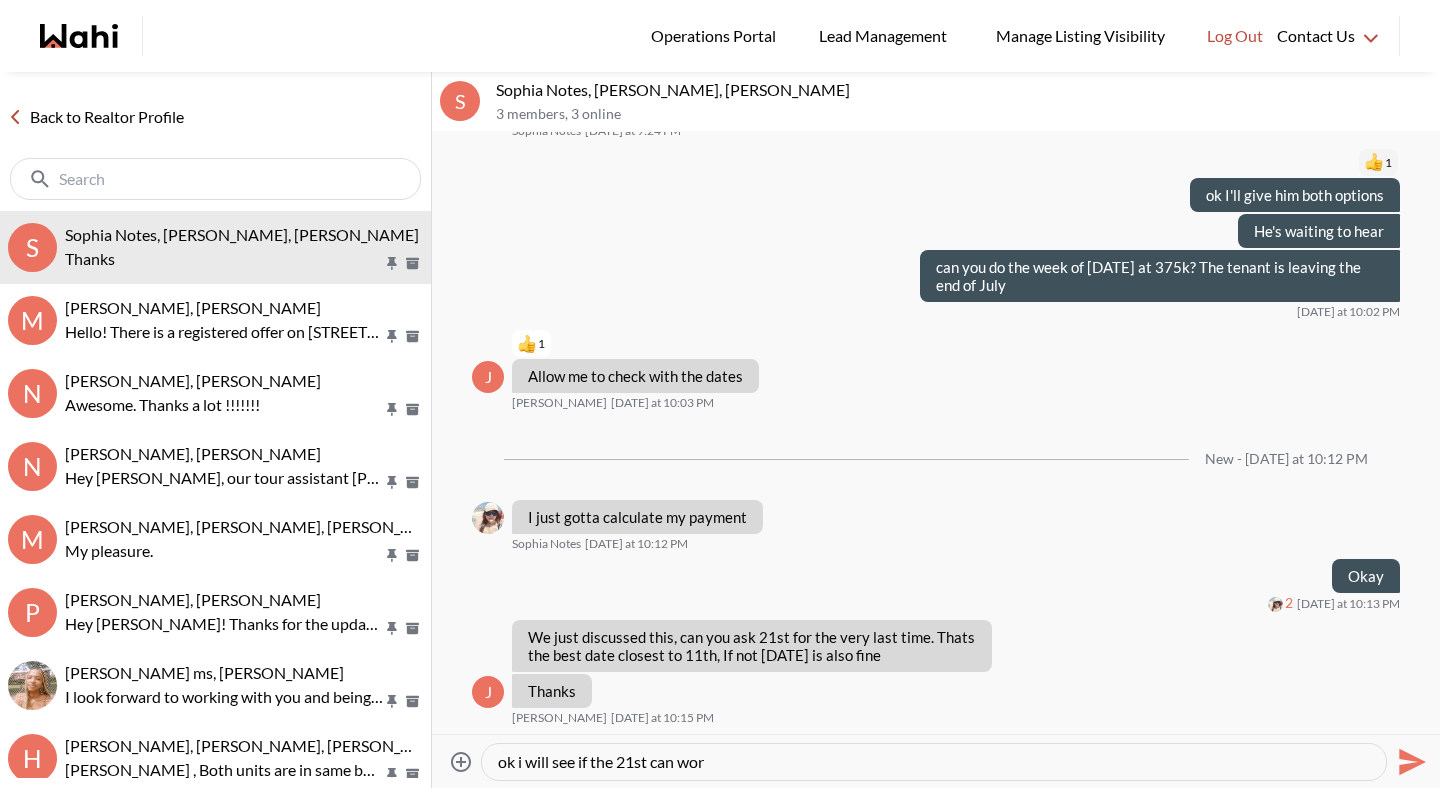 type on "ok i will see if the 21st can work" 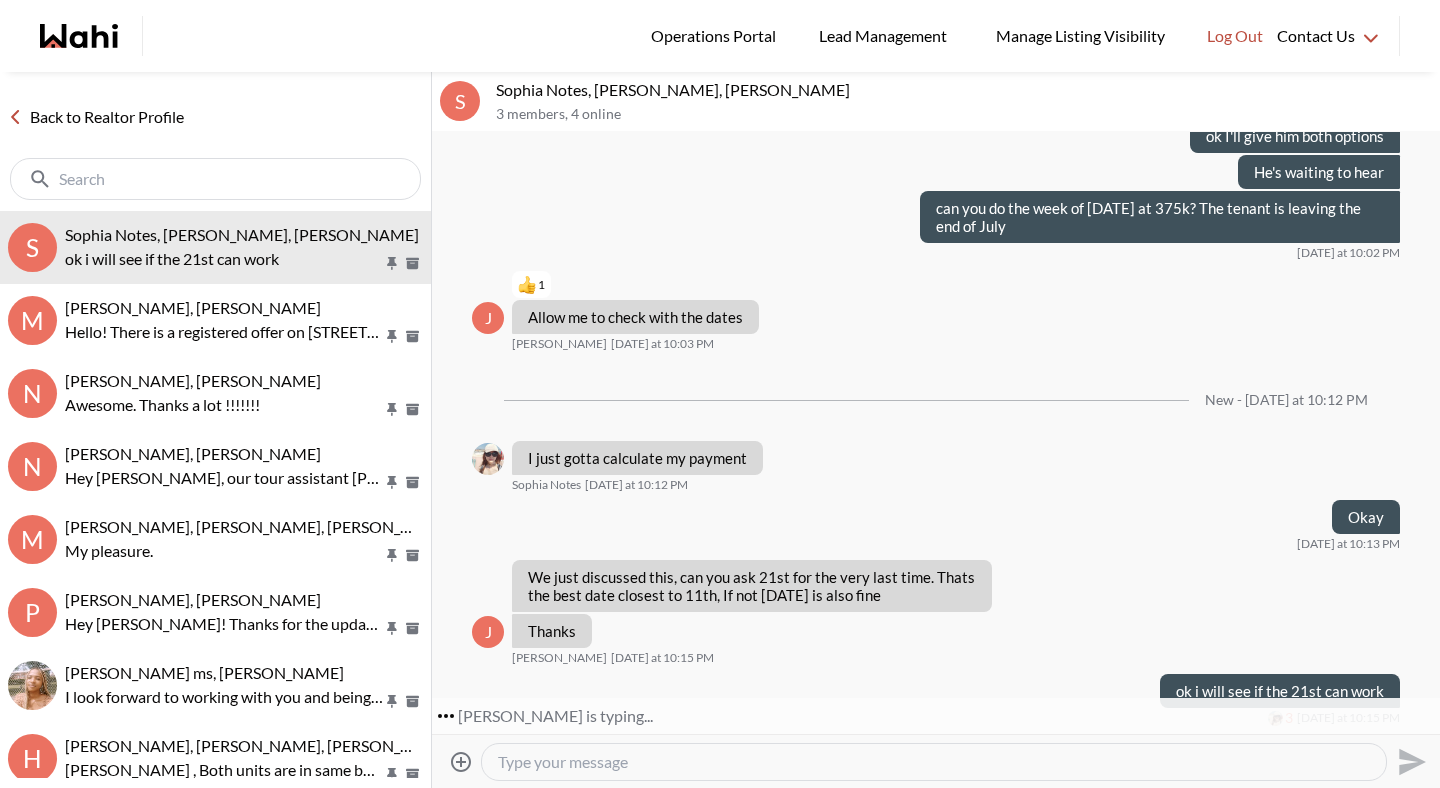 scroll, scrollTop: 1414, scrollLeft: 0, axis: vertical 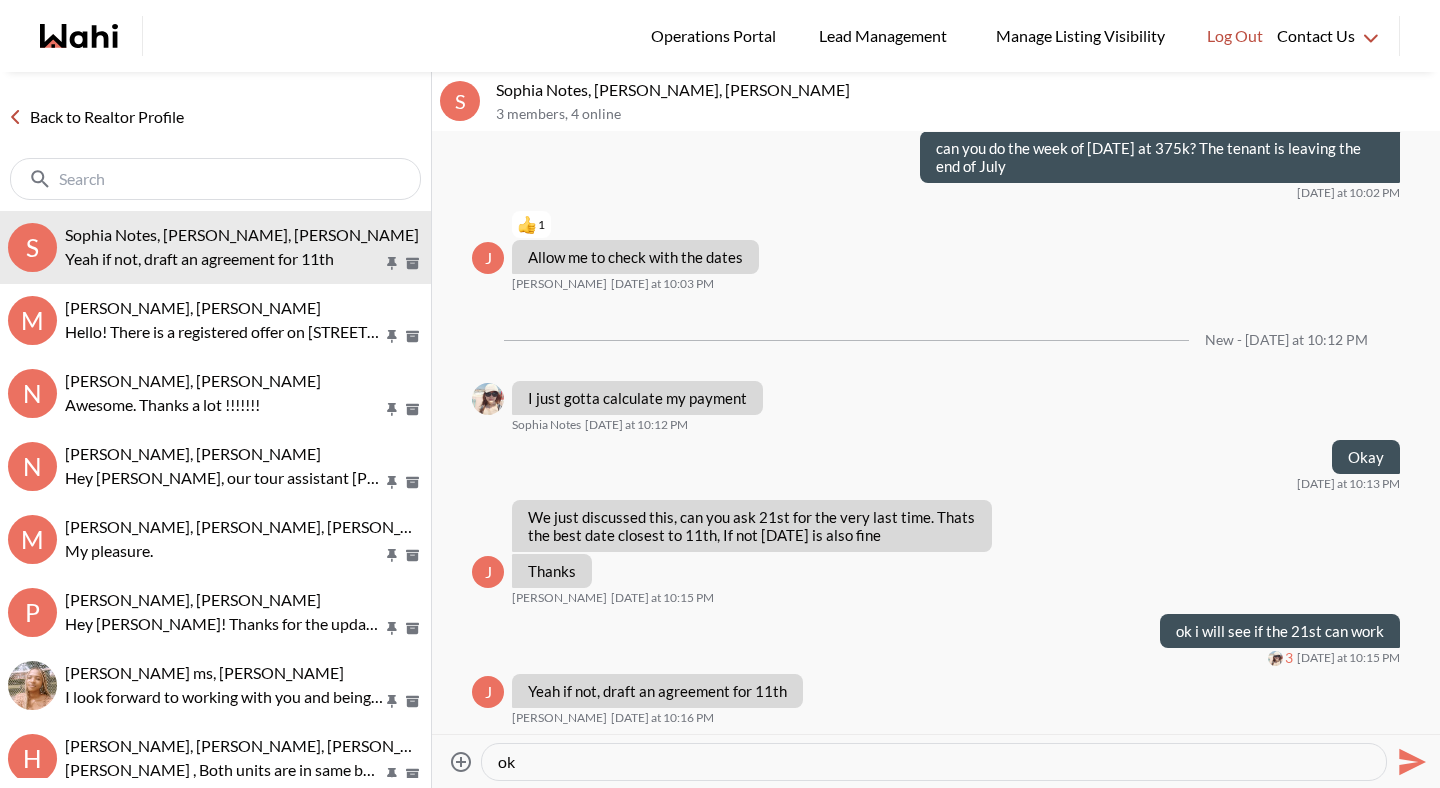 type on "o" 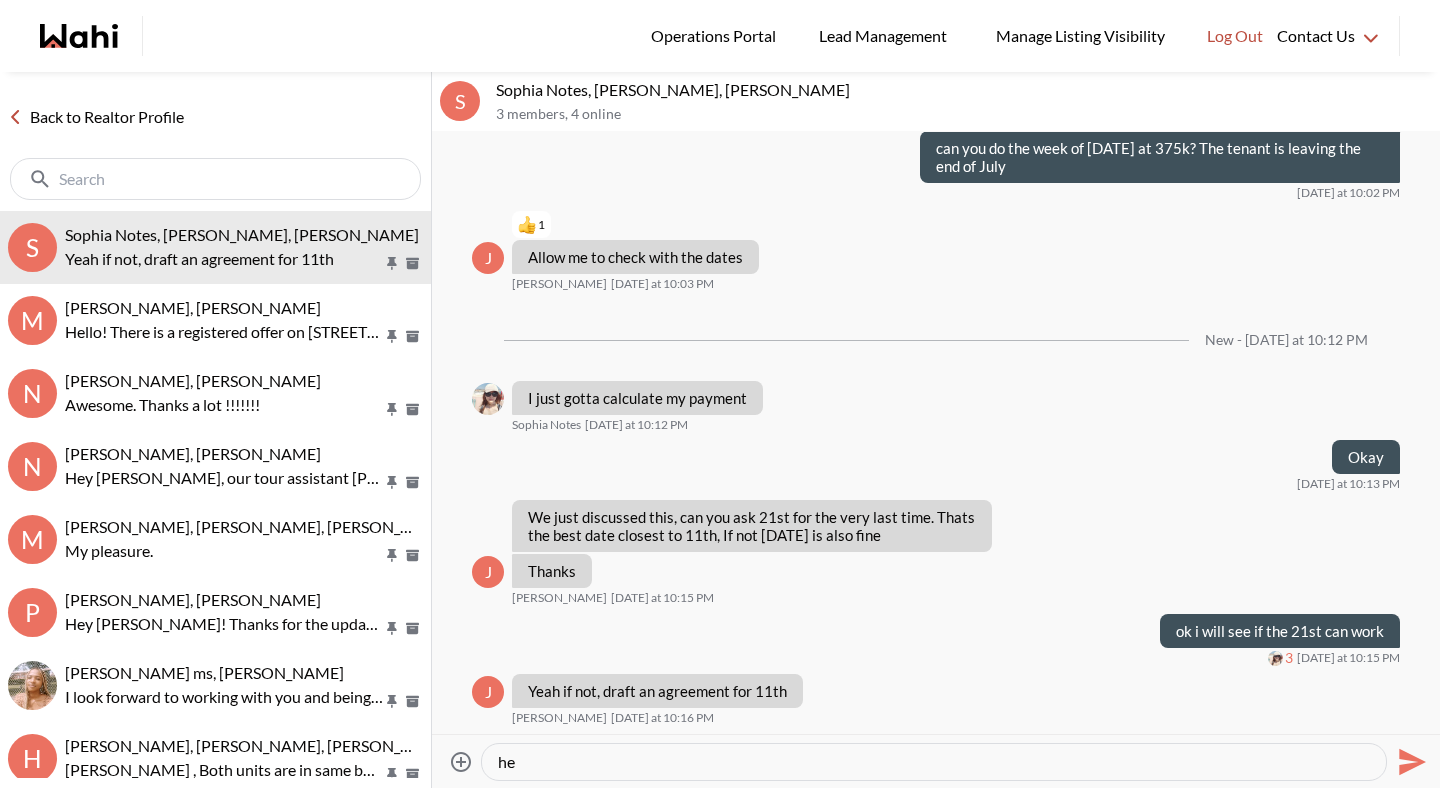 type on "h" 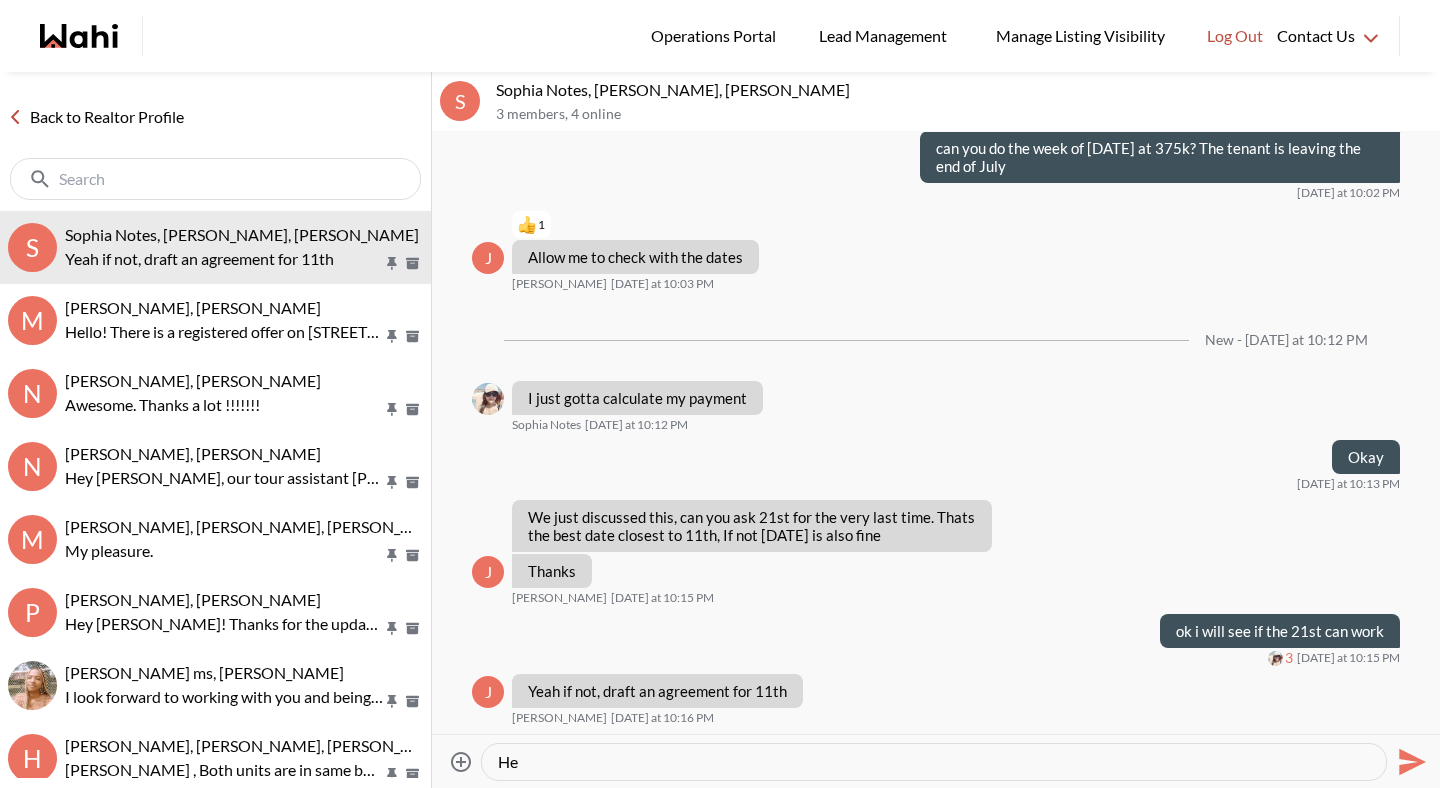 type on "H" 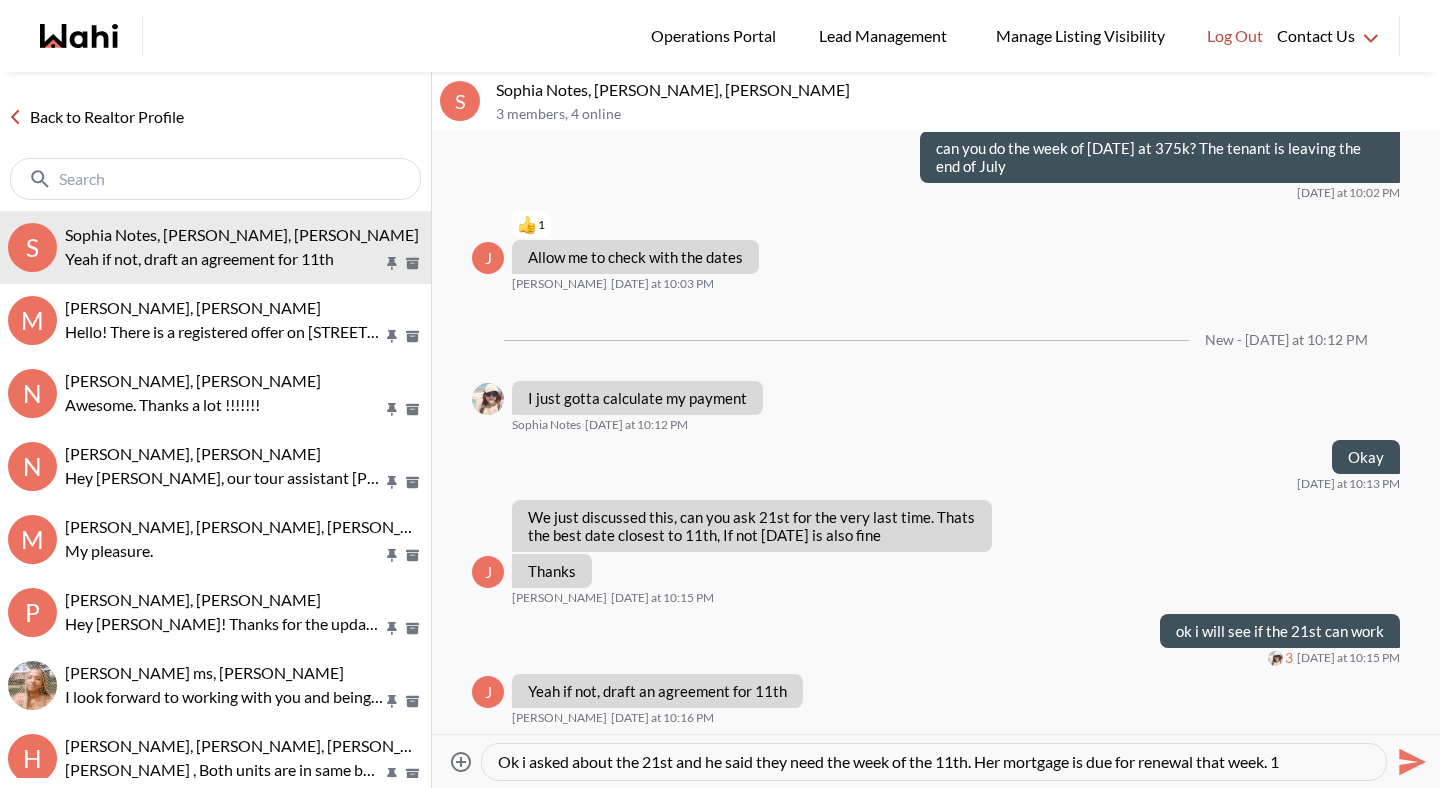 type on "Ok i asked about the 21st and he said they need the week of the 11th. Her mortgage is due for renewal that week." 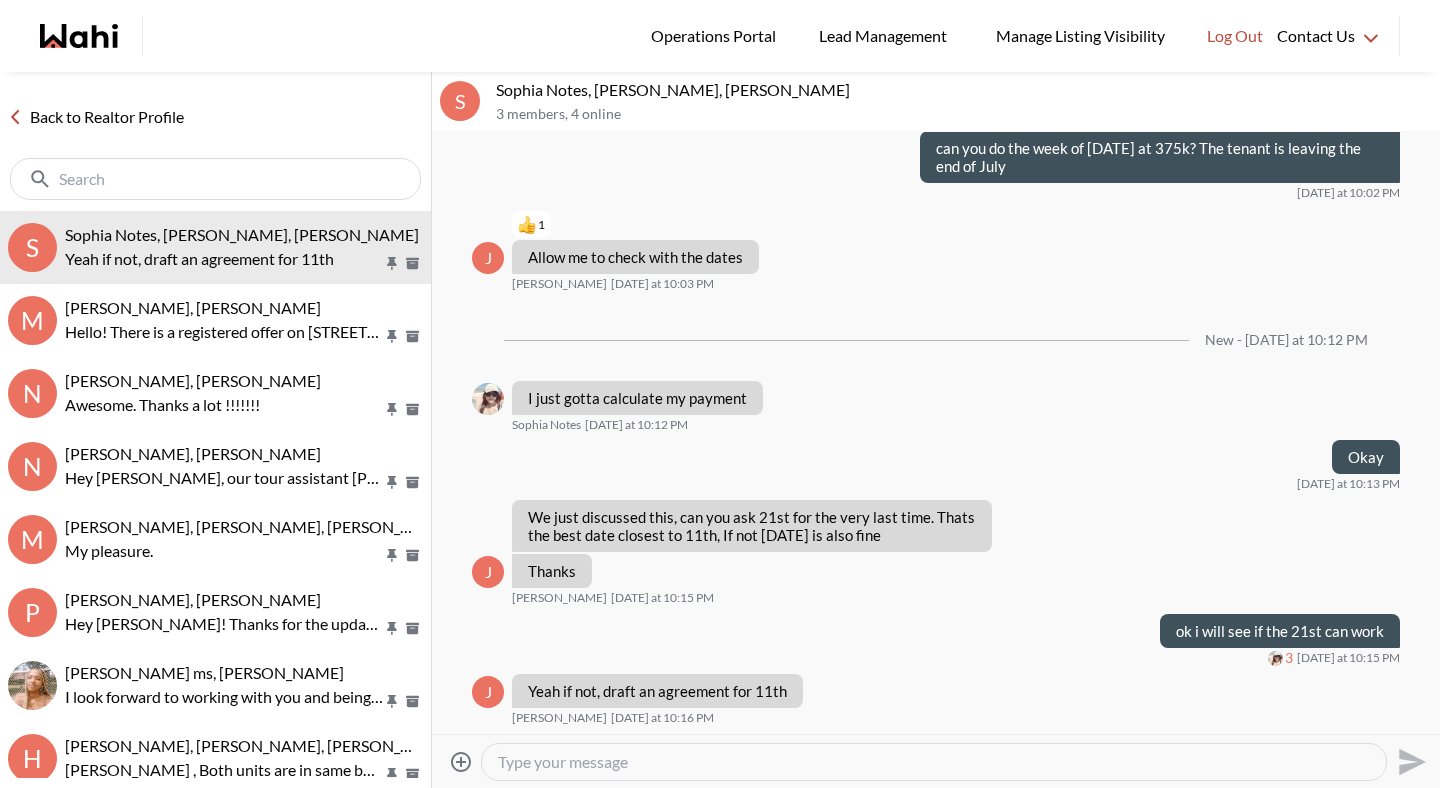 scroll, scrollTop: 1492, scrollLeft: 0, axis: vertical 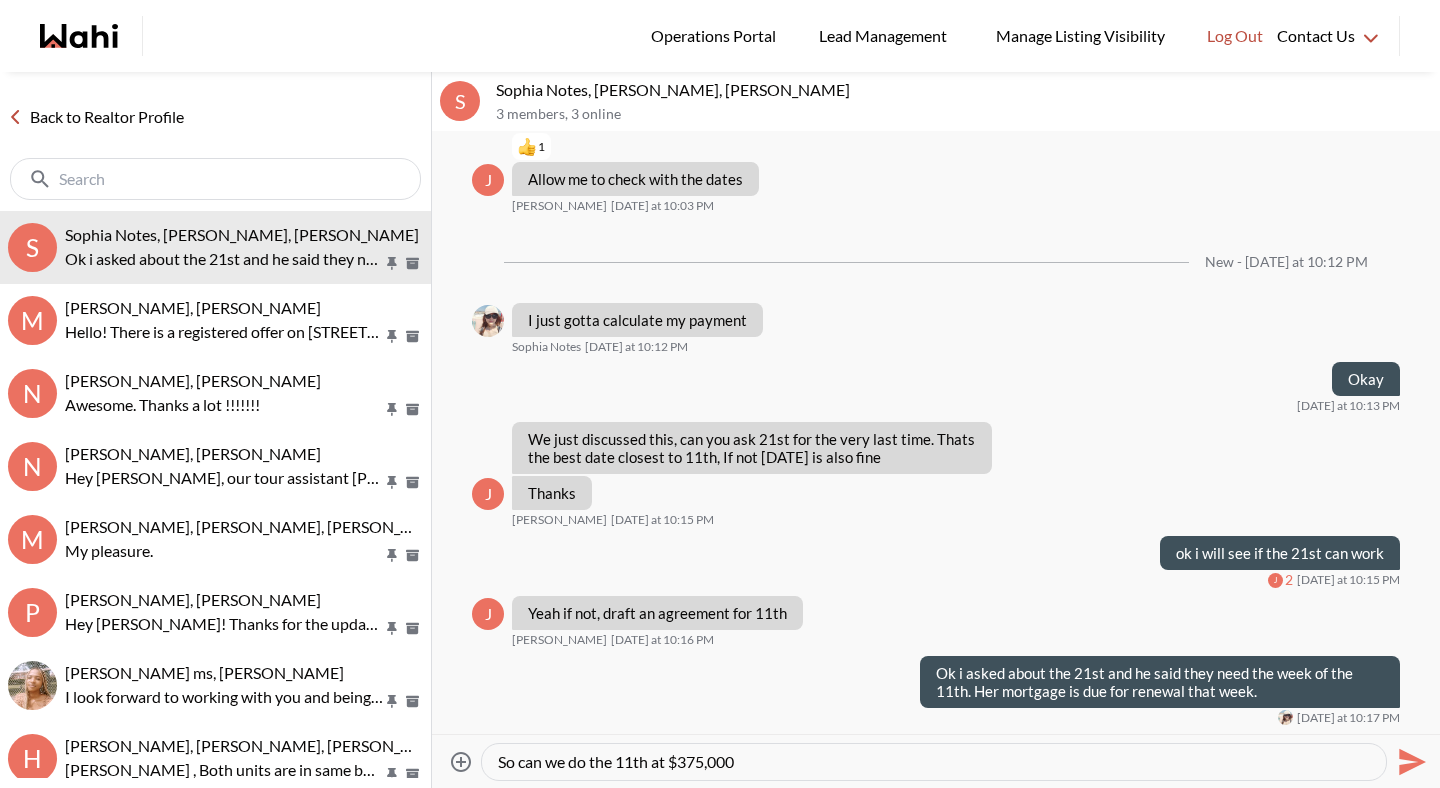 type on "So can we do the 11th at $375,000?" 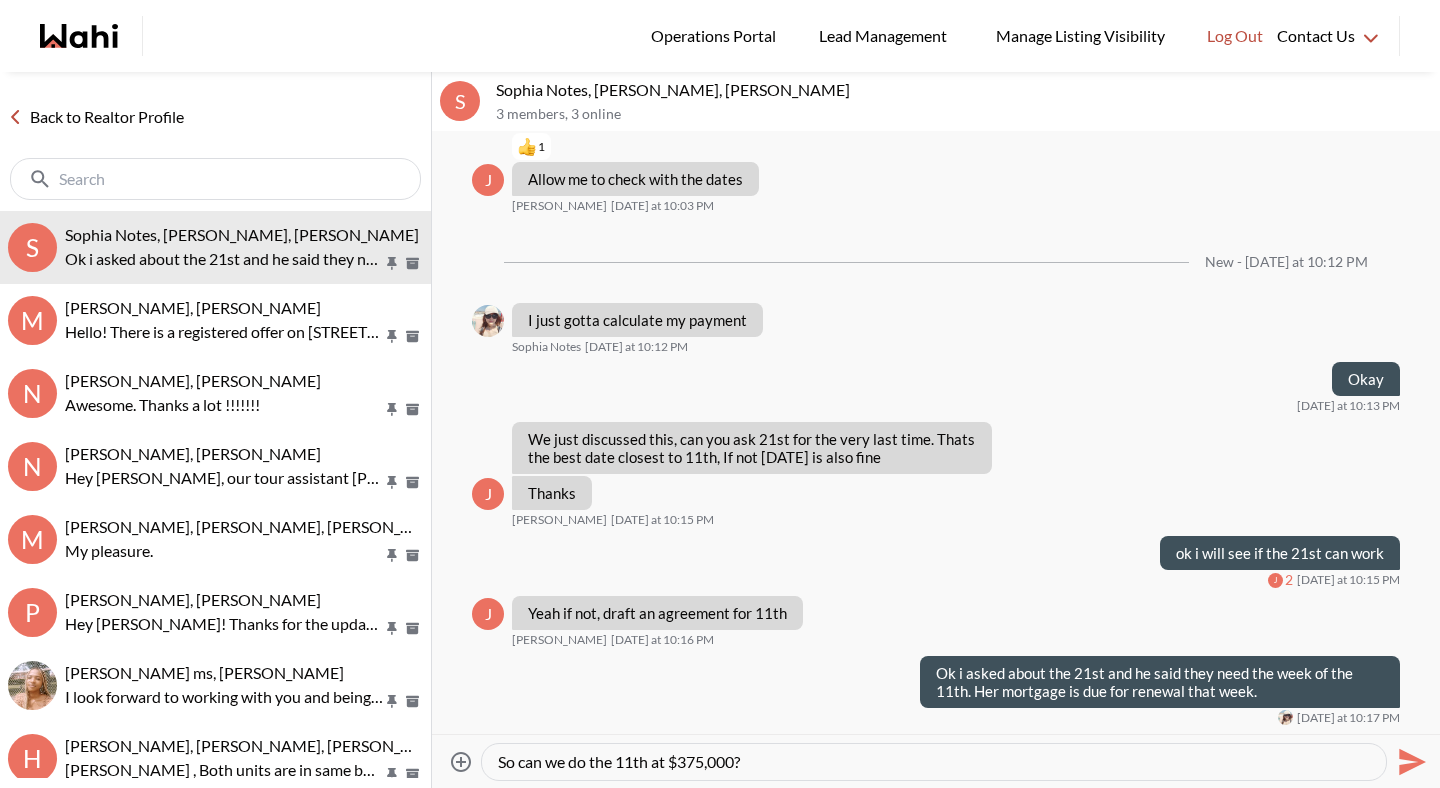 type 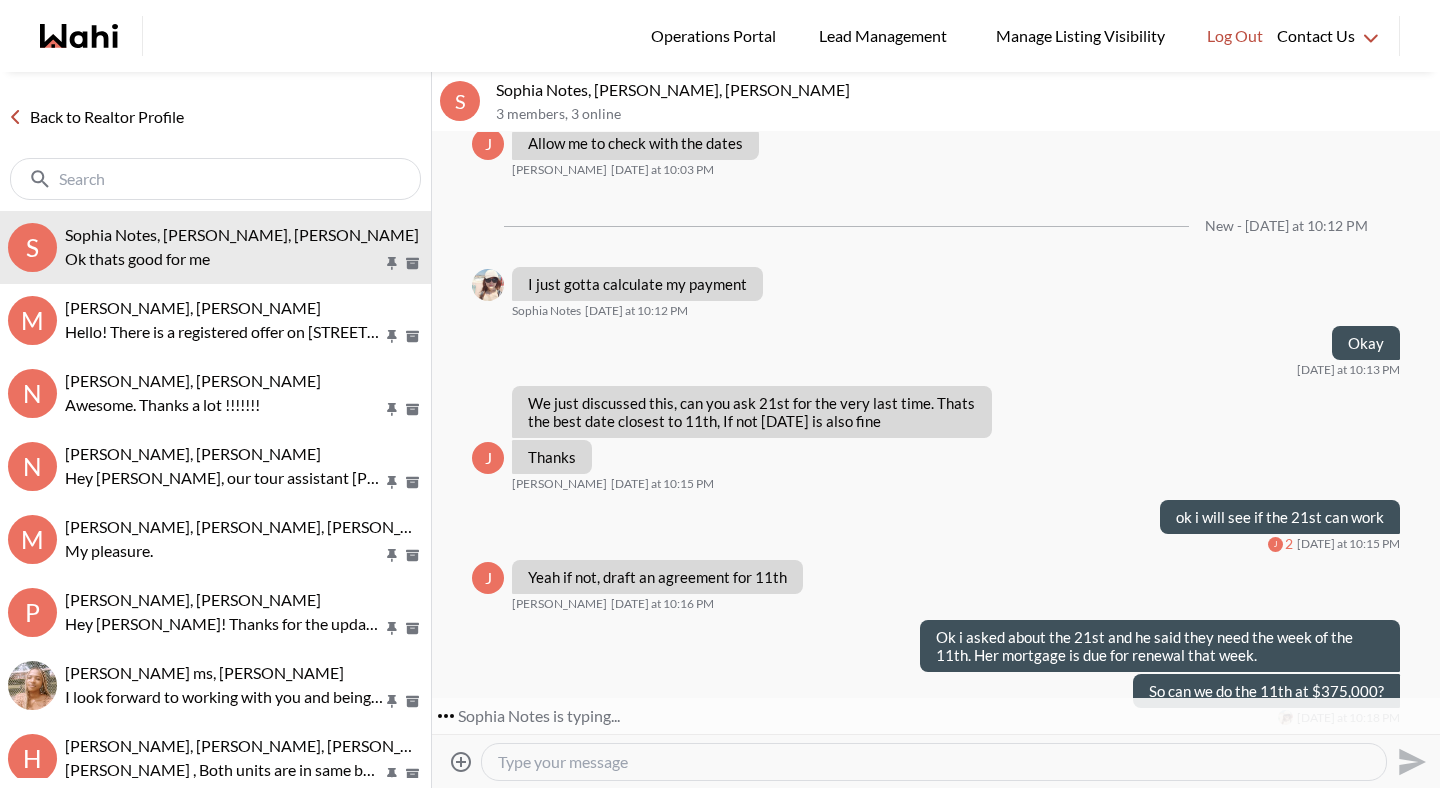 scroll, scrollTop: 1587, scrollLeft: 0, axis: vertical 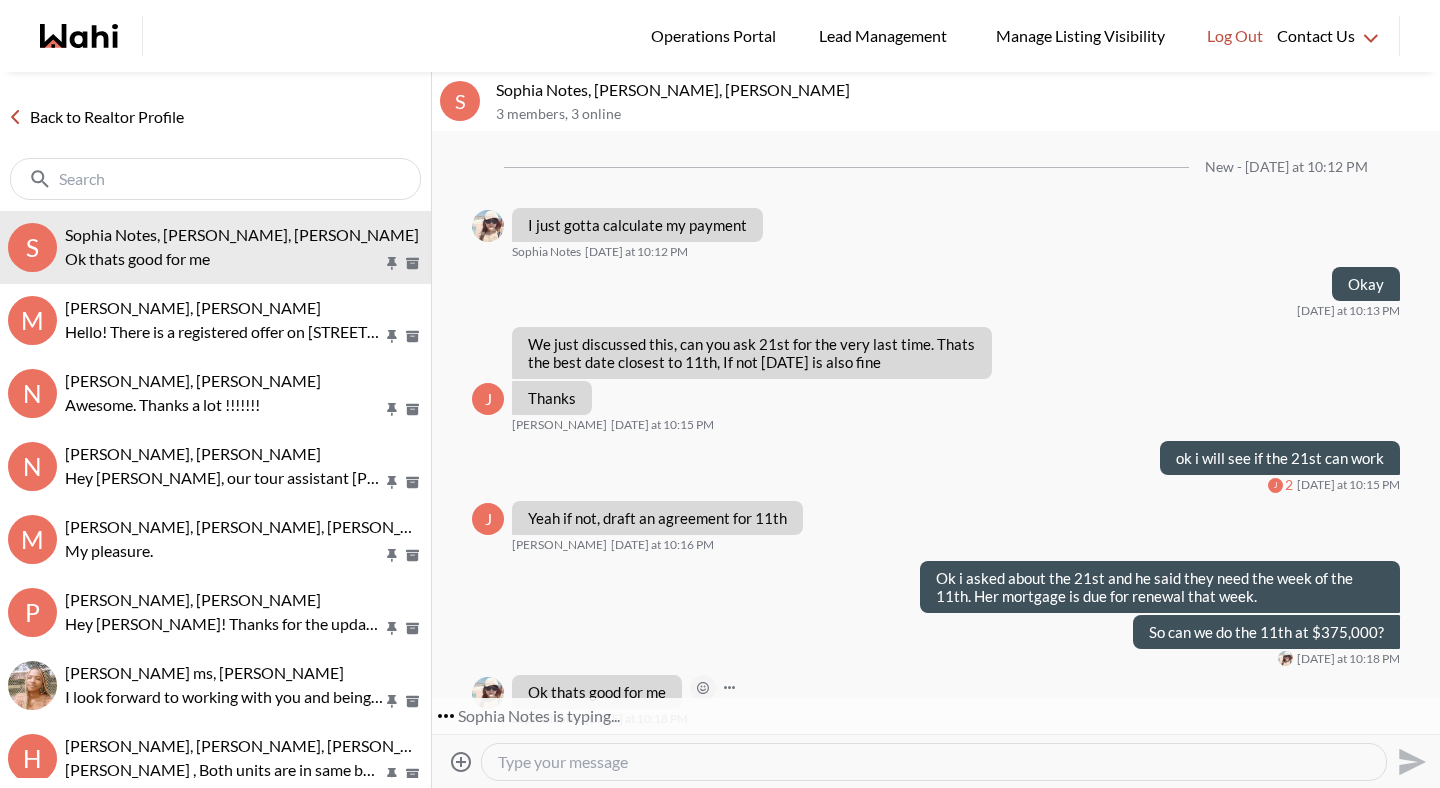 click 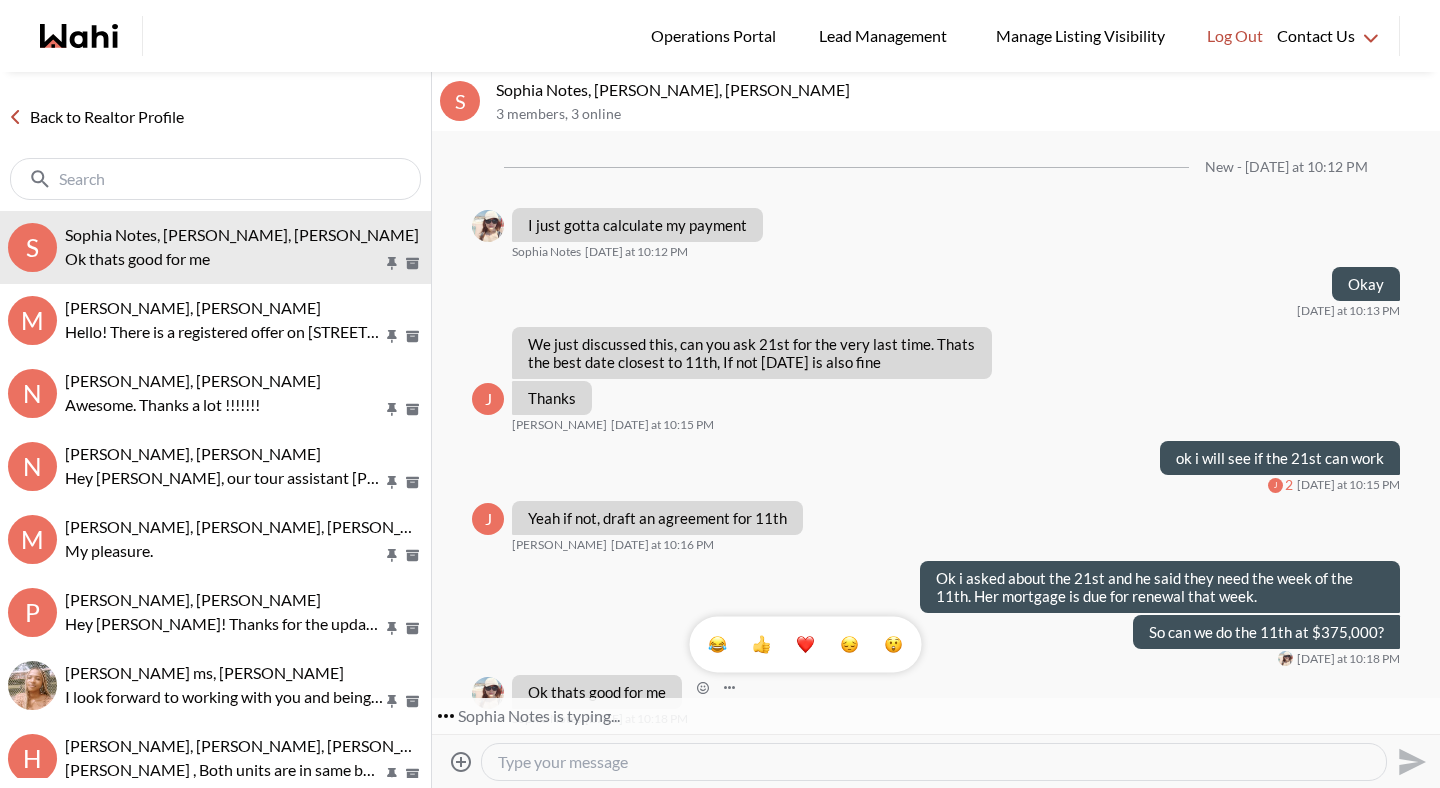 click at bounding box center [806, 645] 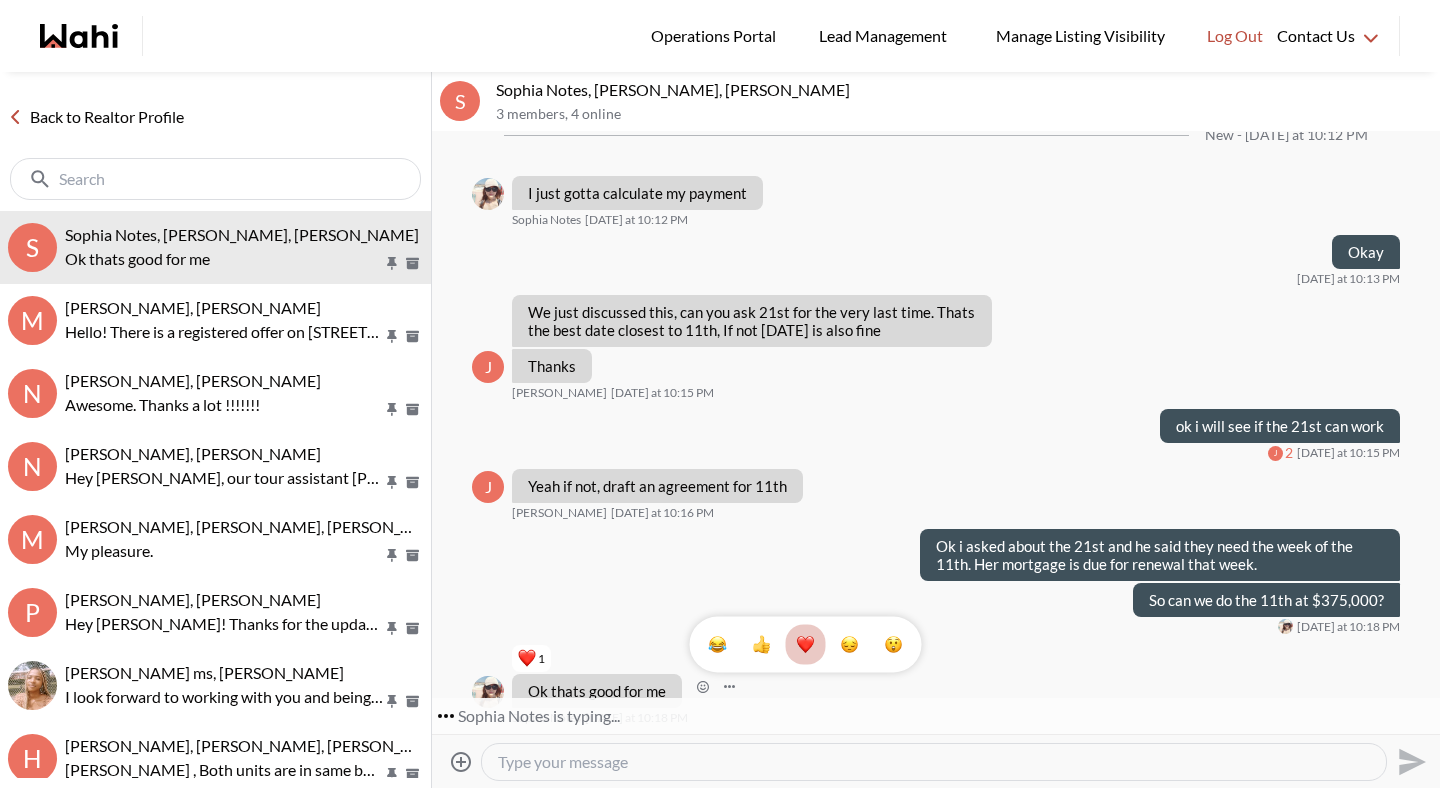 click at bounding box center (934, 762) 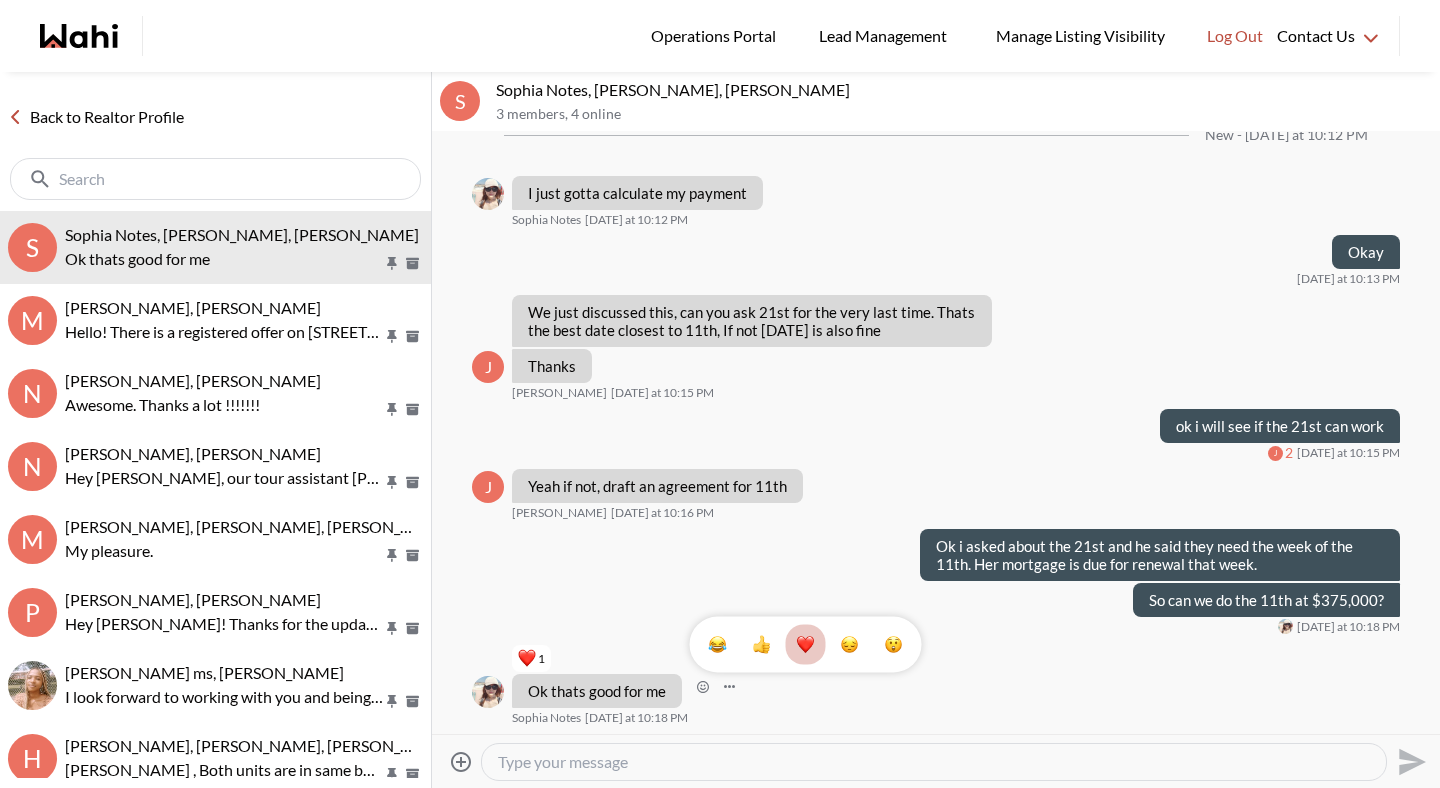 click on "1" at bounding box center [806, 645] 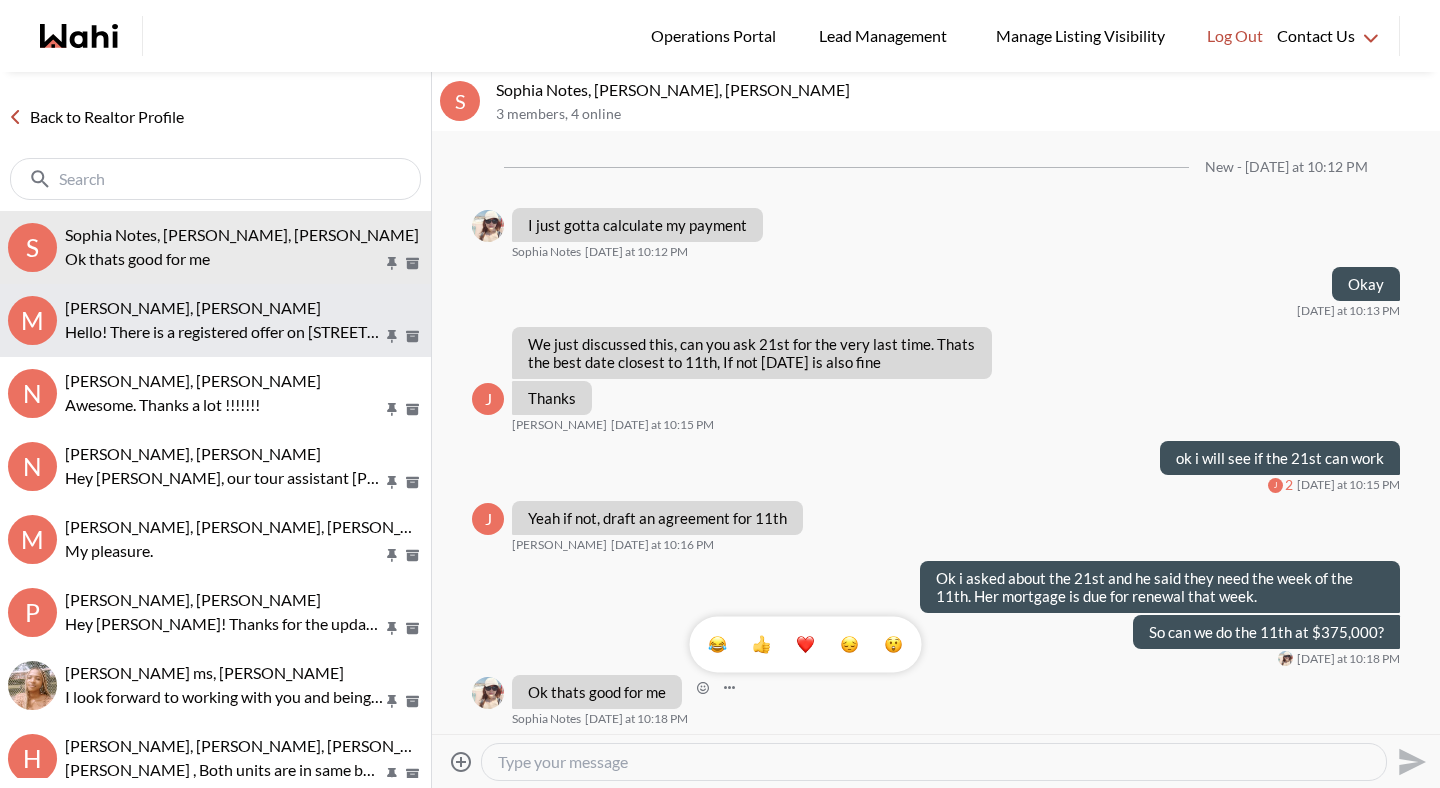 click on "M [PERSON_NAME], [PERSON_NAME] Hello! There is a registered offer on [STREET_ADDRESS]" at bounding box center [215, 320] 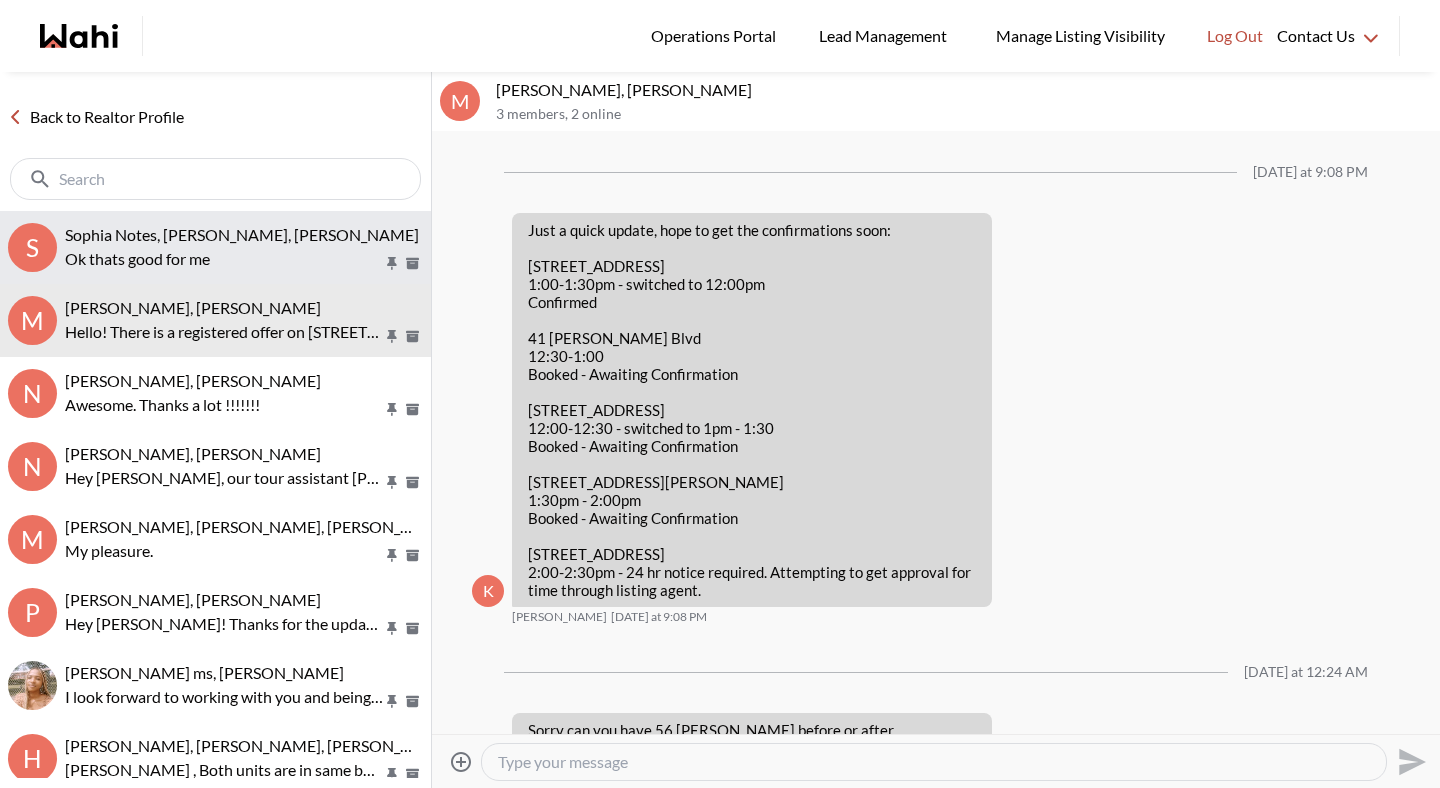 scroll, scrollTop: 2076, scrollLeft: 0, axis: vertical 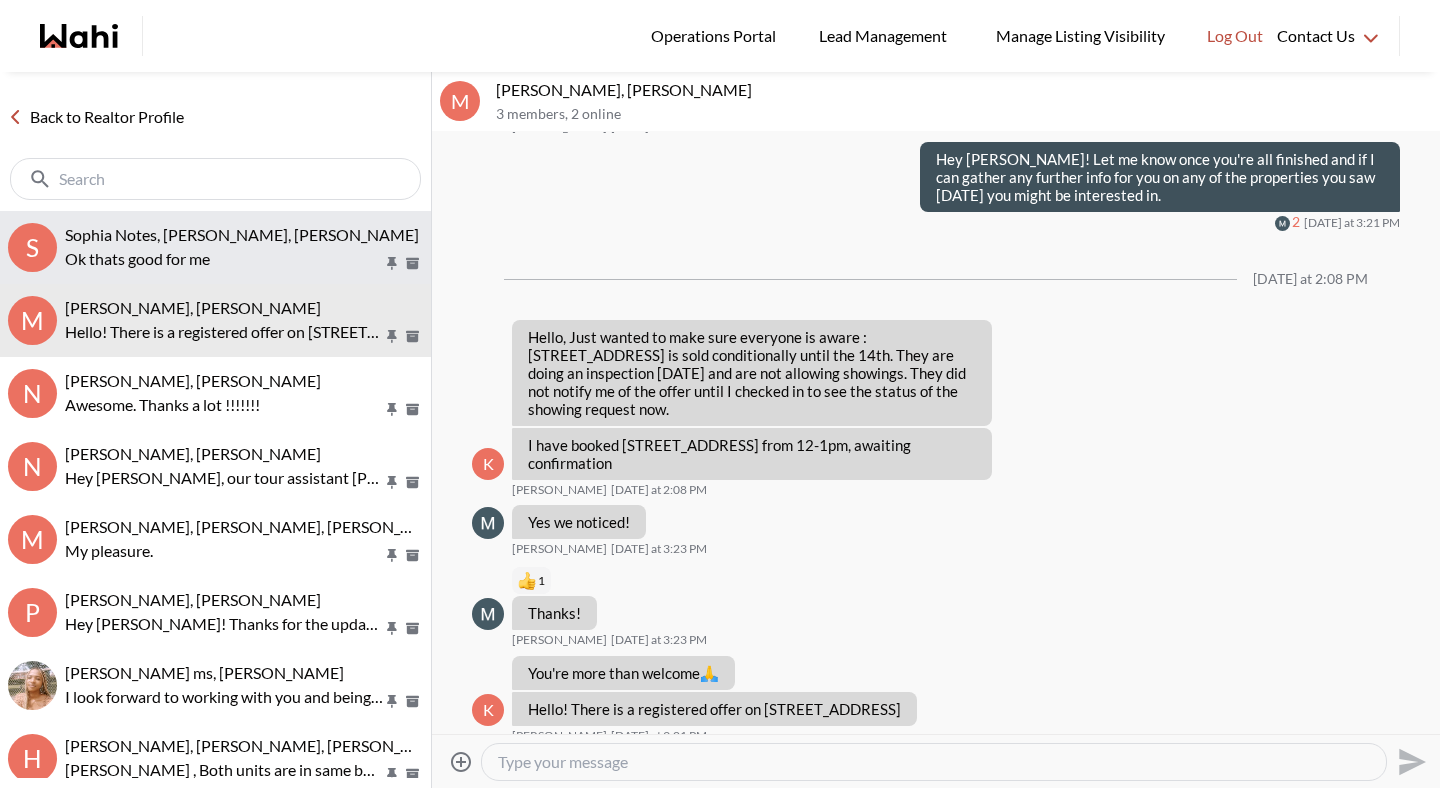 click on "Ok thats good for me" at bounding box center (224, 259) 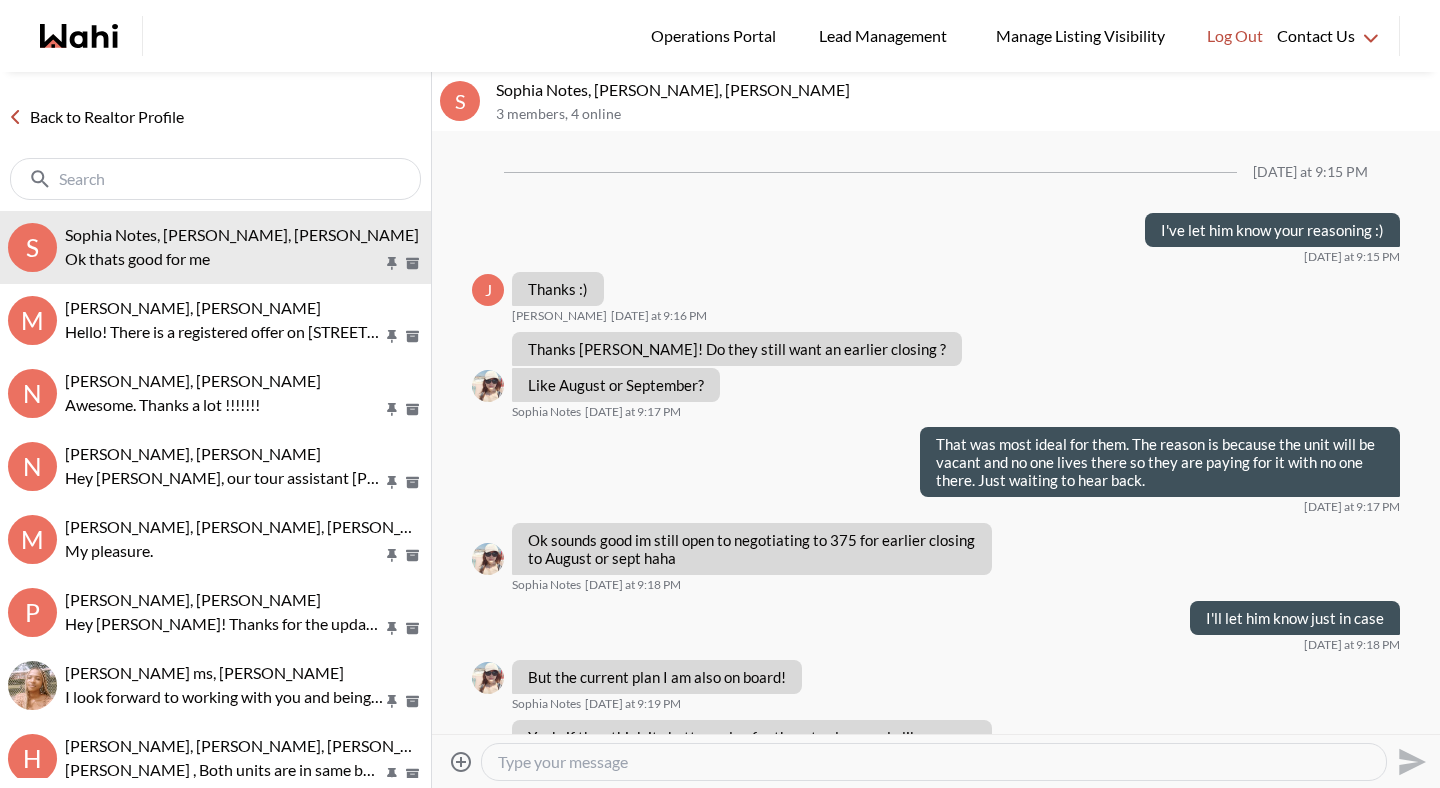 scroll, scrollTop: 1506, scrollLeft: 0, axis: vertical 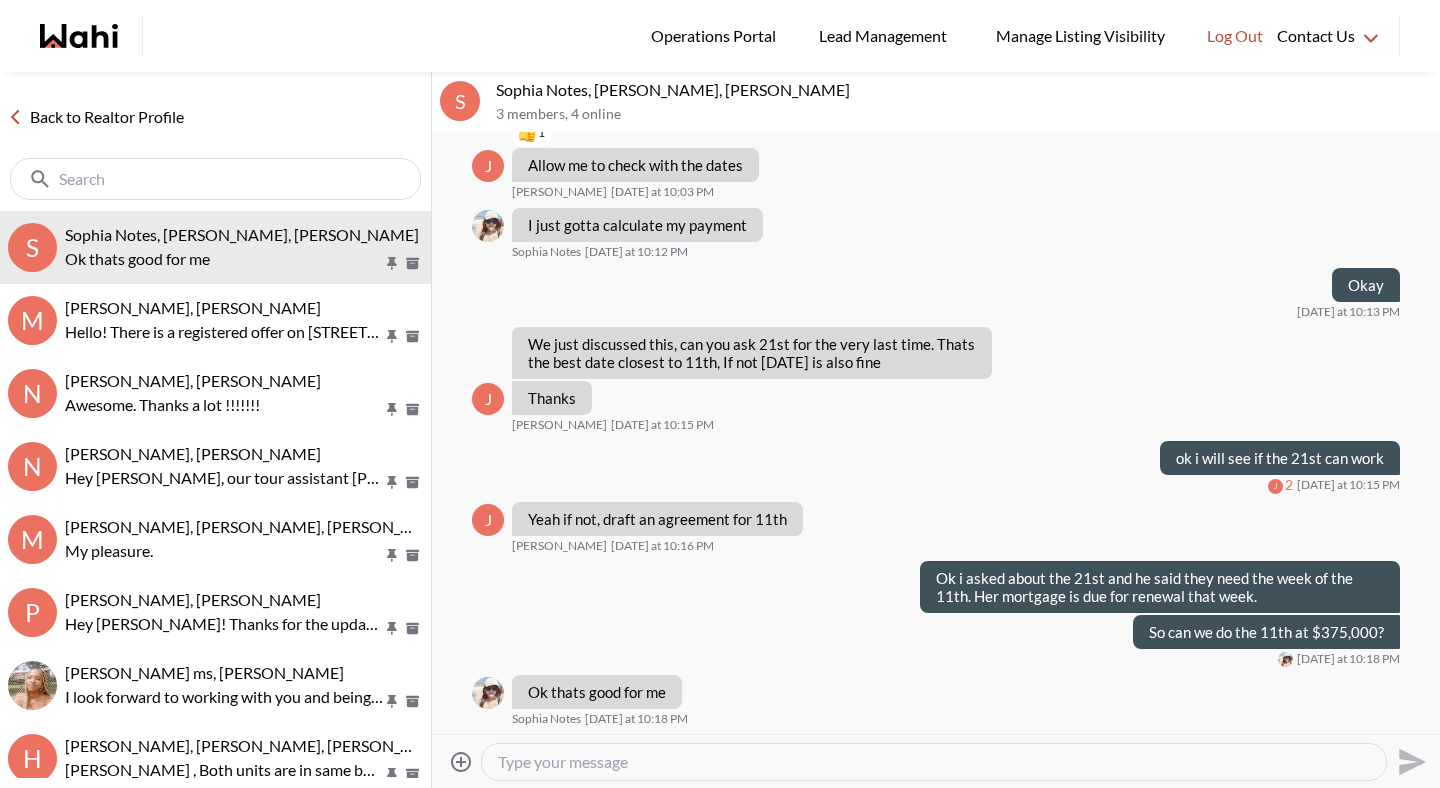 click at bounding box center [934, 762] 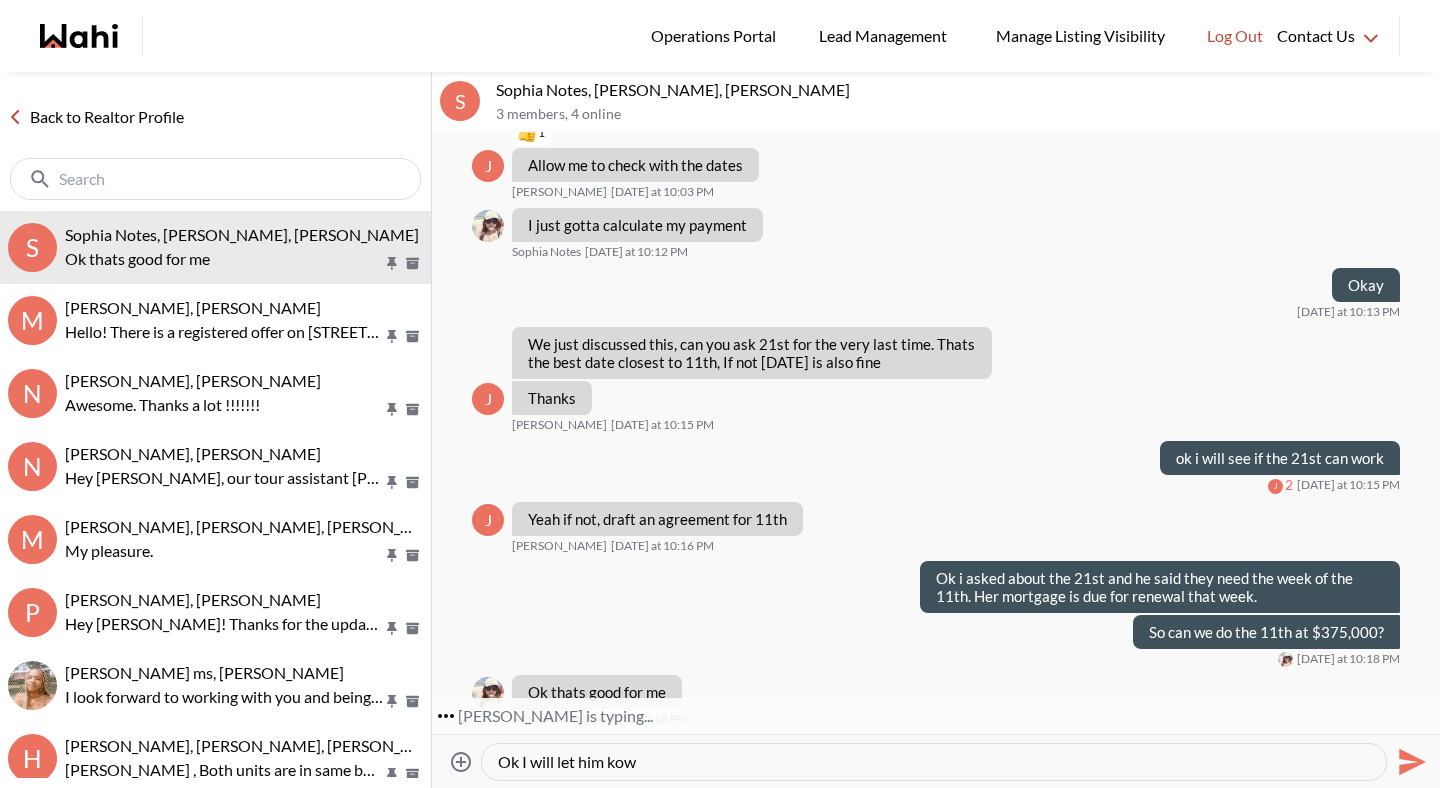 scroll, scrollTop: 1647, scrollLeft: 0, axis: vertical 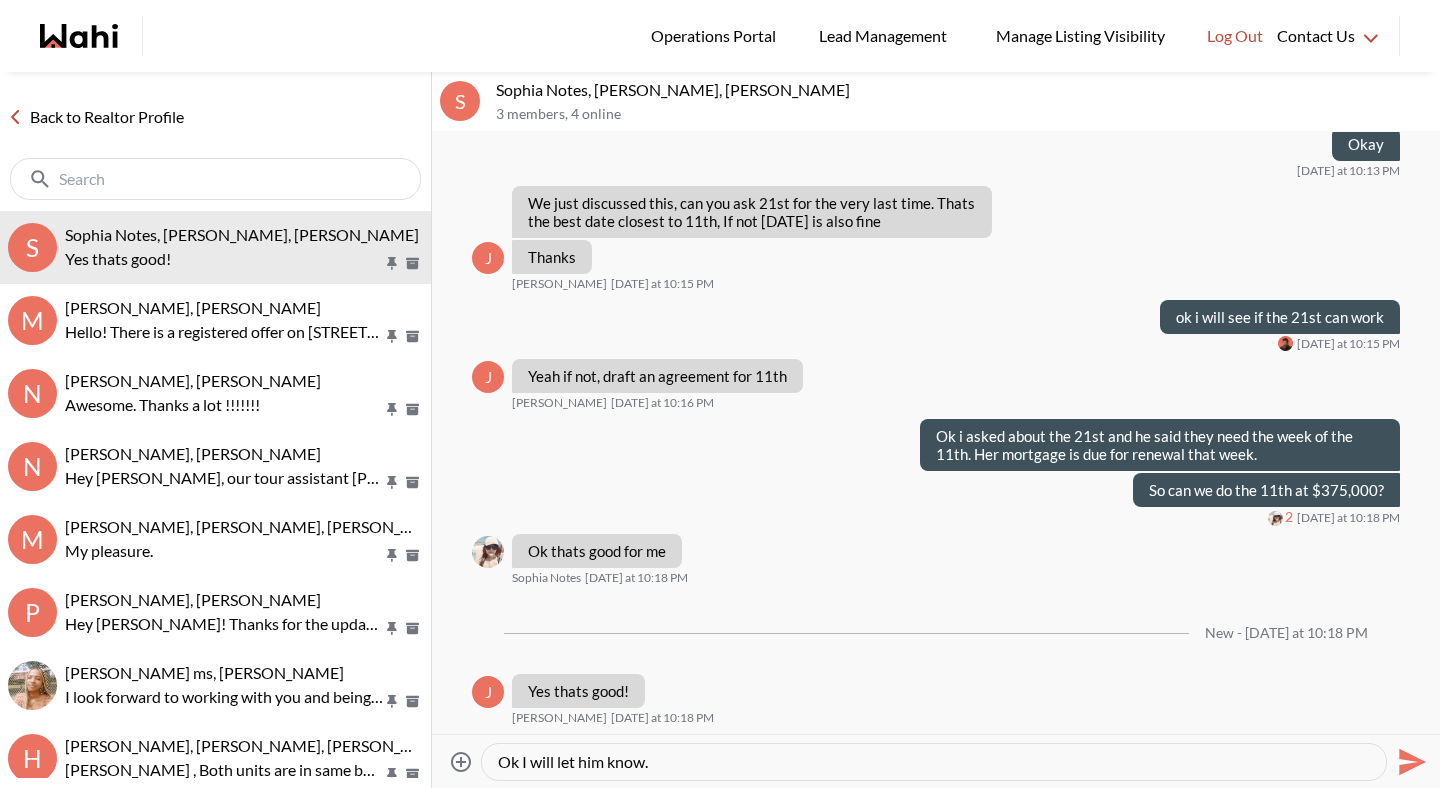 type on "Ok I will let him know." 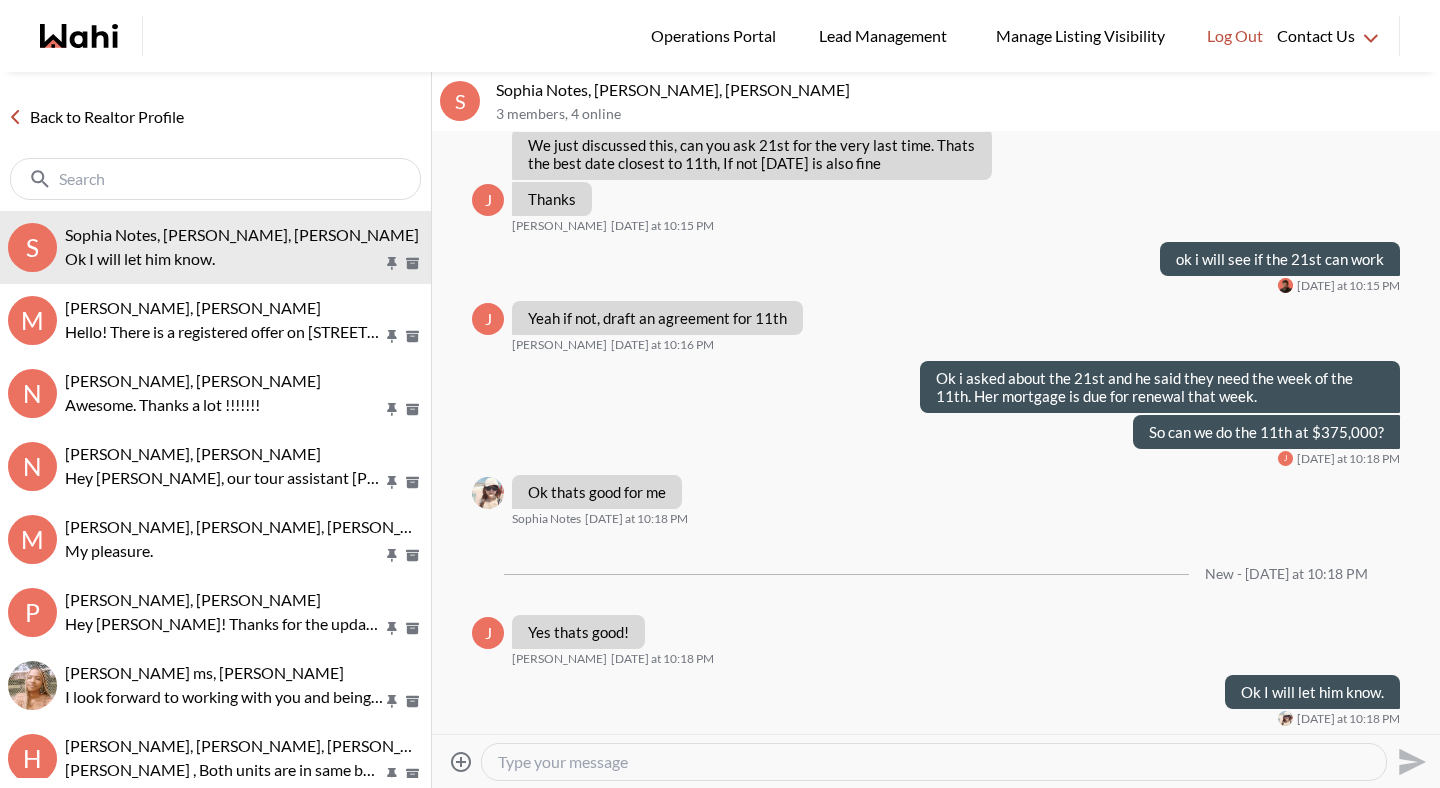 scroll, scrollTop: 1705, scrollLeft: 0, axis: vertical 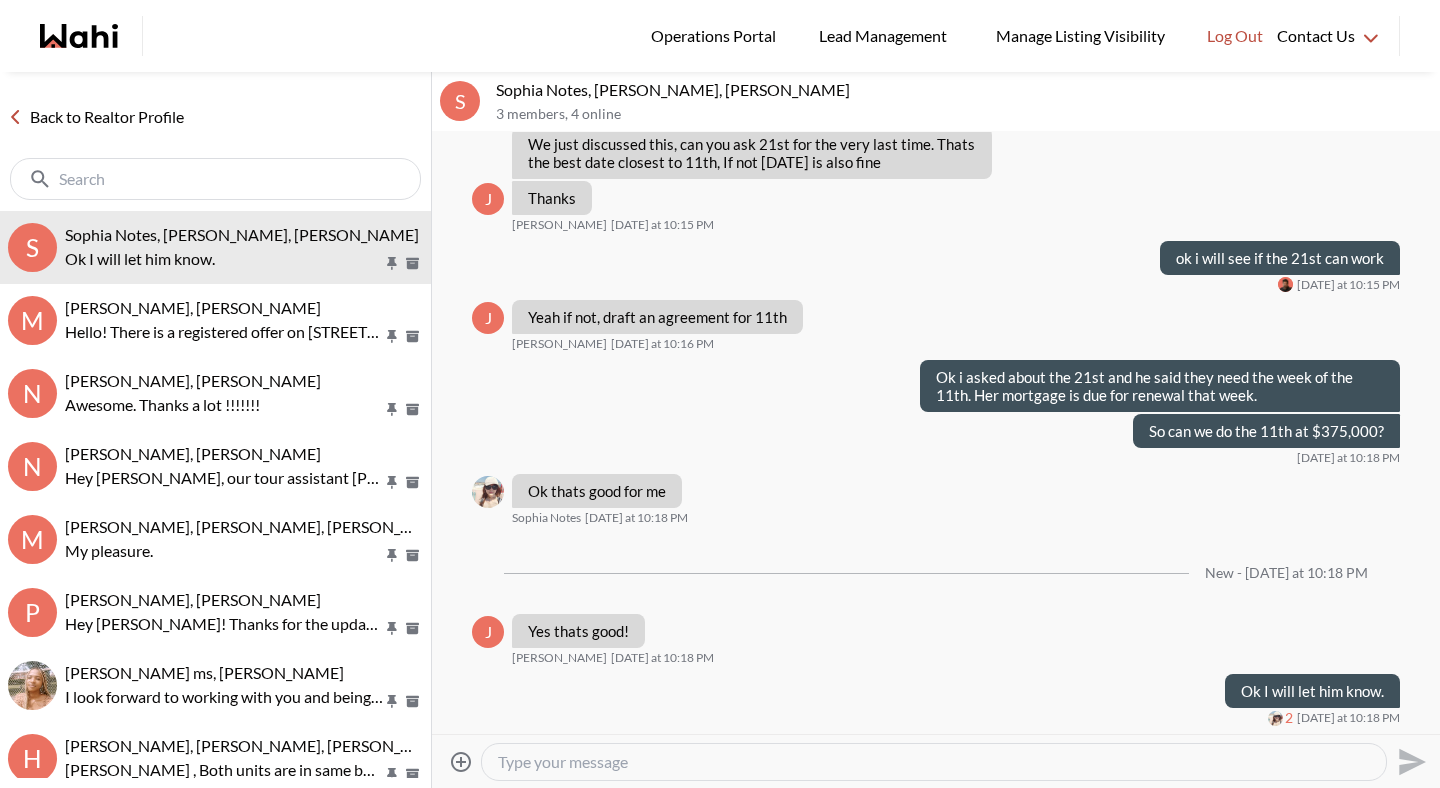 click at bounding box center [934, 762] 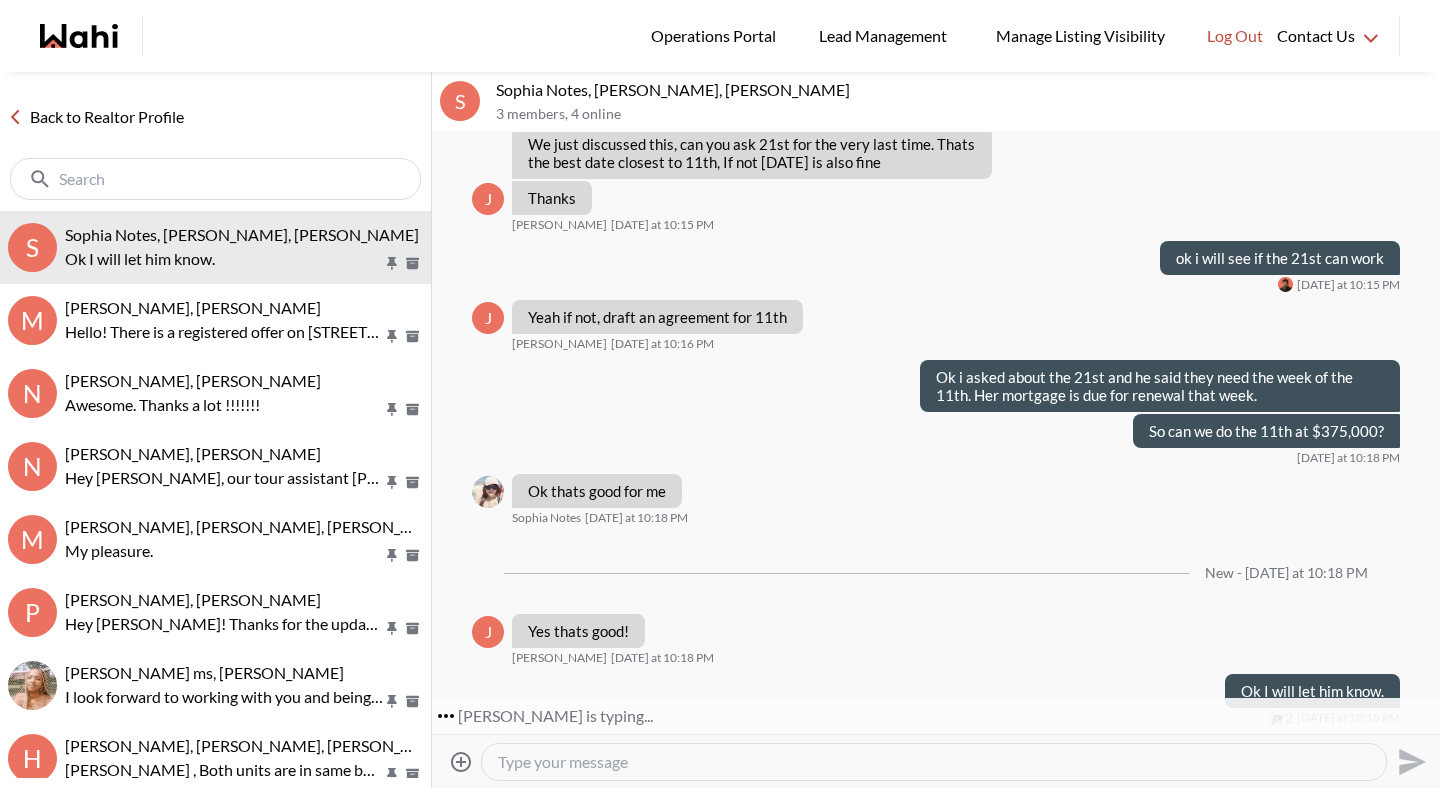click at bounding box center (934, 762) 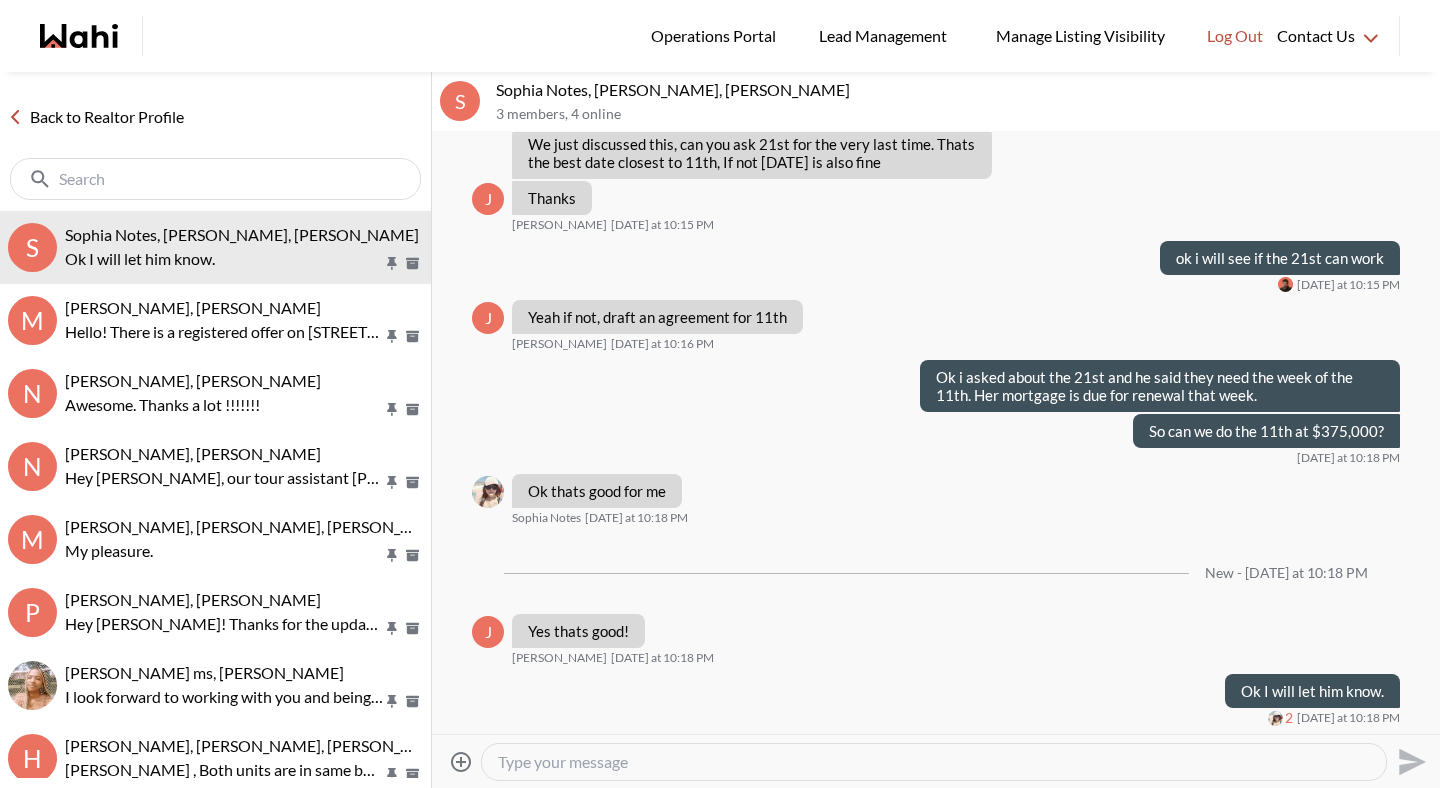 click at bounding box center (934, 762) 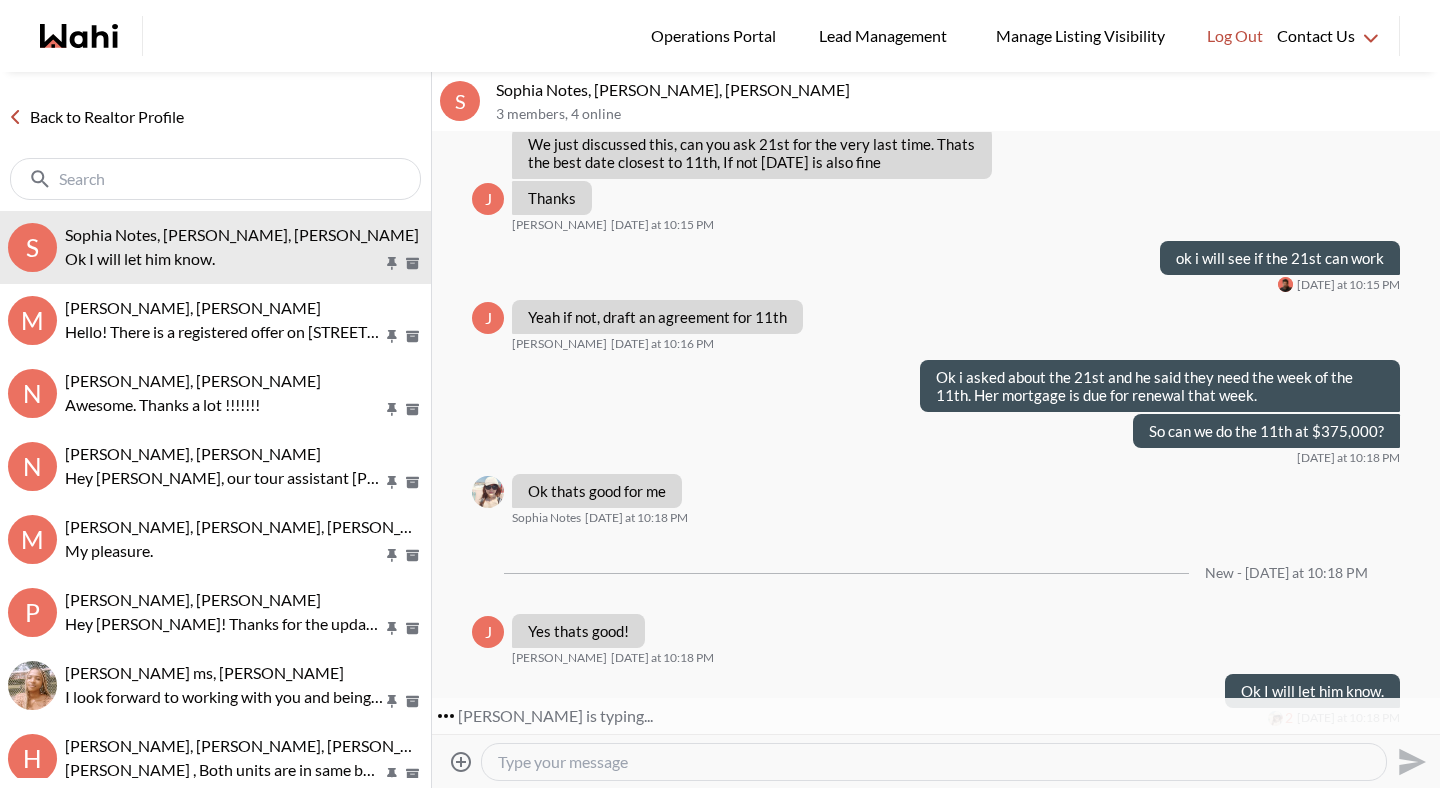 click at bounding box center (934, 762) 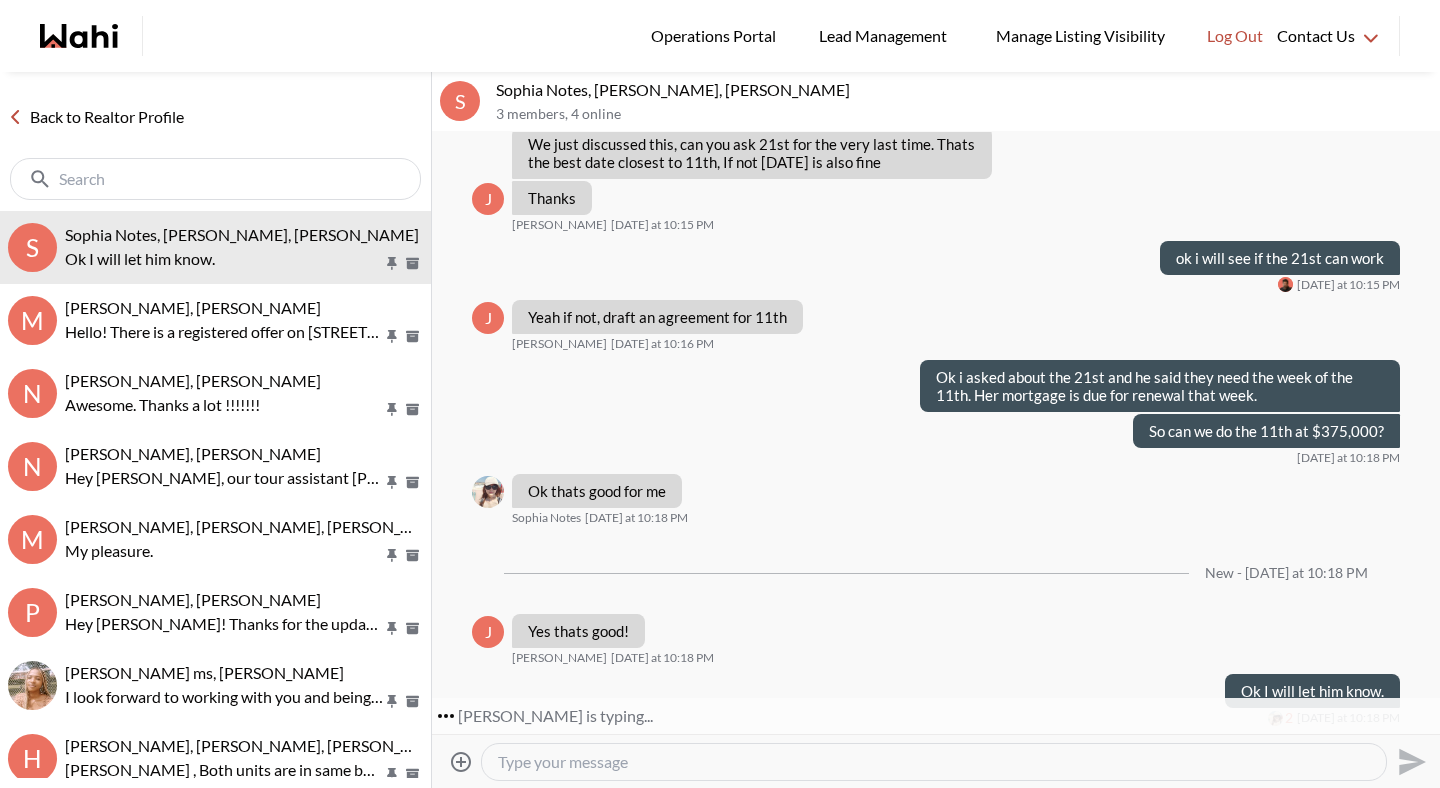 scroll, scrollTop: 1766, scrollLeft: 0, axis: vertical 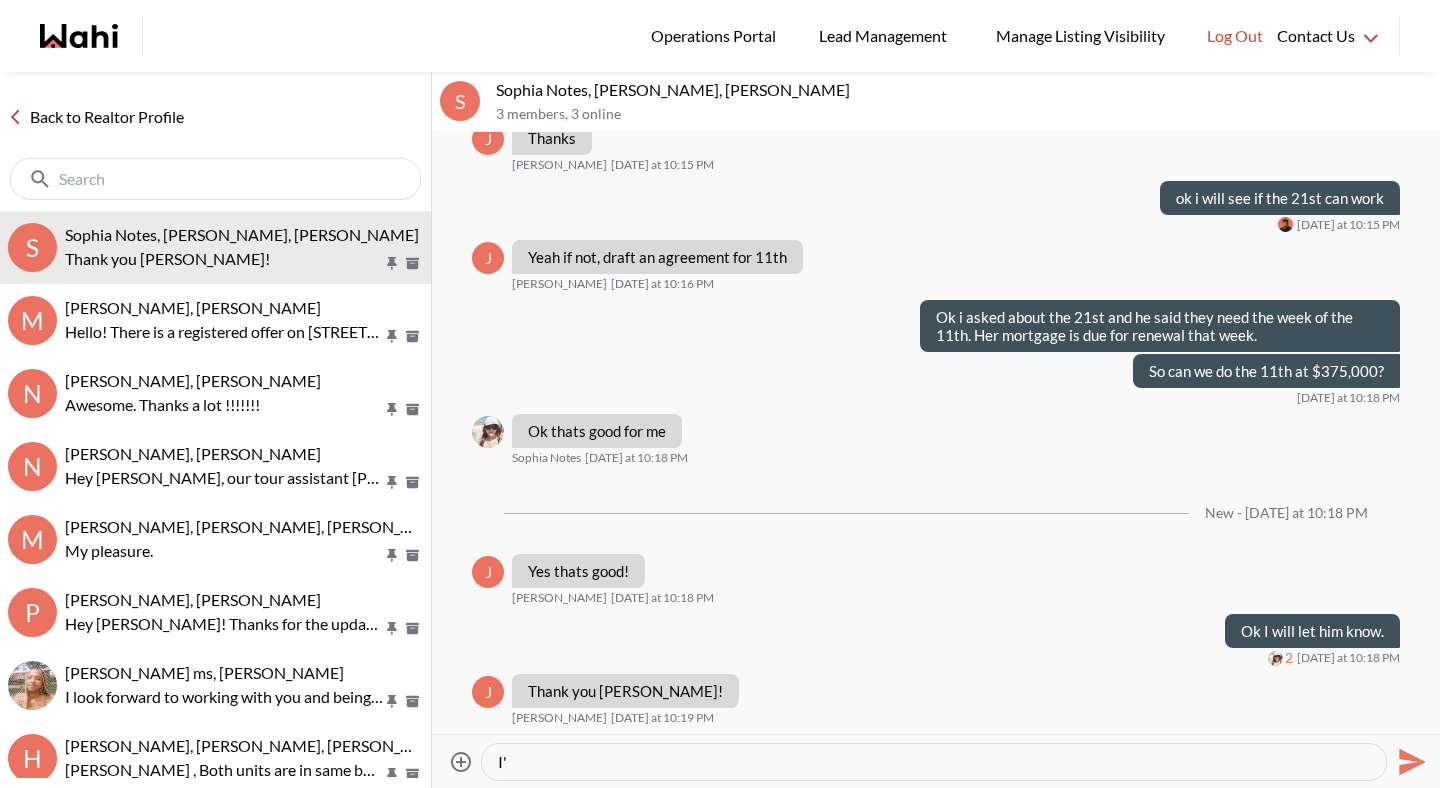 type on "I" 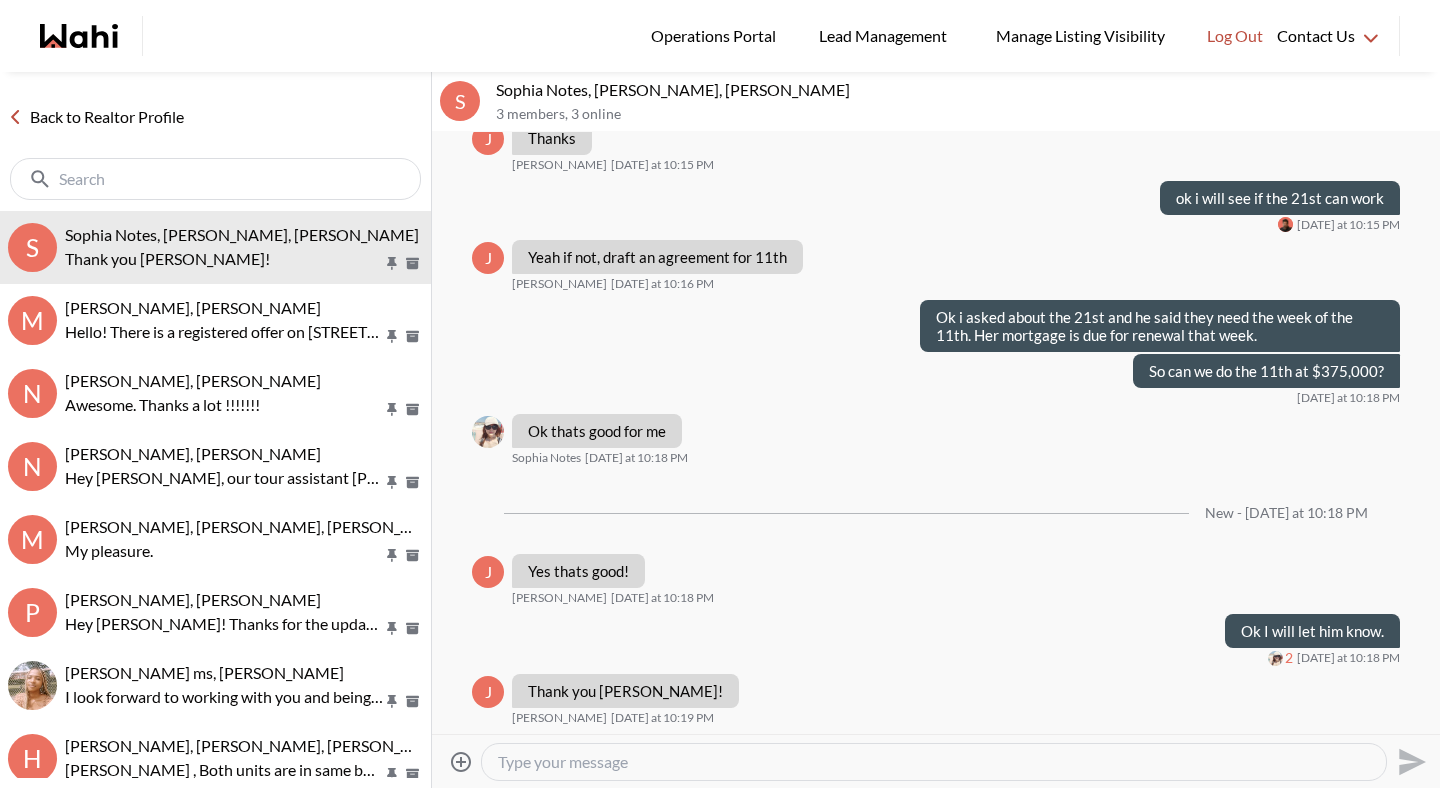 click at bounding box center [934, 762] 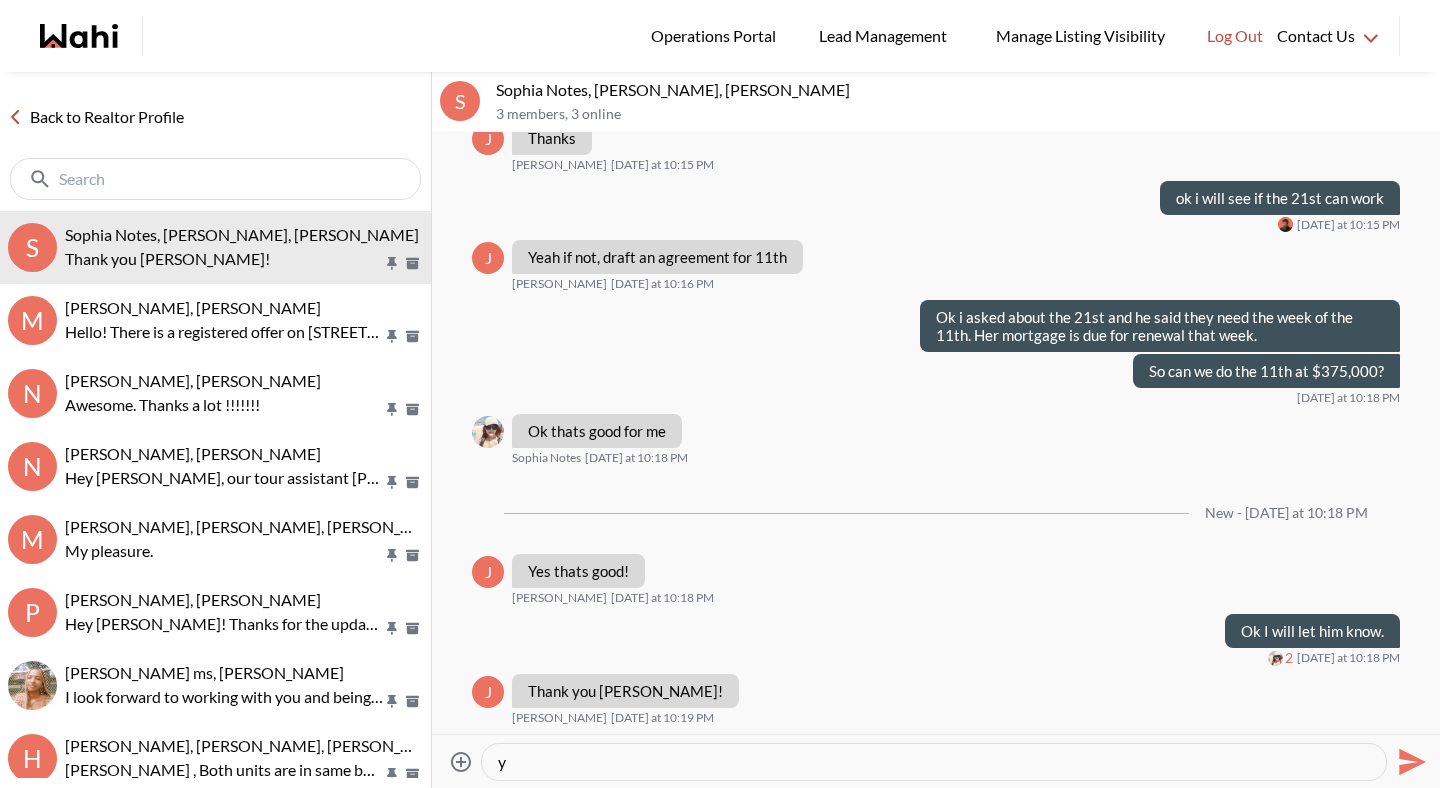type on "y" 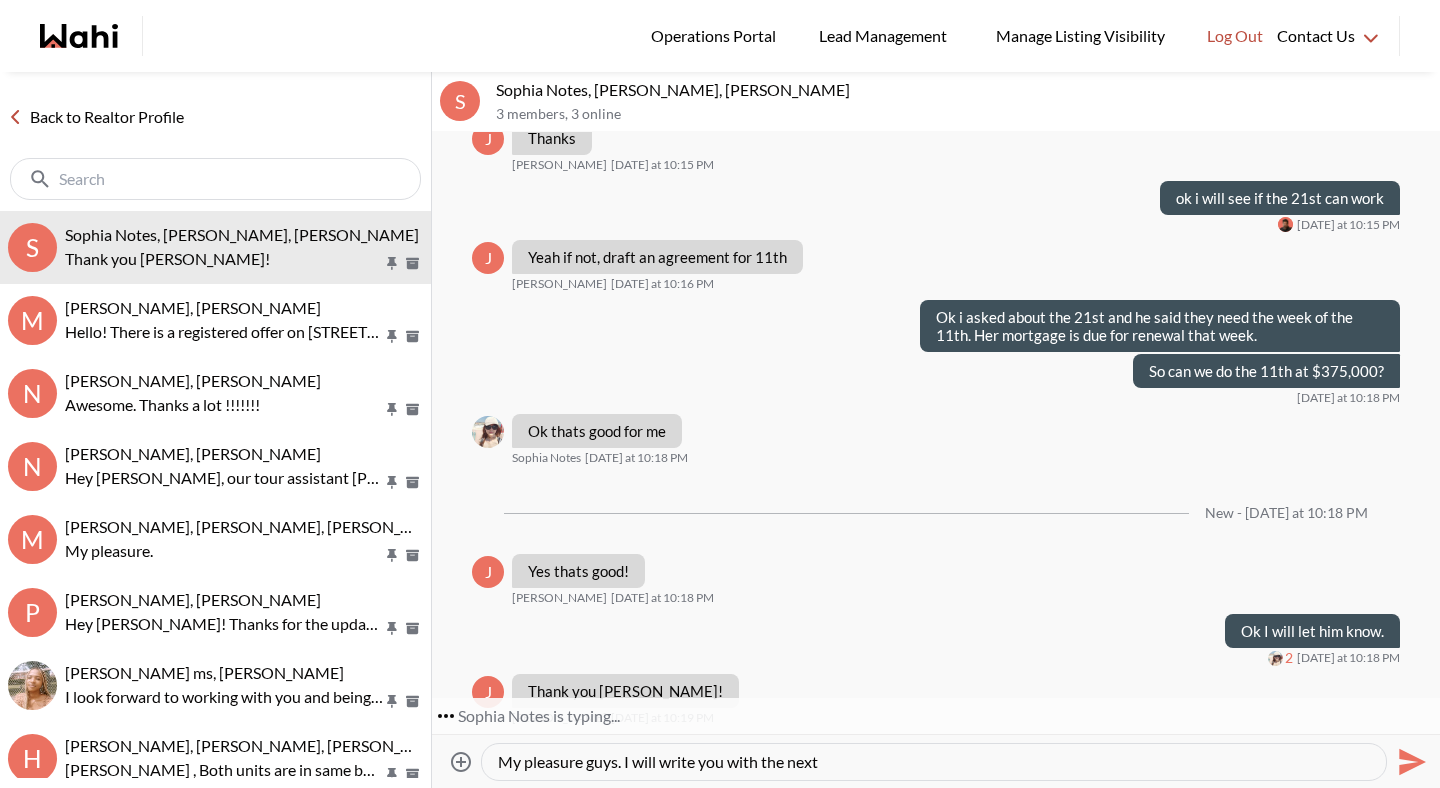 scroll, scrollTop: 1826, scrollLeft: 0, axis: vertical 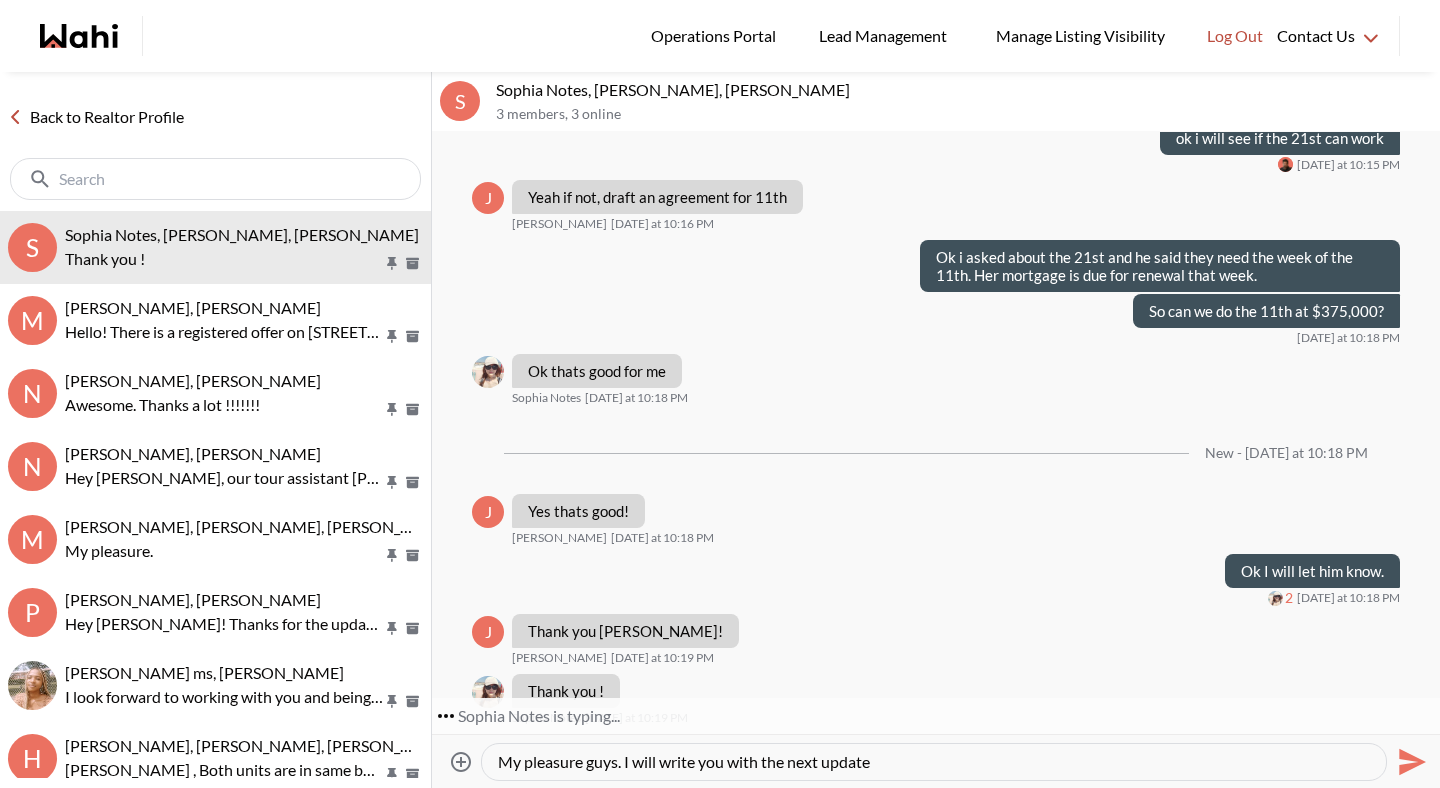 type on "My pleasure guys. I will write you with the next update!" 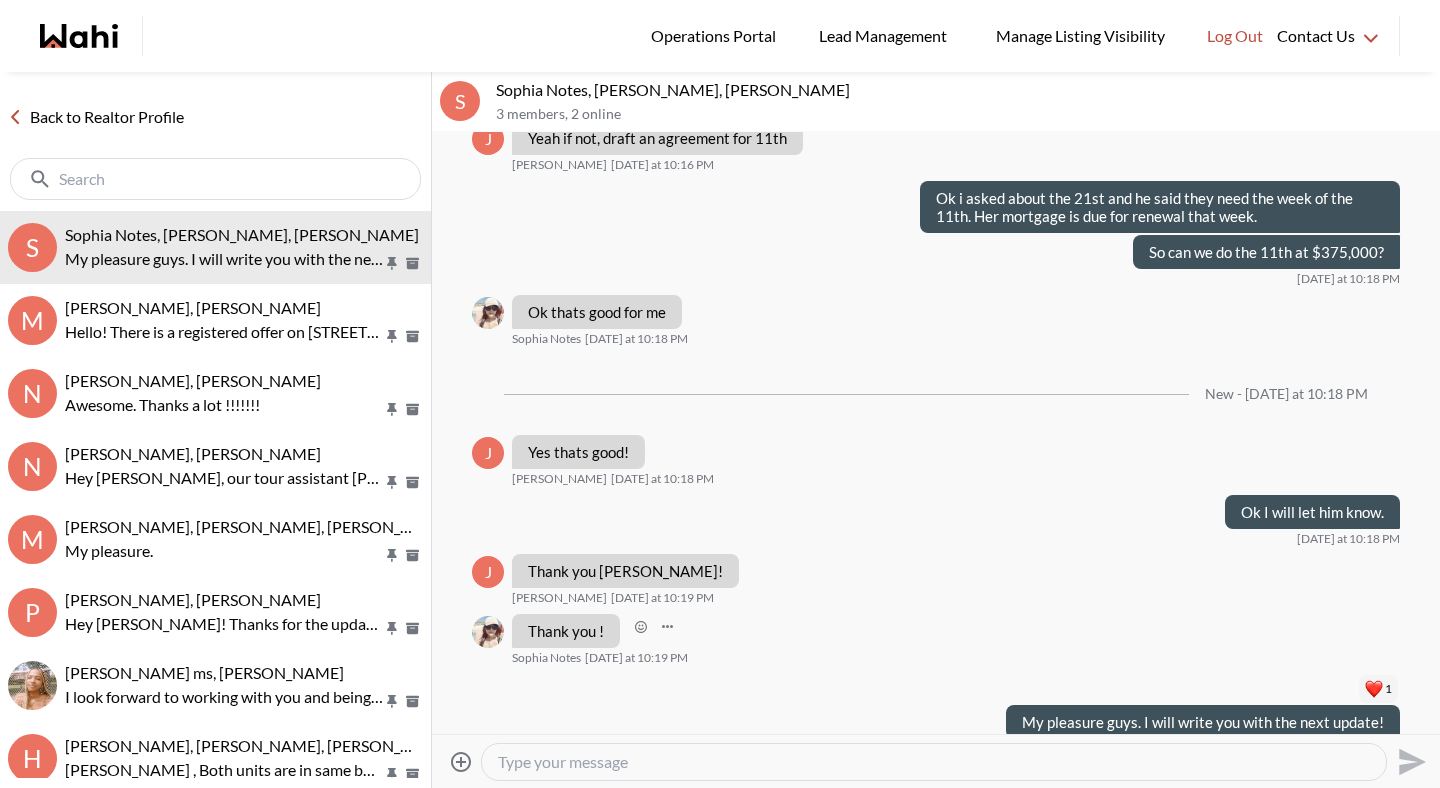 scroll, scrollTop: 1917, scrollLeft: 0, axis: vertical 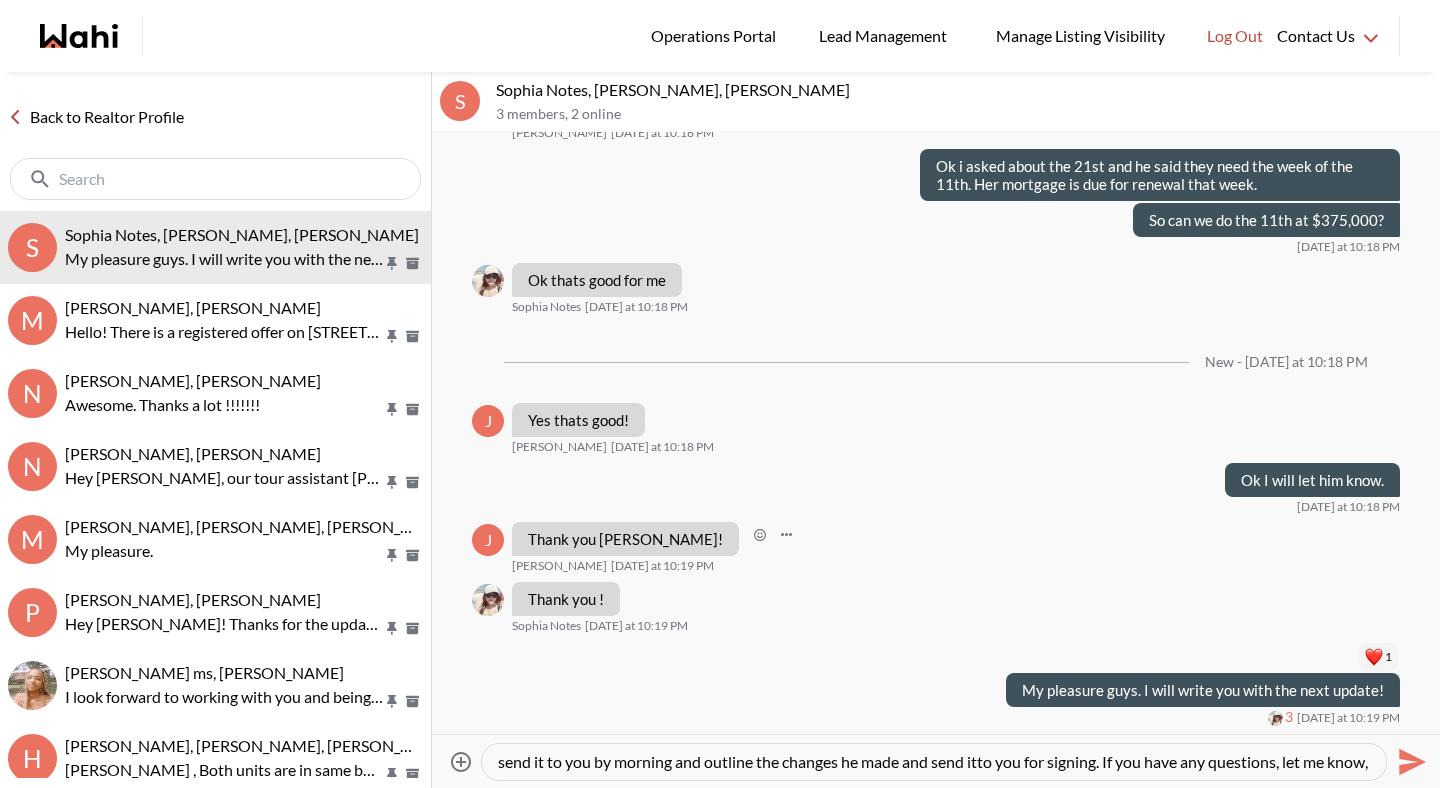 type on "He's going to send the paperwork back to [GEOGRAPHIC_DATA] with the changes with a new expiry at 12 noon [DATE]. I will send it to you by morning and outline the changes he made and send it to you for signing. If you have any questions, let me know, otherwise, as long as you sign before 12pm you will have an accepted conditional offer." 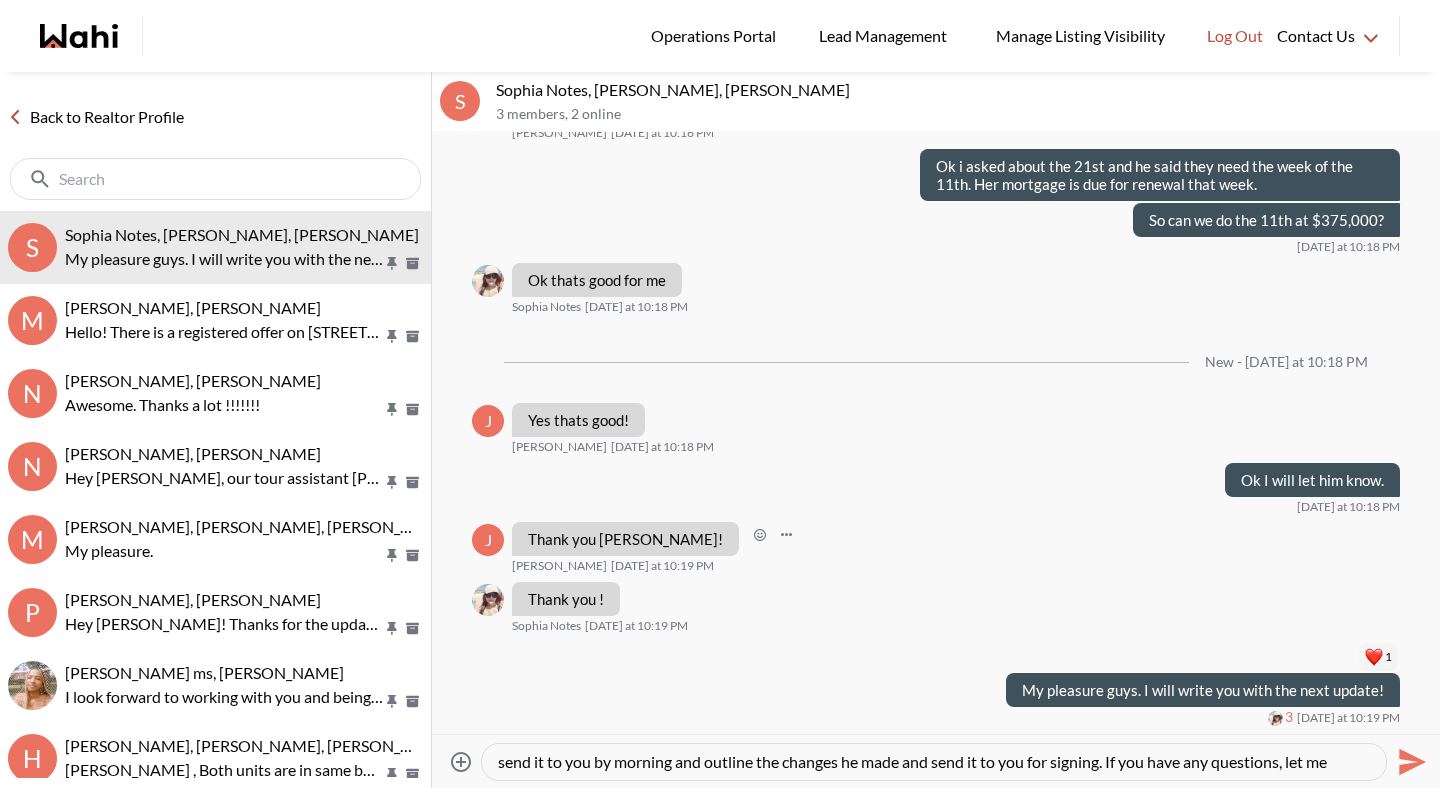 type 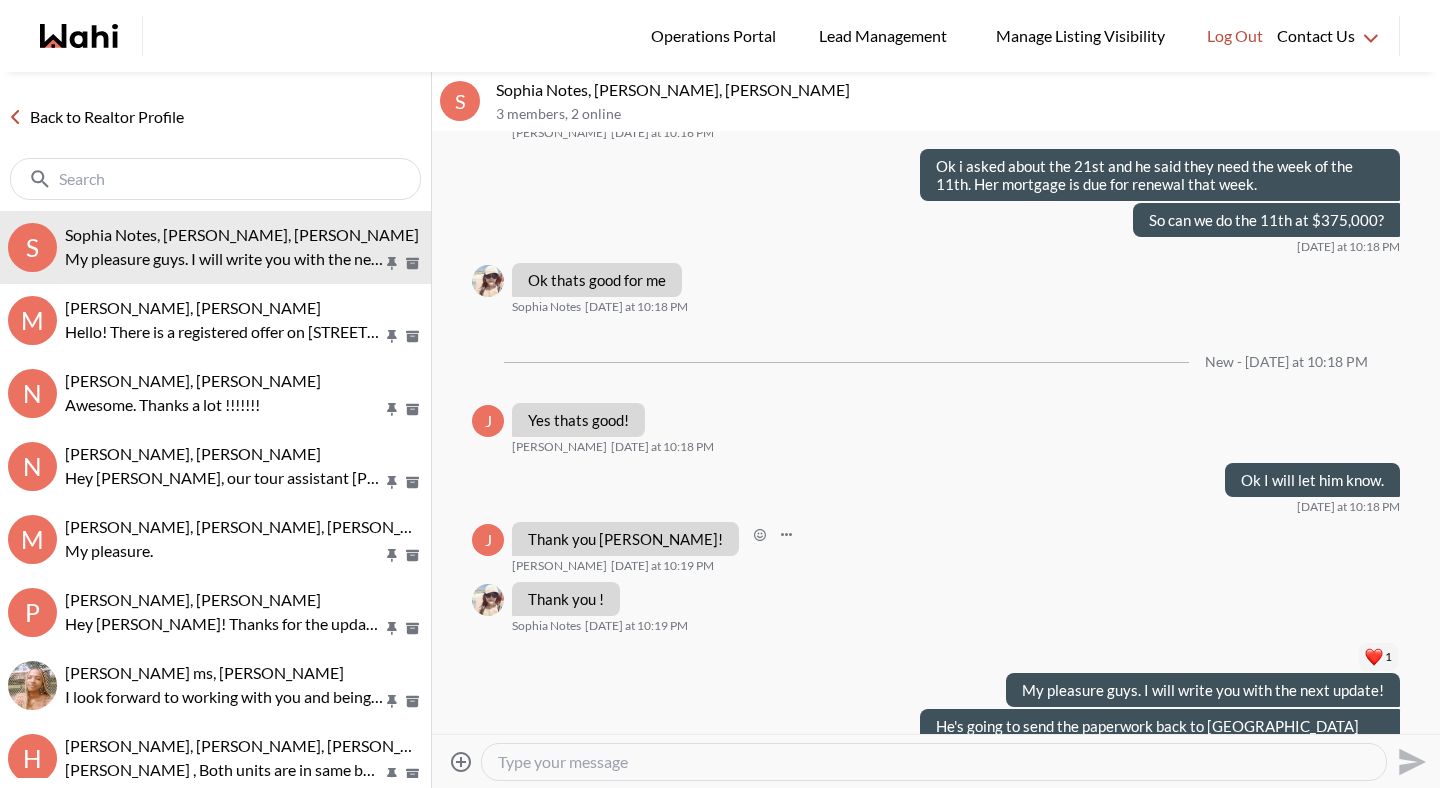 scroll, scrollTop: 2024, scrollLeft: 0, axis: vertical 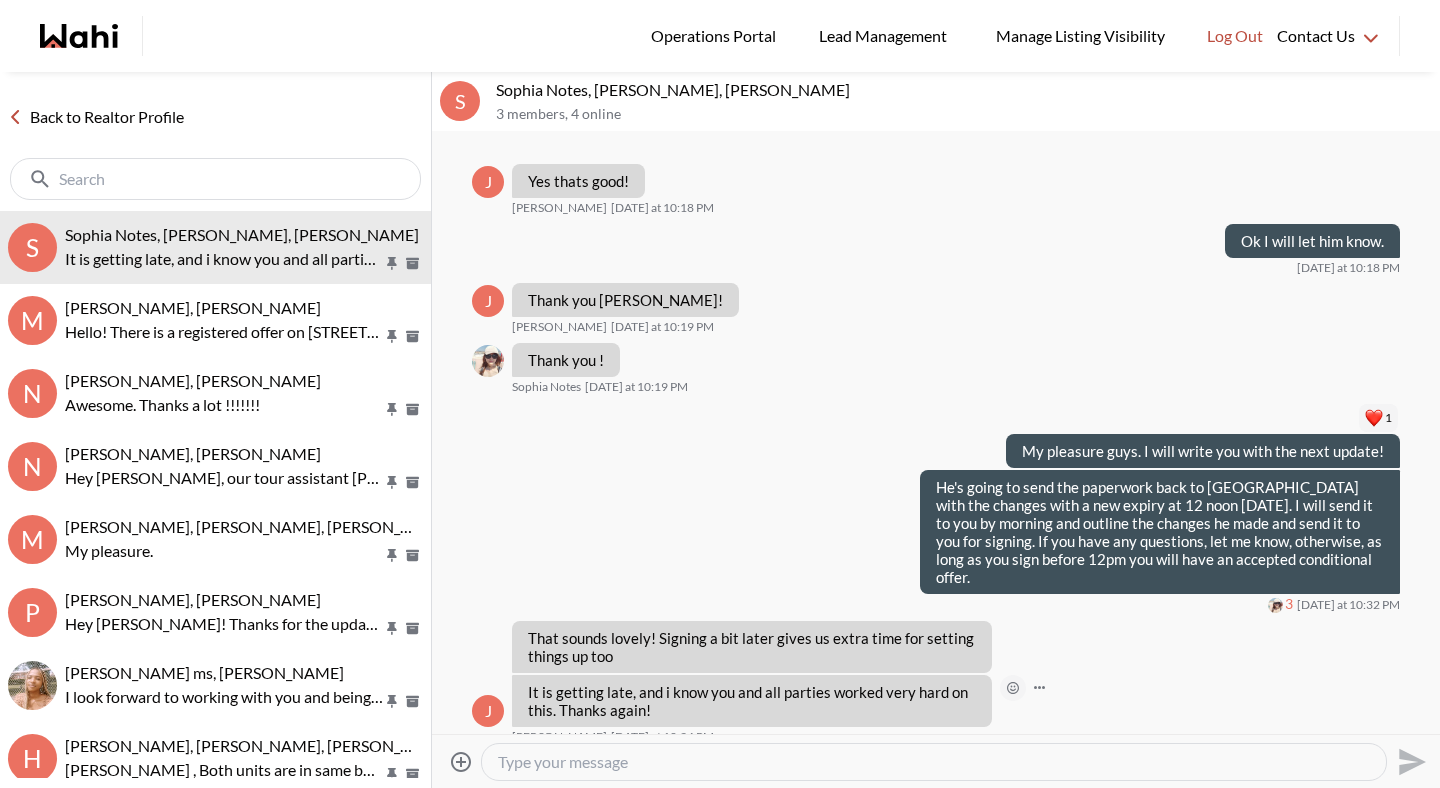 click at bounding box center (1013, 688) 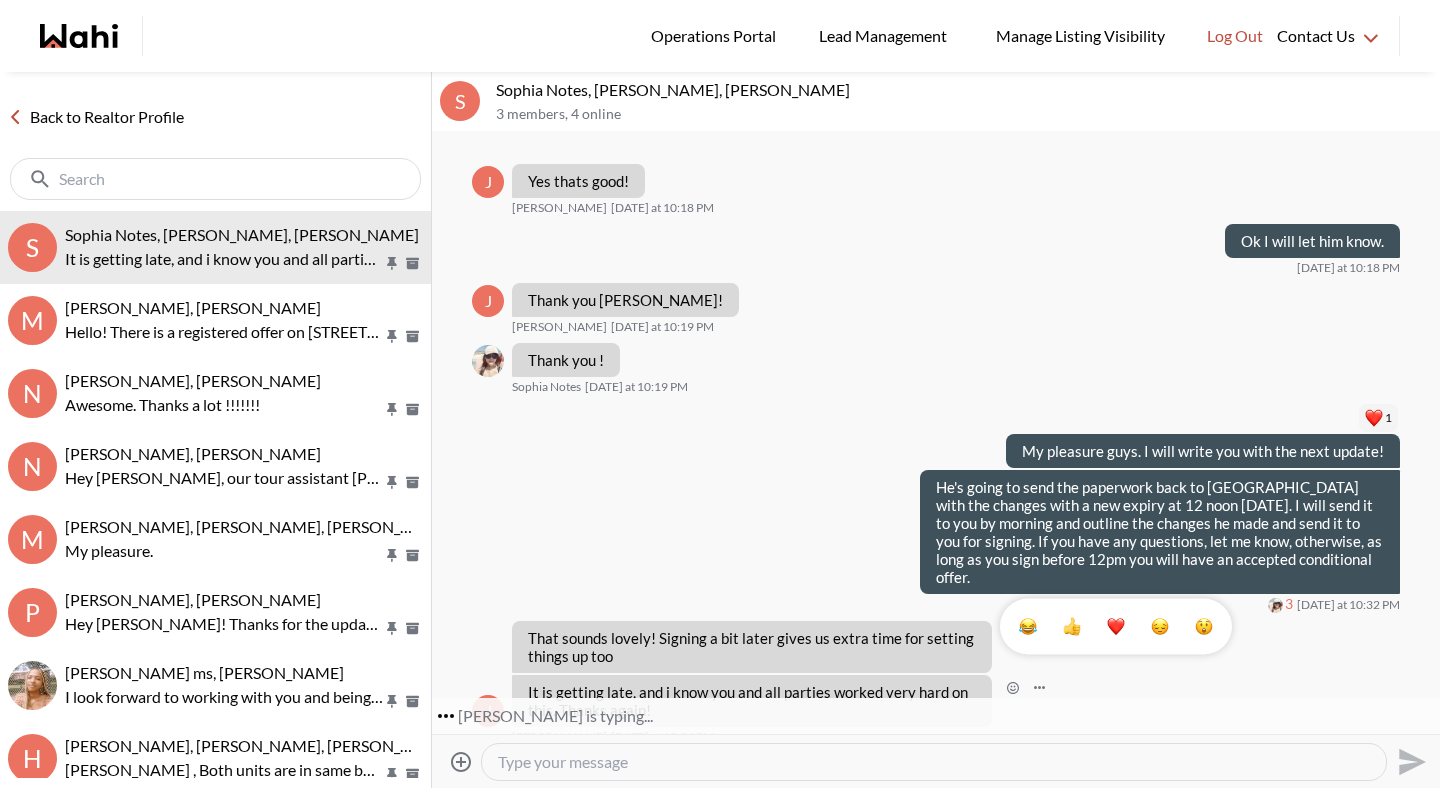 click at bounding box center (1116, 627) 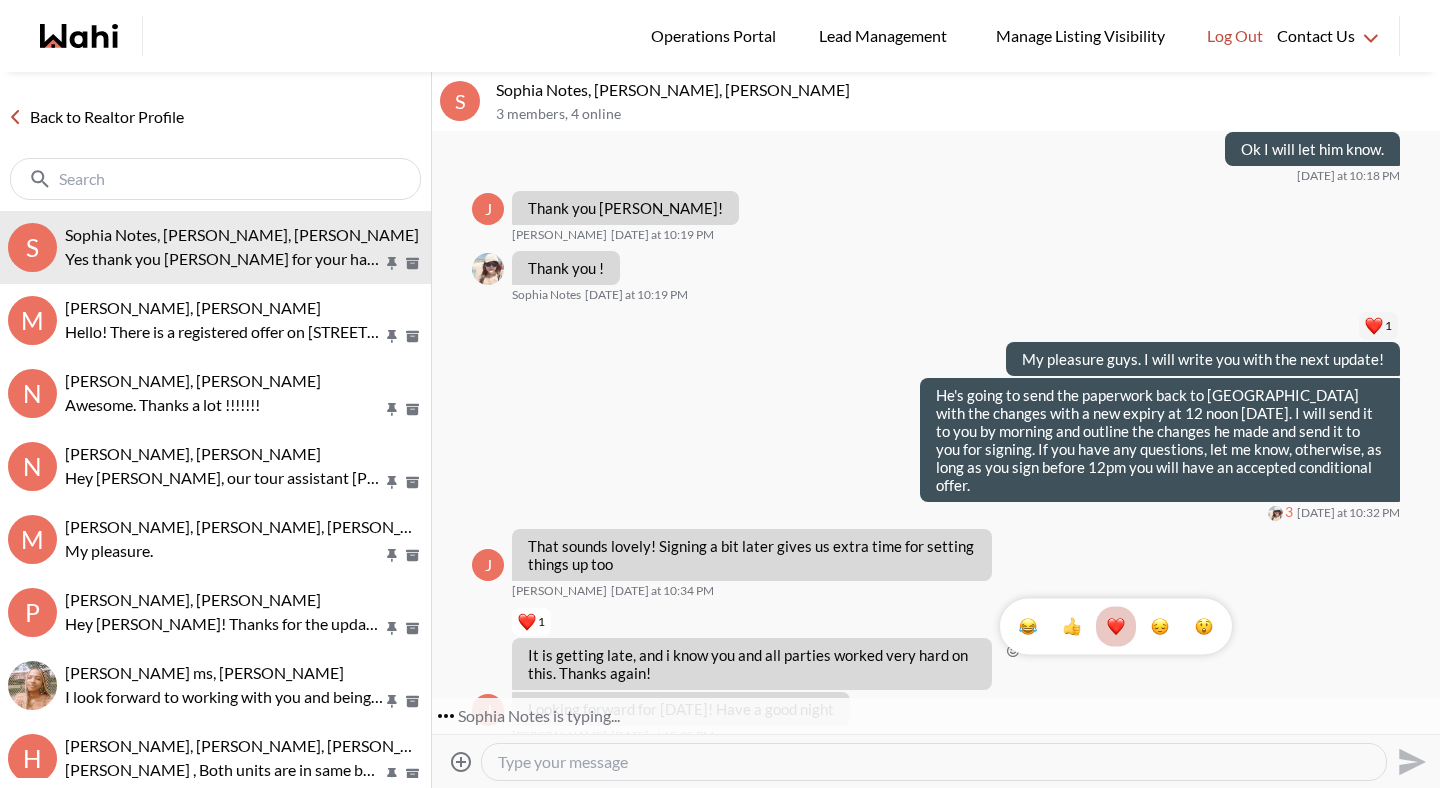 scroll, scrollTop: 2307, scrollLeft: 0, axis: vertical 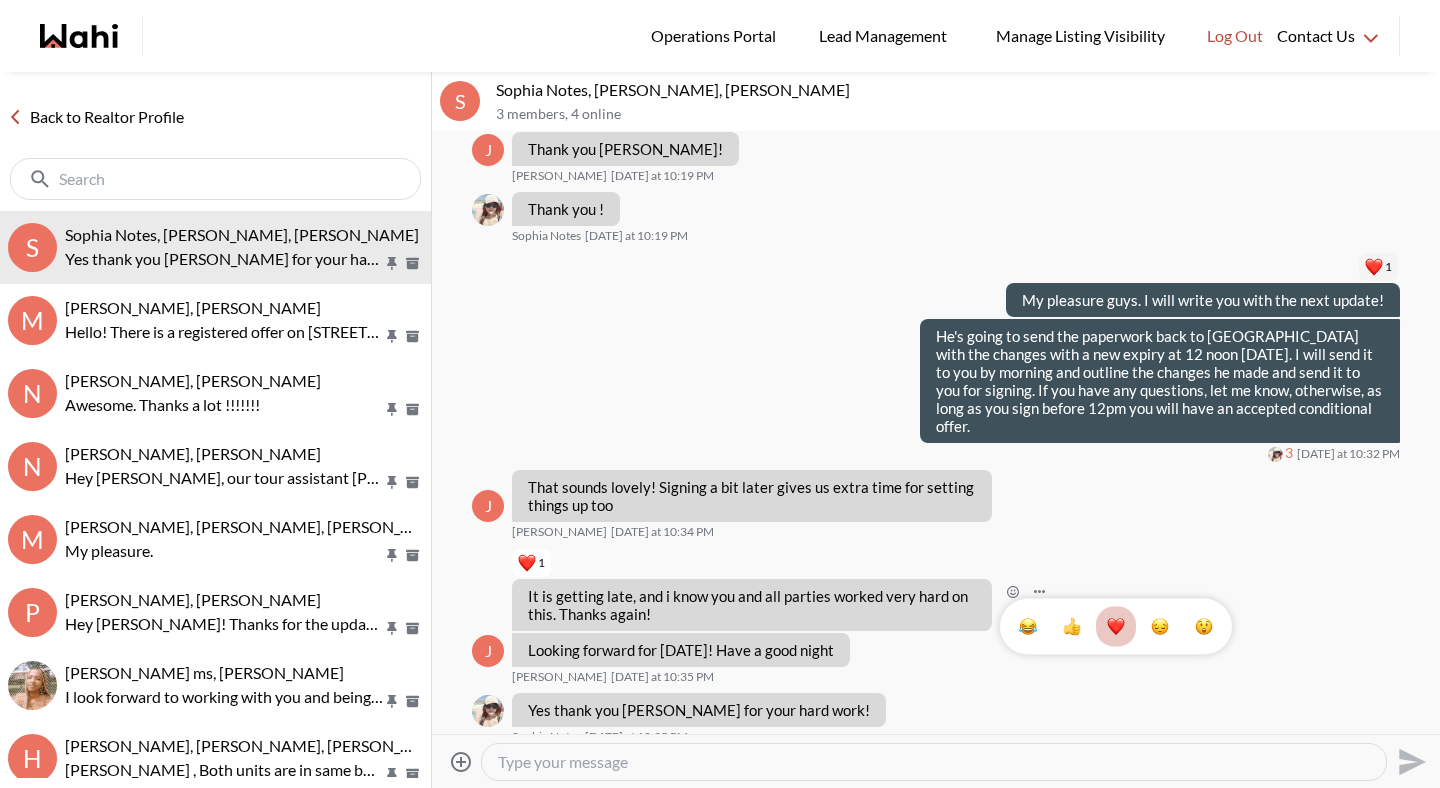 click at bounding box center (934, 762) 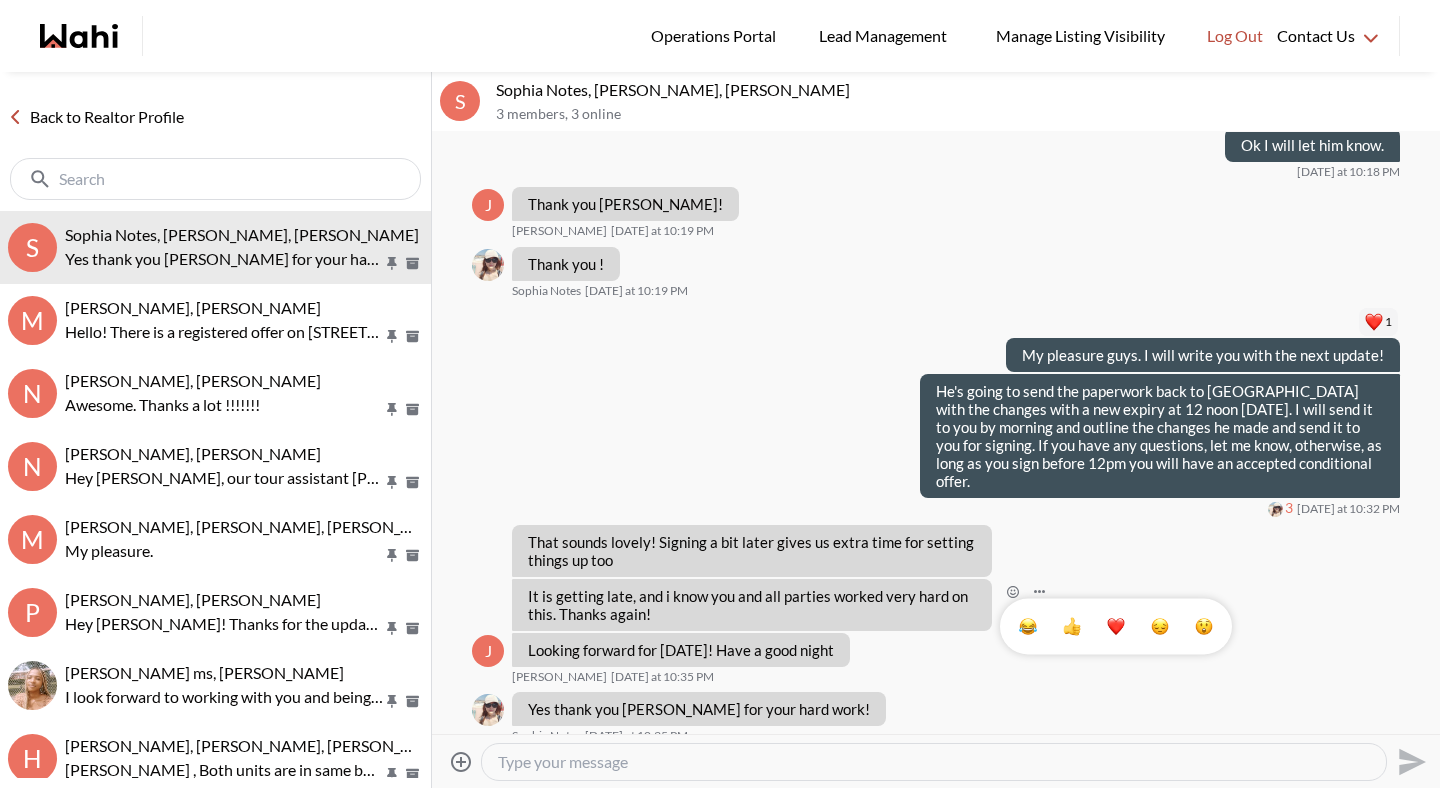 click at bounding box center (934, 762) 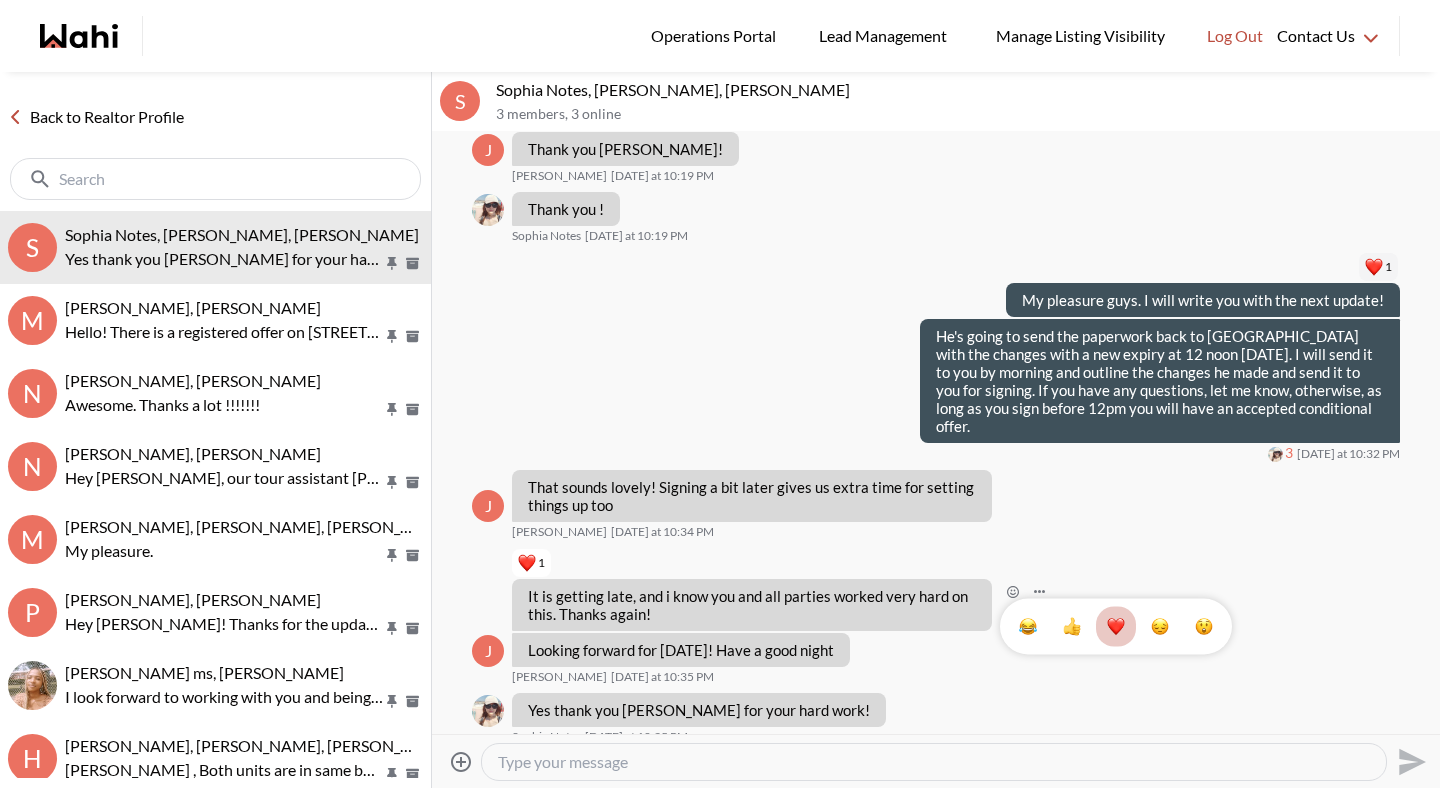 click at bounding box center [934, 762] 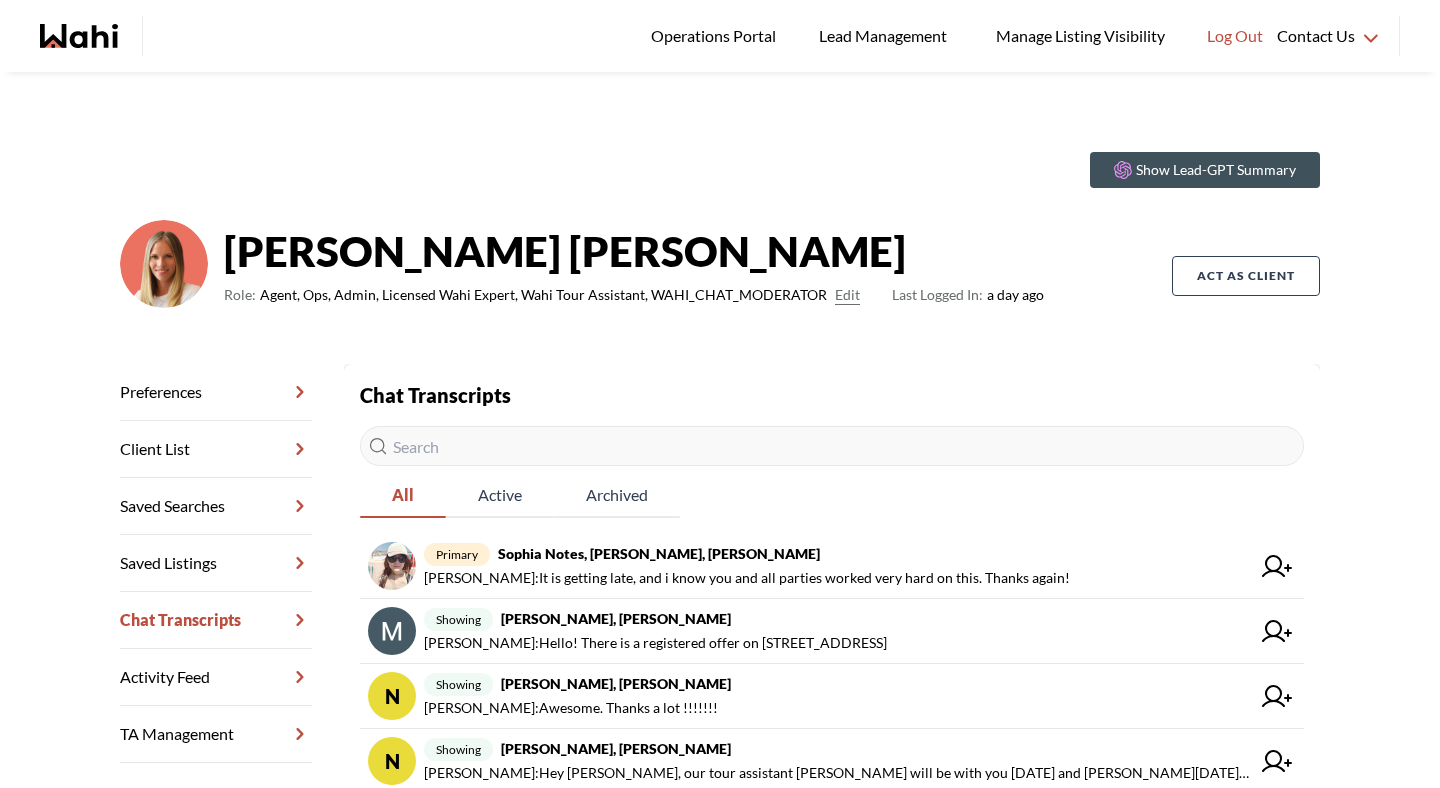 click on "Sophia Notes, [PERSON_NAME], [PERSON_NAME]" at bounding box center (659, 553) 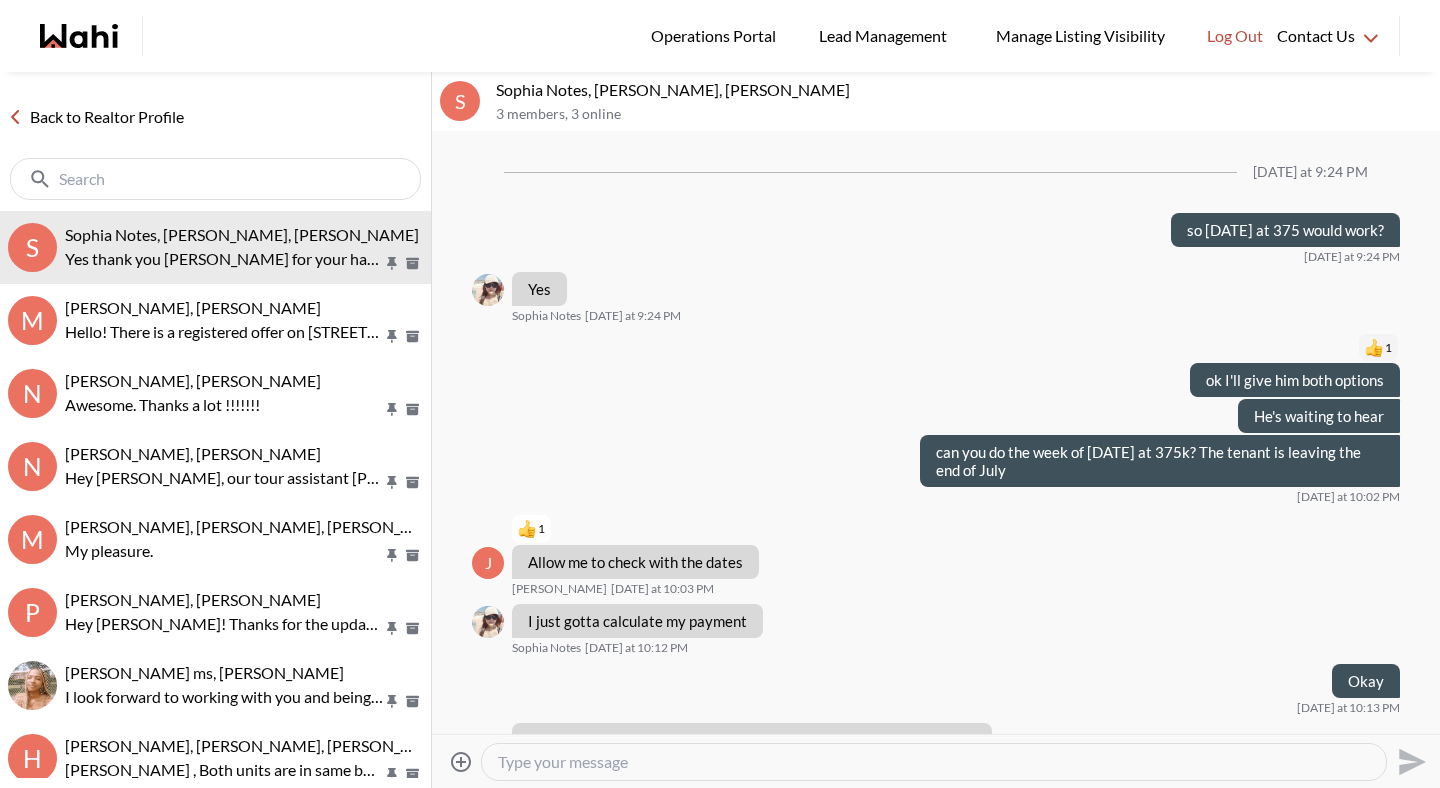 scroll, scrollTop: 1116, scrollLeft: 0, axis: vertical 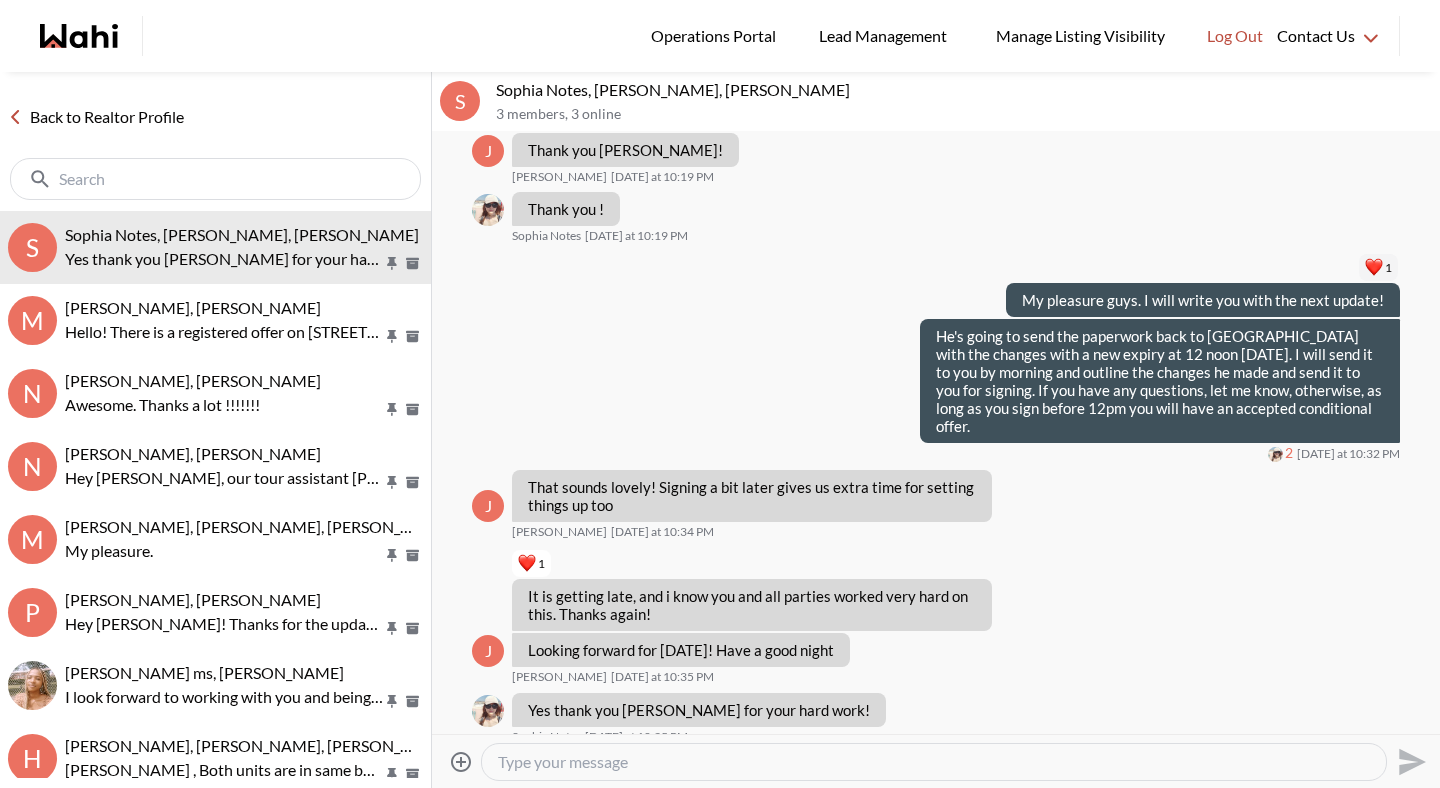 click at bounding box center (934, 762) 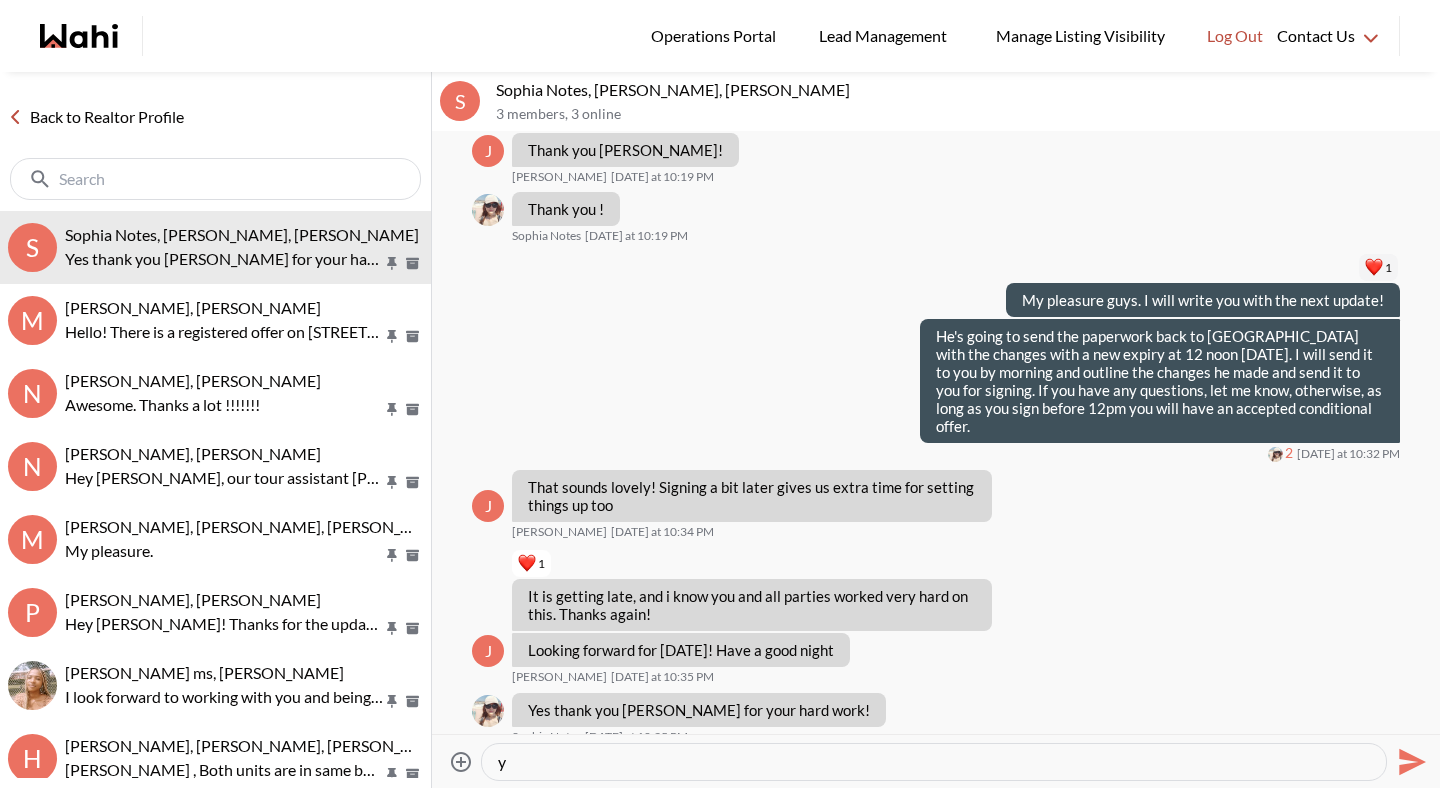 type on "y" 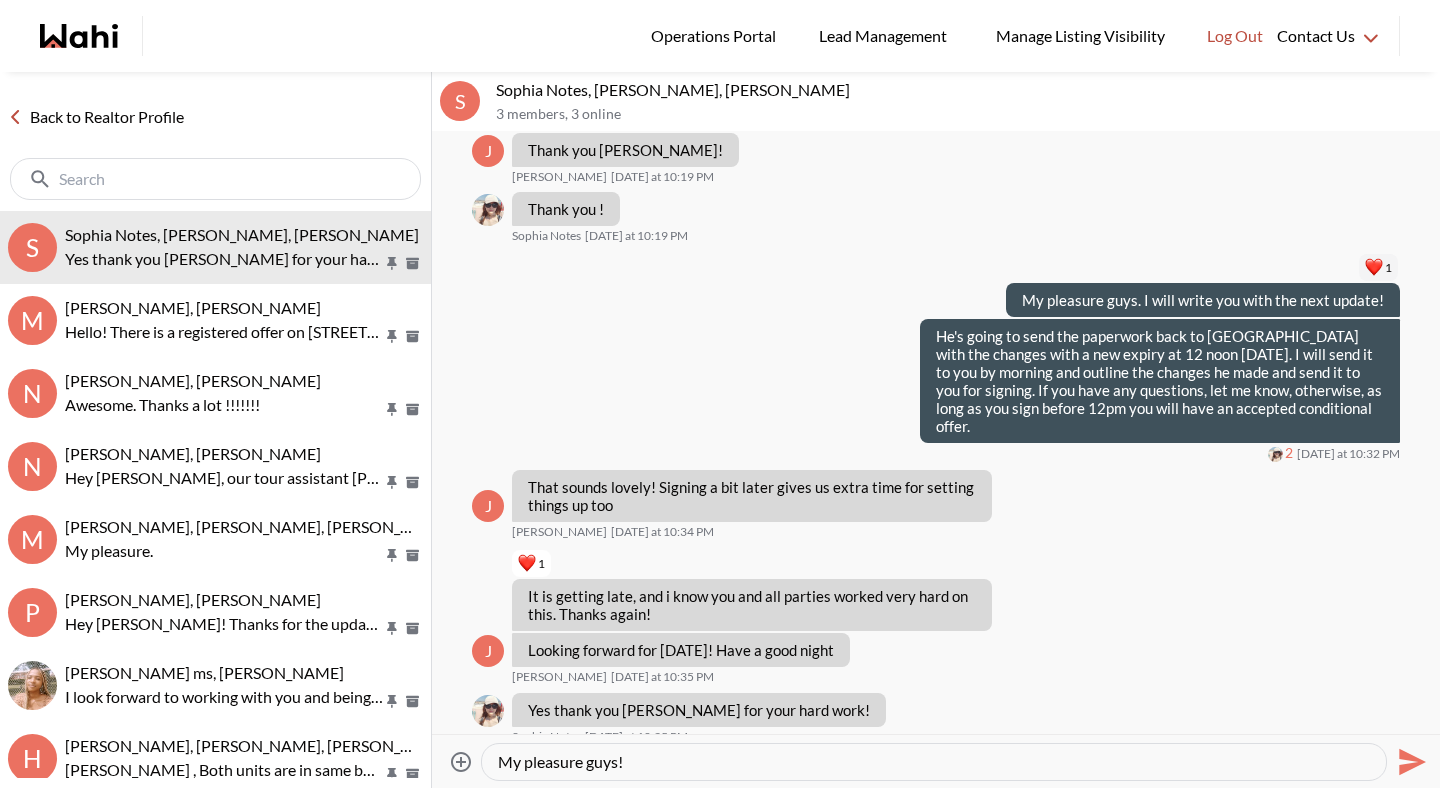 type on "My pleasure guys!" 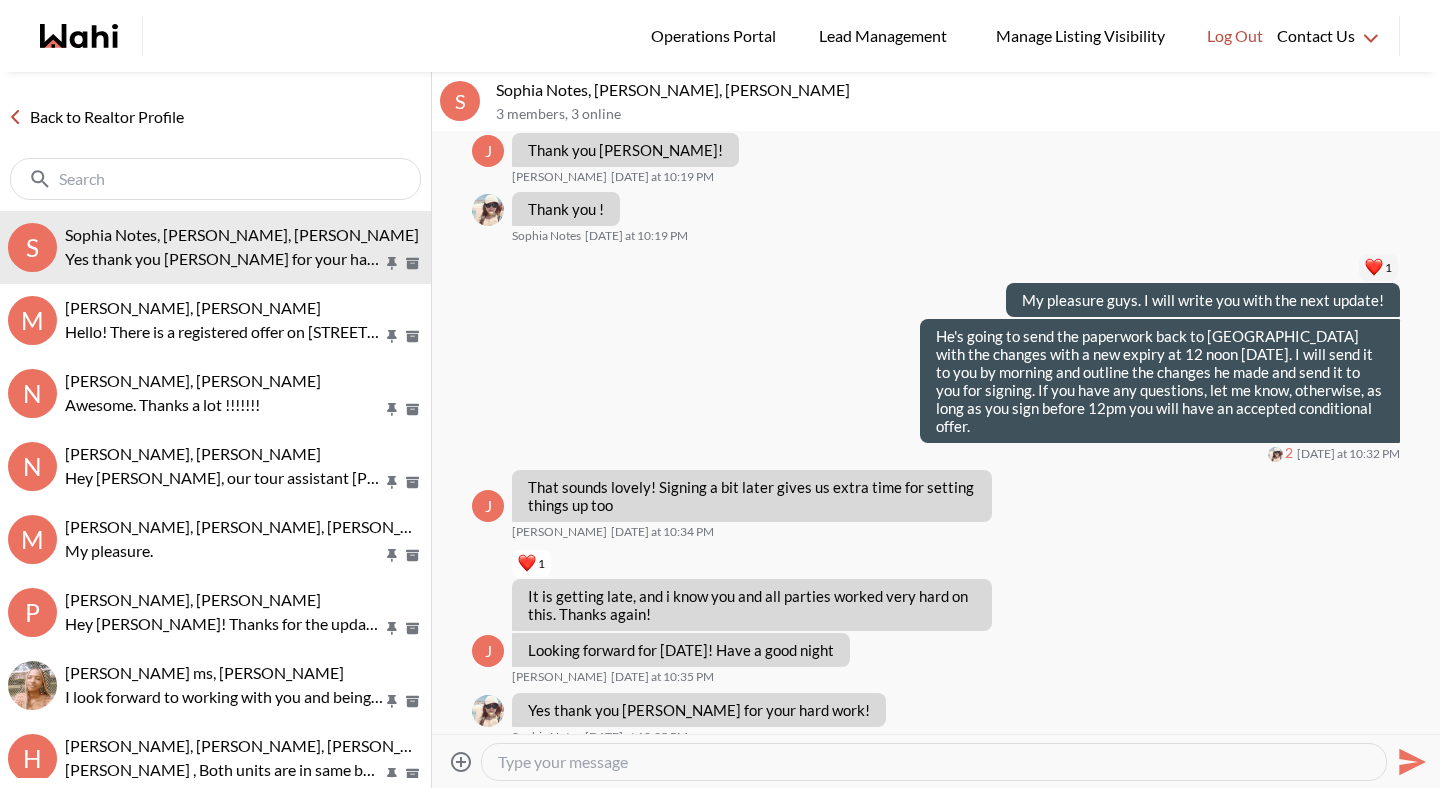 scroll, scrollTop: 1176, scrollLeft: 0, axis: vertical 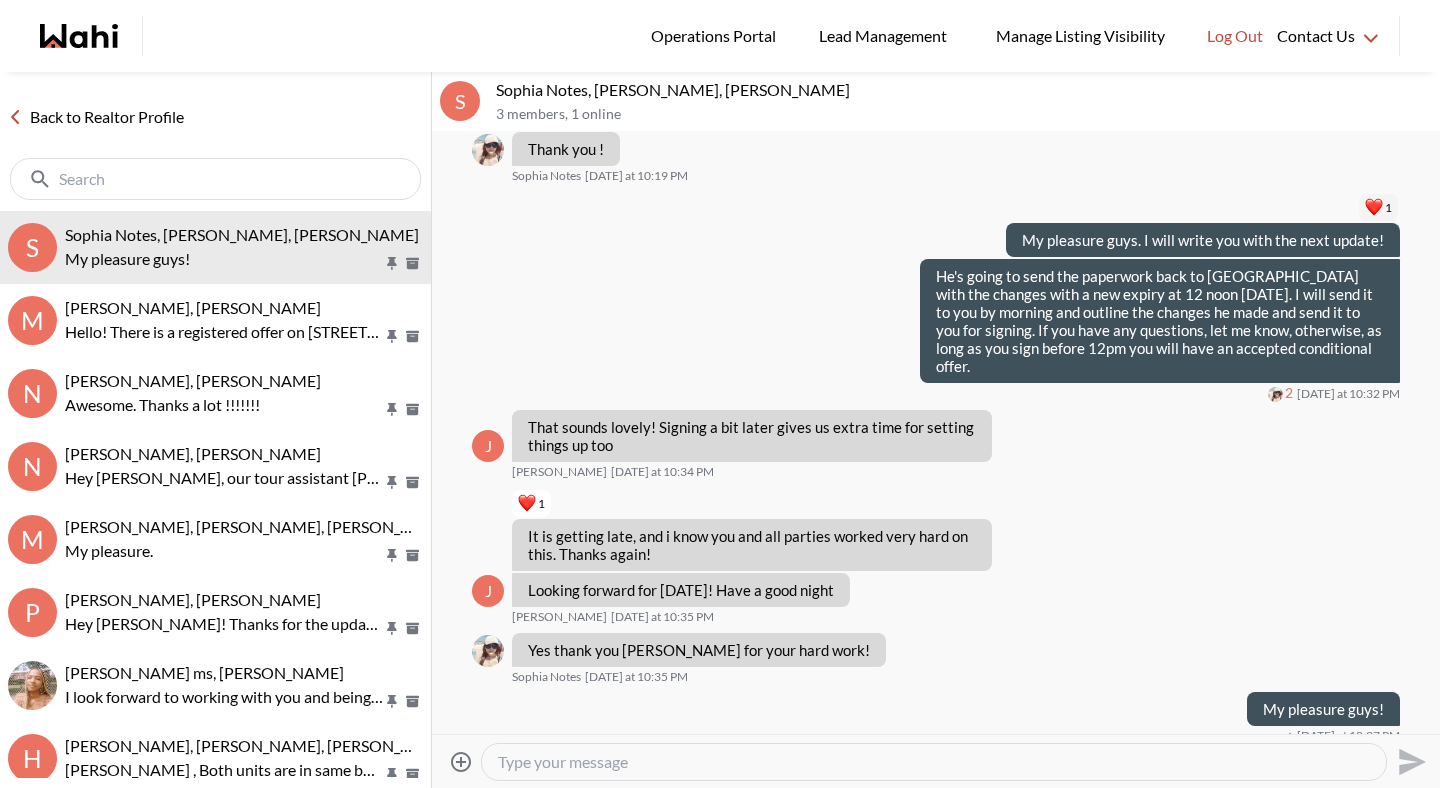 click on "Back to Realtor Profile" at bounding box center [215, 141] 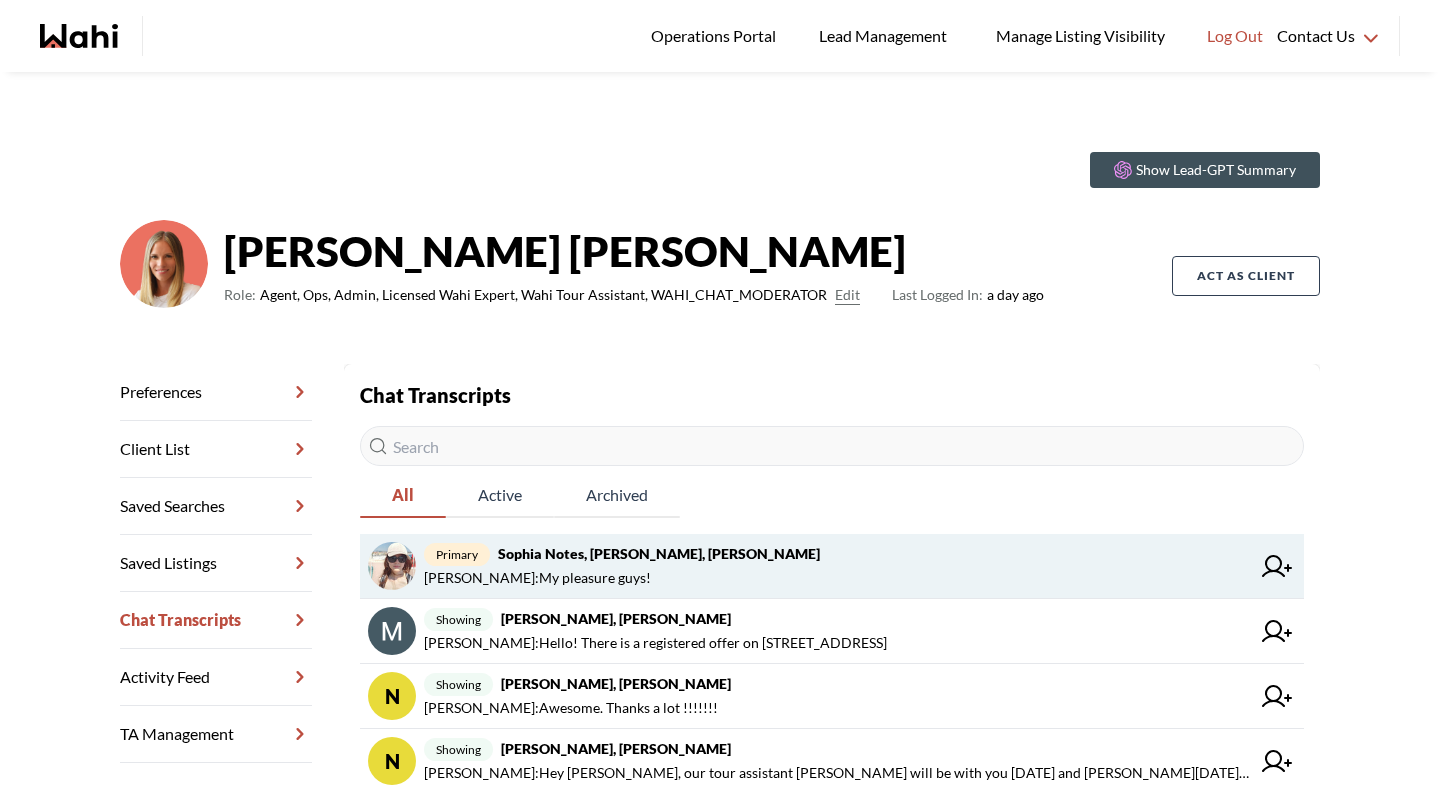 click on "Sophia Notes, [PERSON_NAME], [PERSON_NAME]" at bounding box center (659, 553) 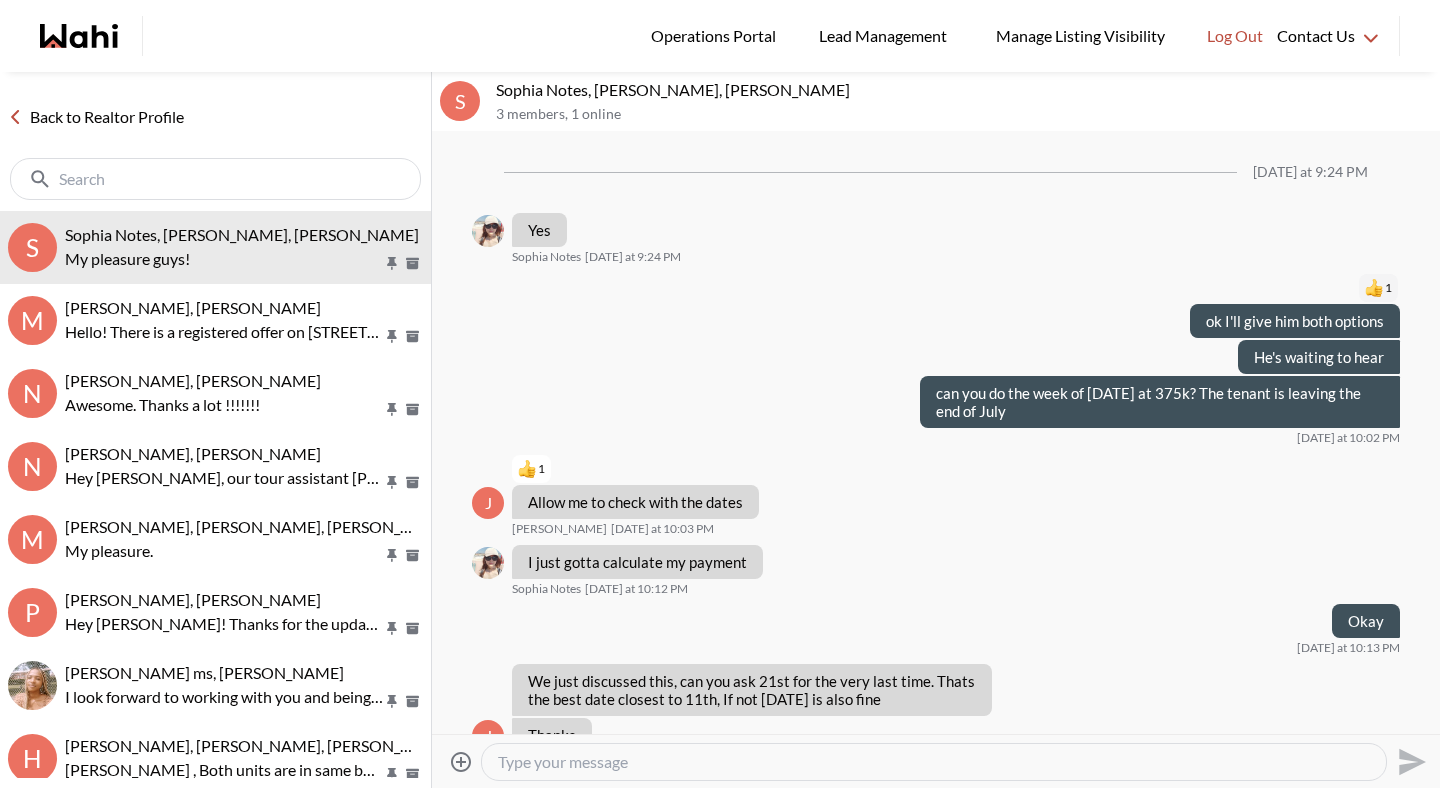 scroll, scrollTop: 1116, scrollLeft: 0, axis: vertical 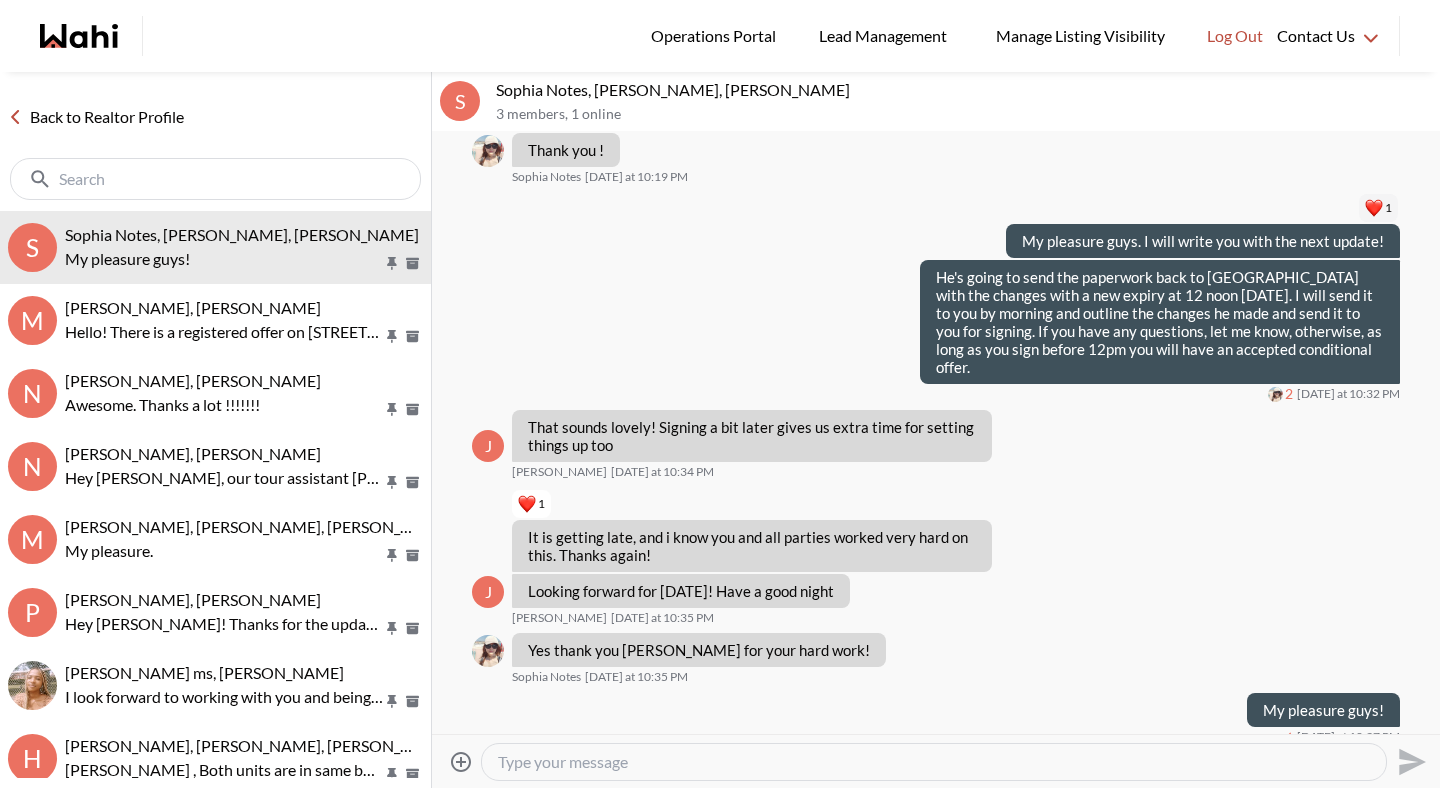 click on "Back to Realtor Profile" at bounding box center (96, 117) 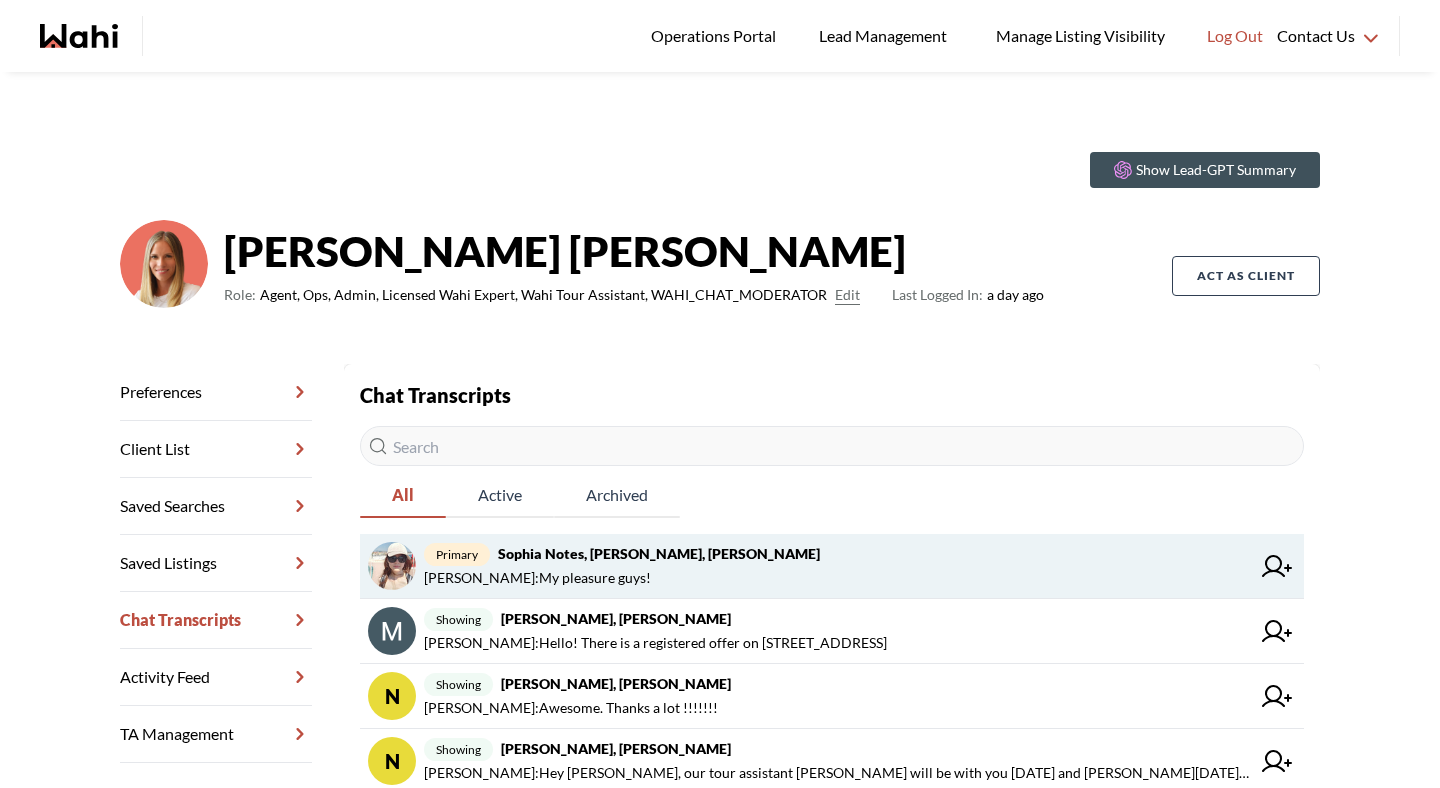 click on "[PERSON_NAME] :  My pleasure guys!" at bounding box center [537, 578] 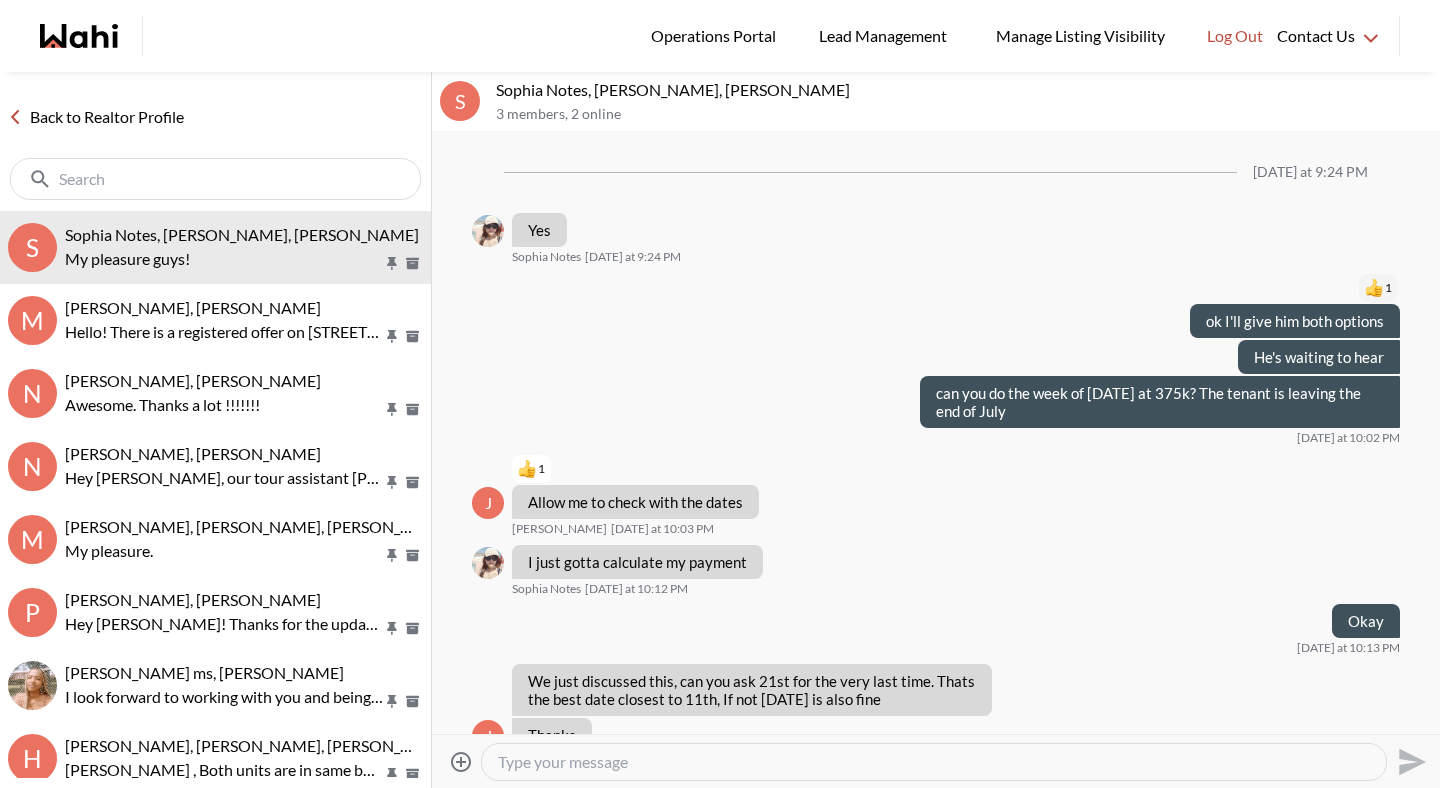scroll, scrollTop: 1116, scrollLeft: 0, axis: vertical 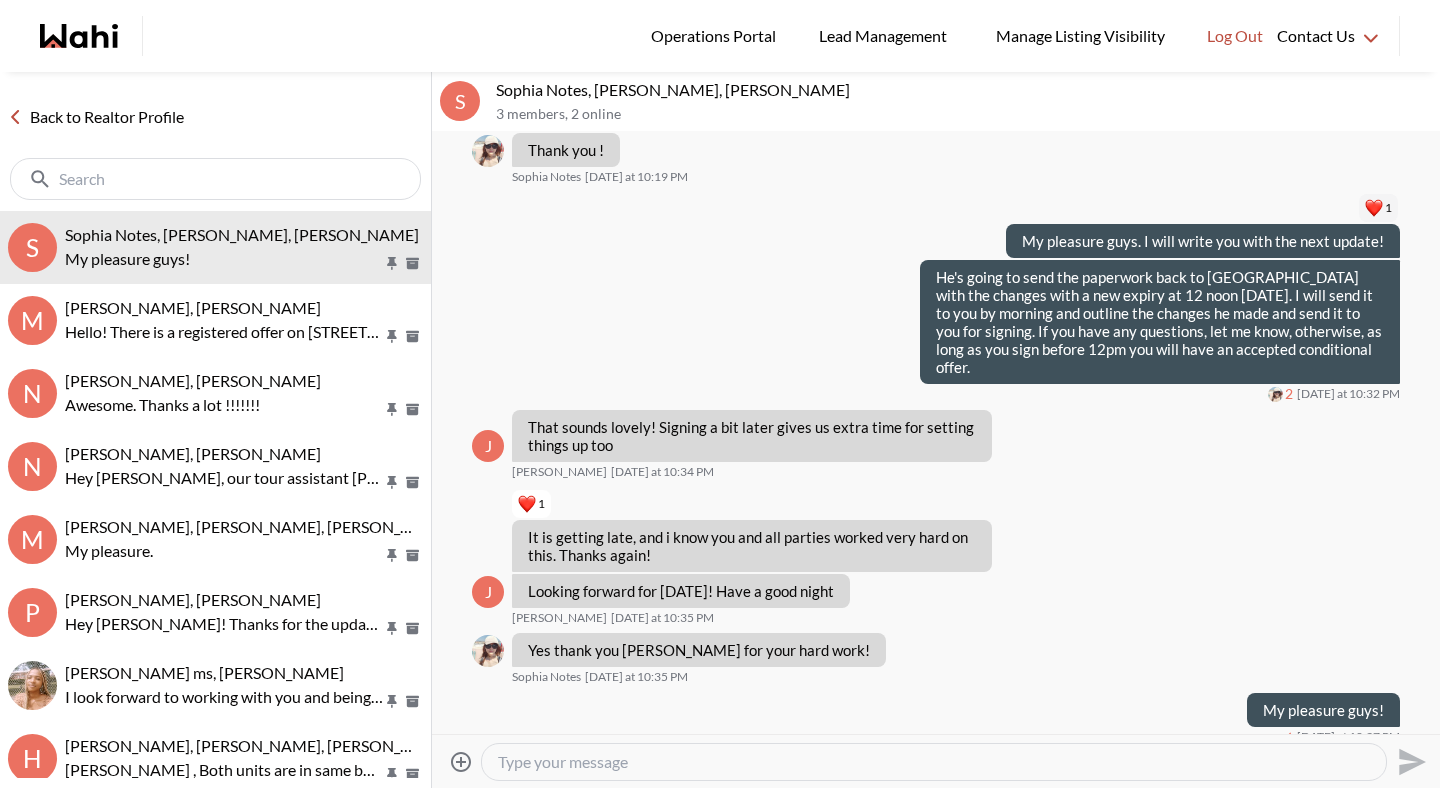click on "Back to Realtor Profile" at bounding box center (215, 141) 